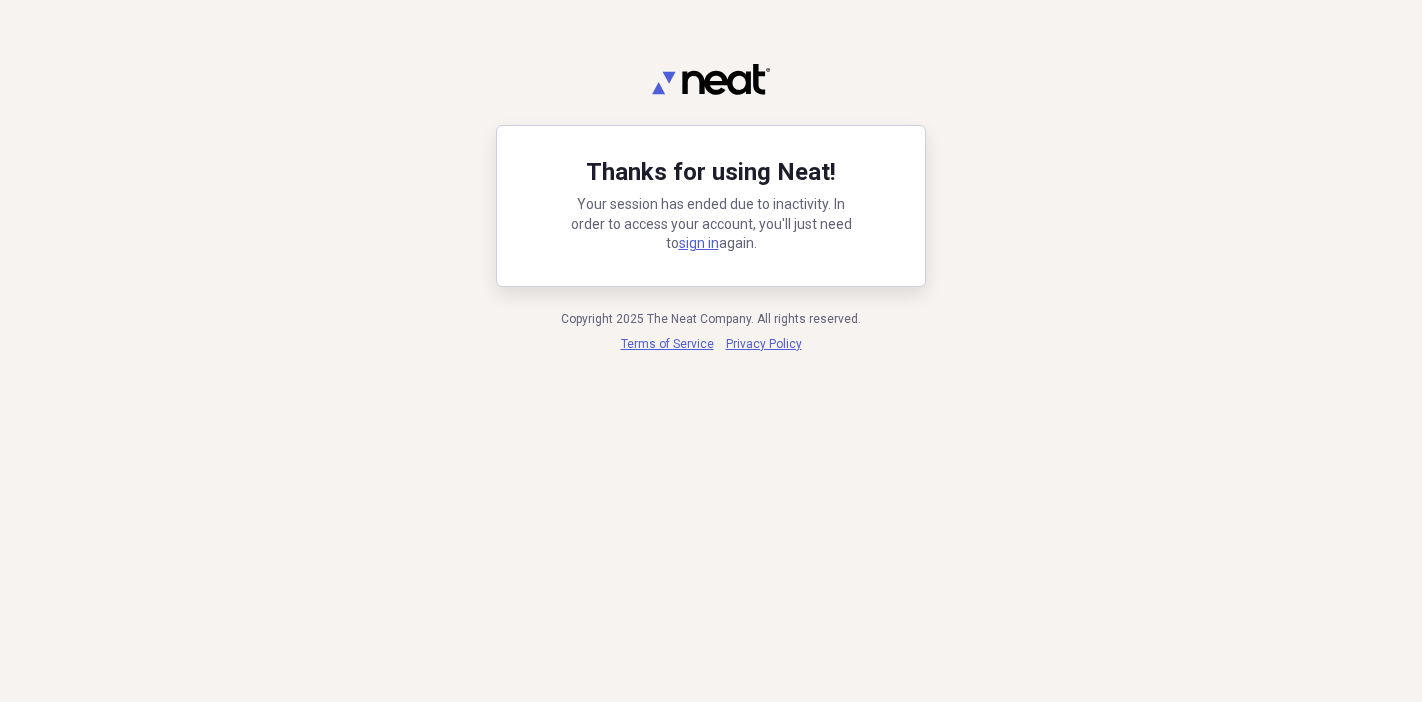 scroll, scrollTop: 0, scrollLeft: 0, axis: both 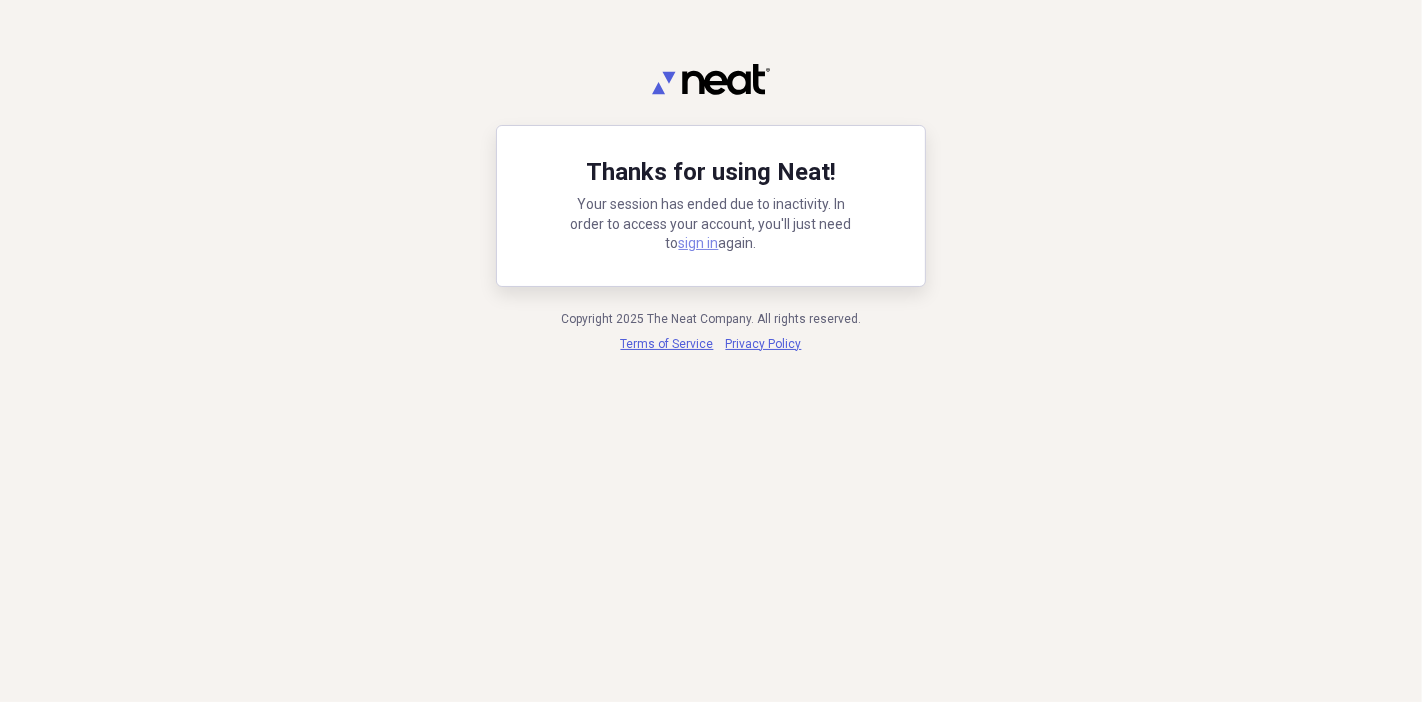 click on "sign in" at bounding box center (699, 243) 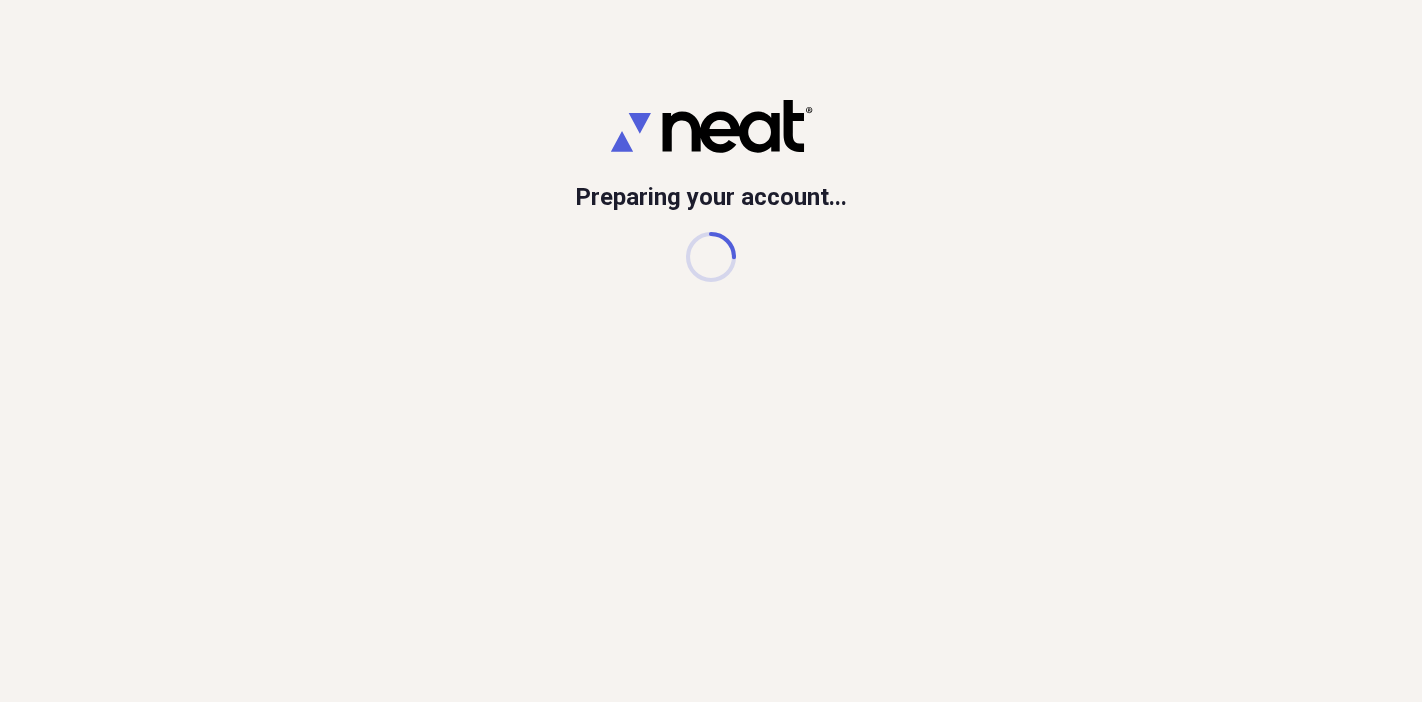 scroll, scrollTop: 0, scrollLeft: 0, axis: both 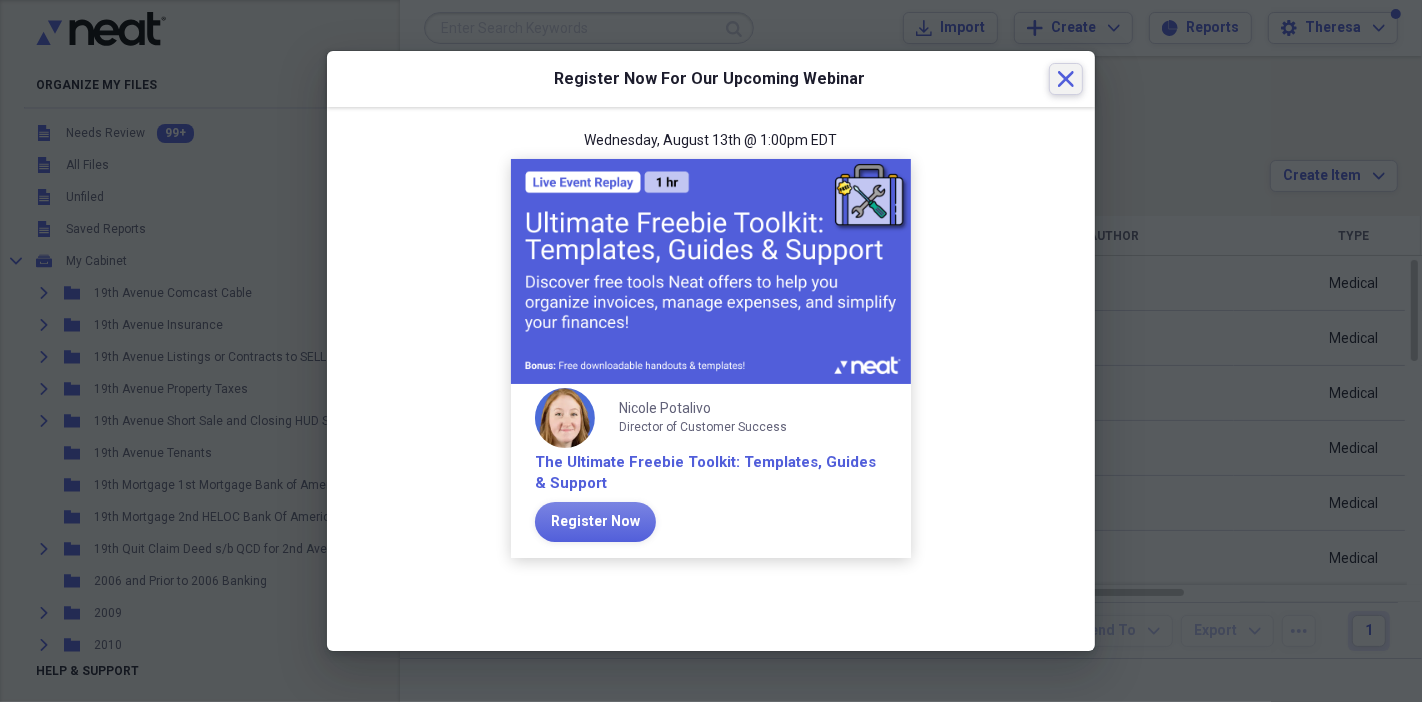 click 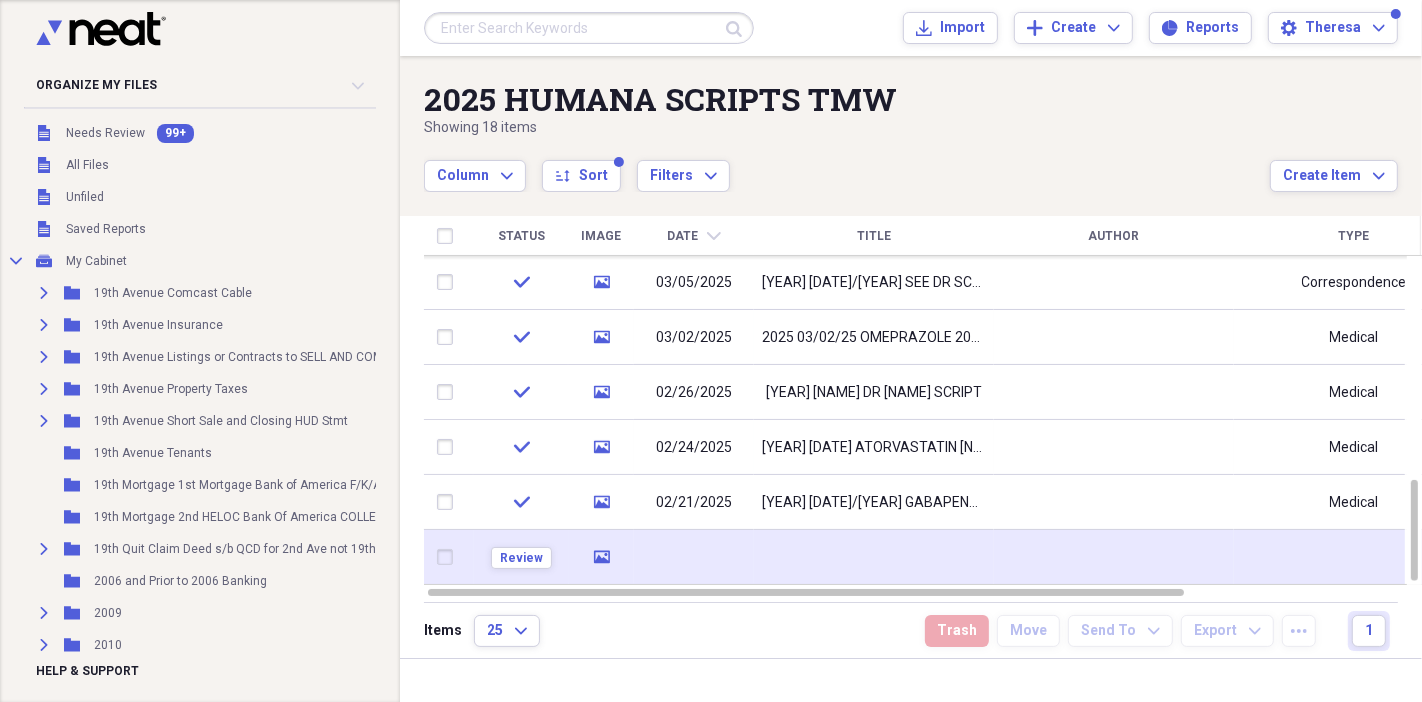 click at bounding box center (694, 557) 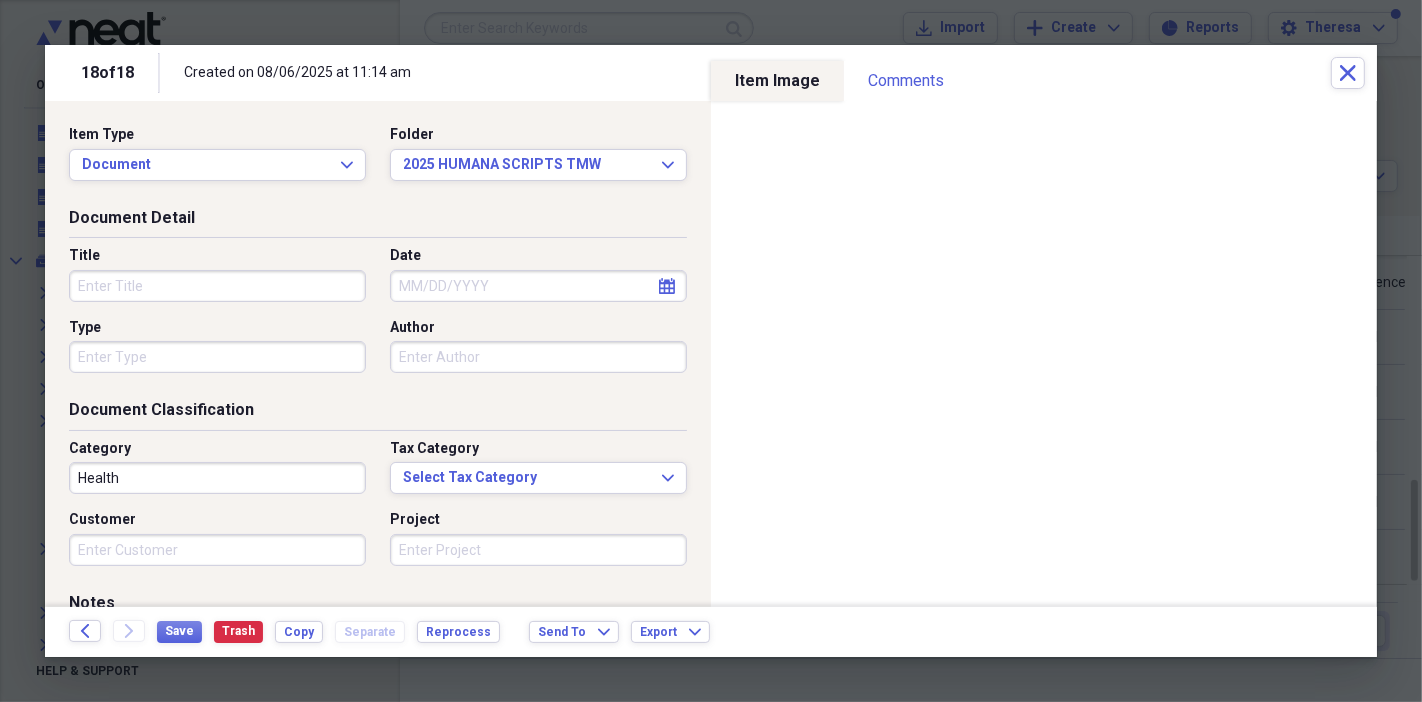 click on "Title" at bounding box center [217, 286] 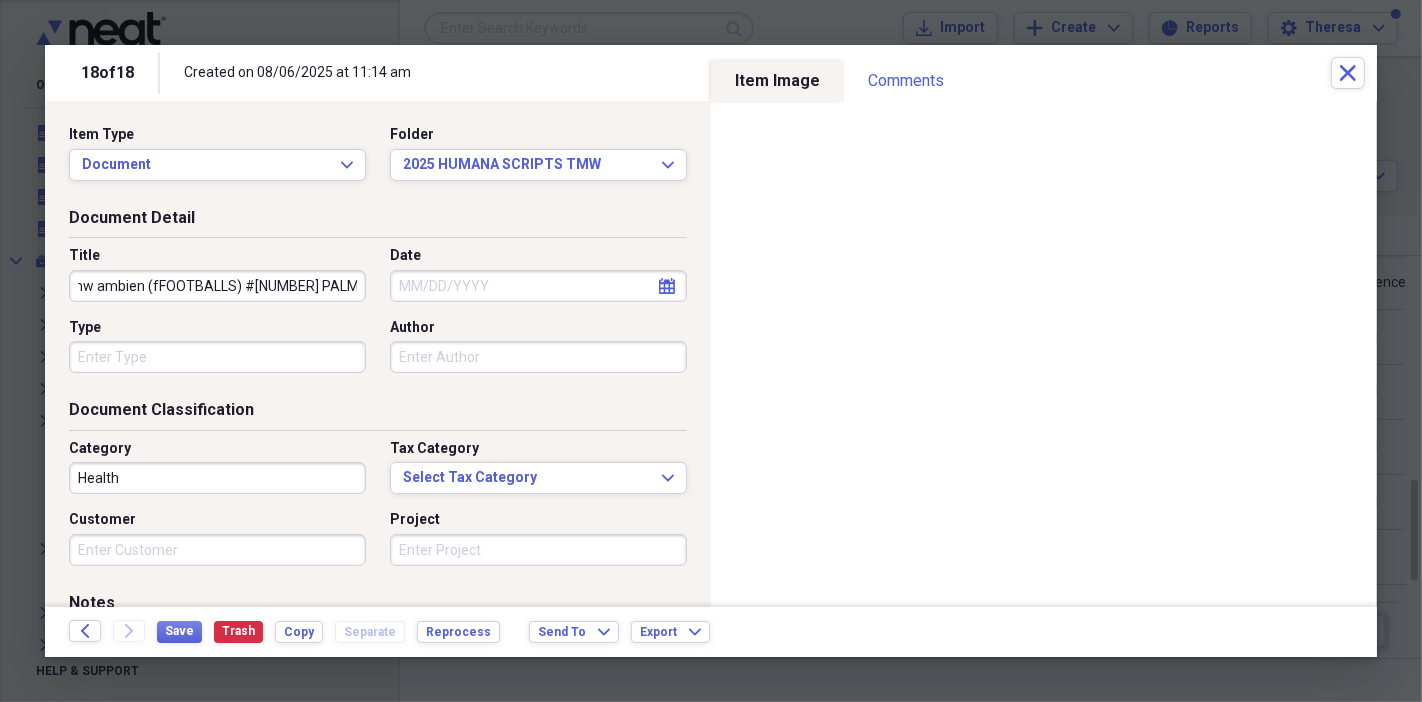 scroll, scrollTop: 0, scrollLeft: 164, axis: horizontal 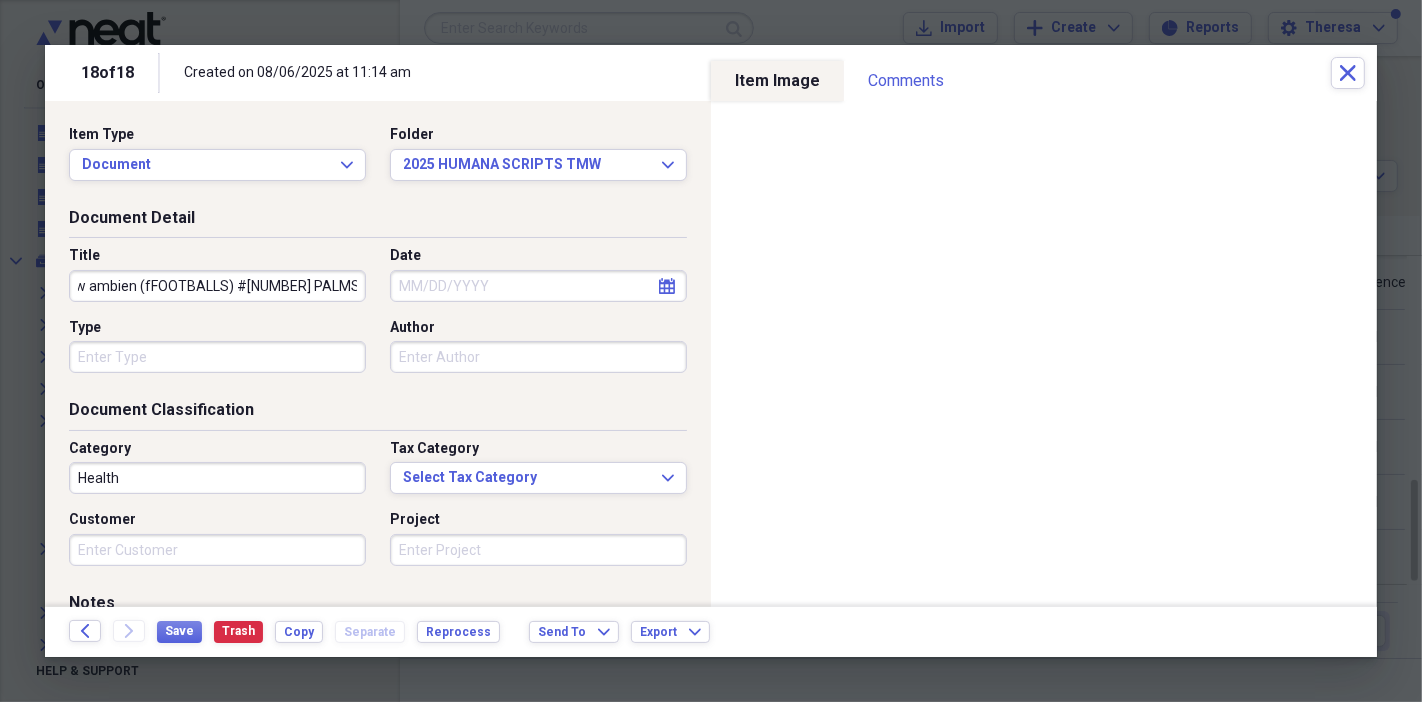 type on "[YEAR] [DATE]/[YEAR] tmw ambien (fFOOTBALLS) #[NUMBER] PALMS PHARMACY $" 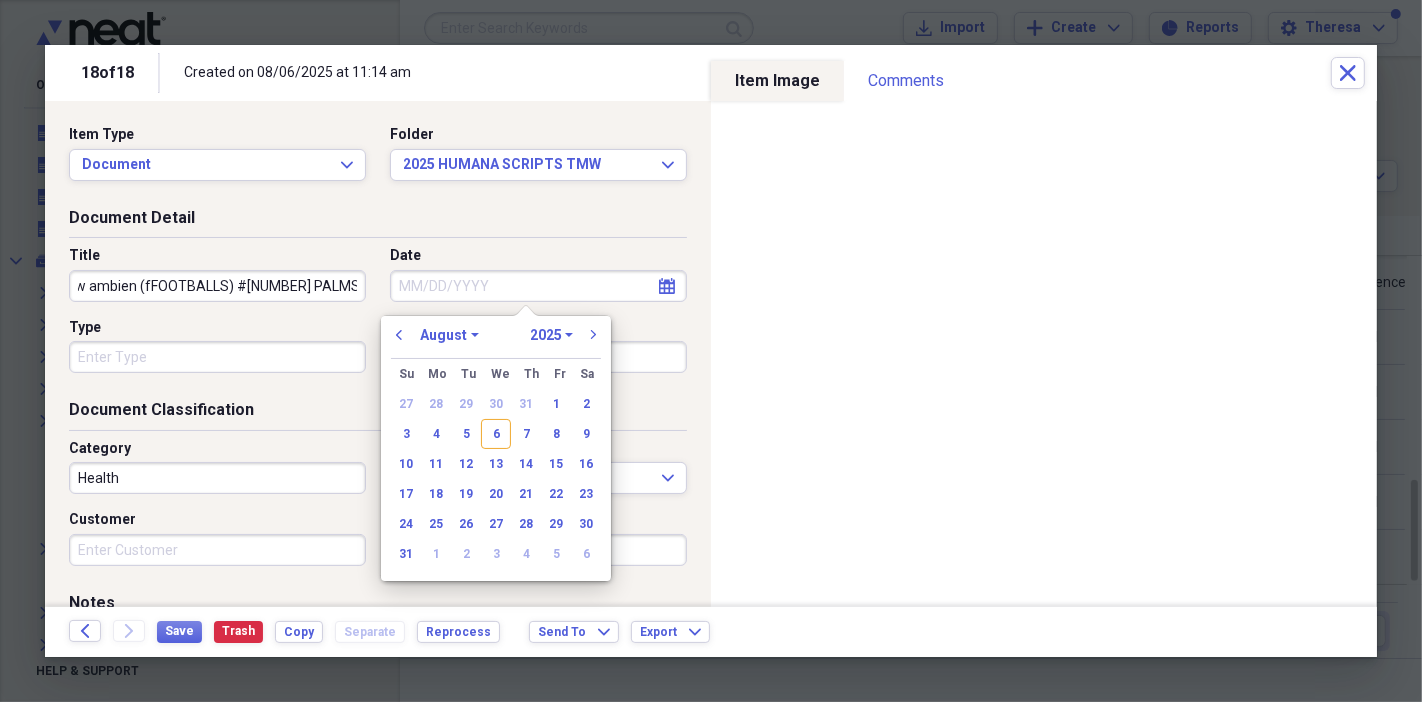 scroll, scrollTop: 0, scrollLeft: 0, axis: both 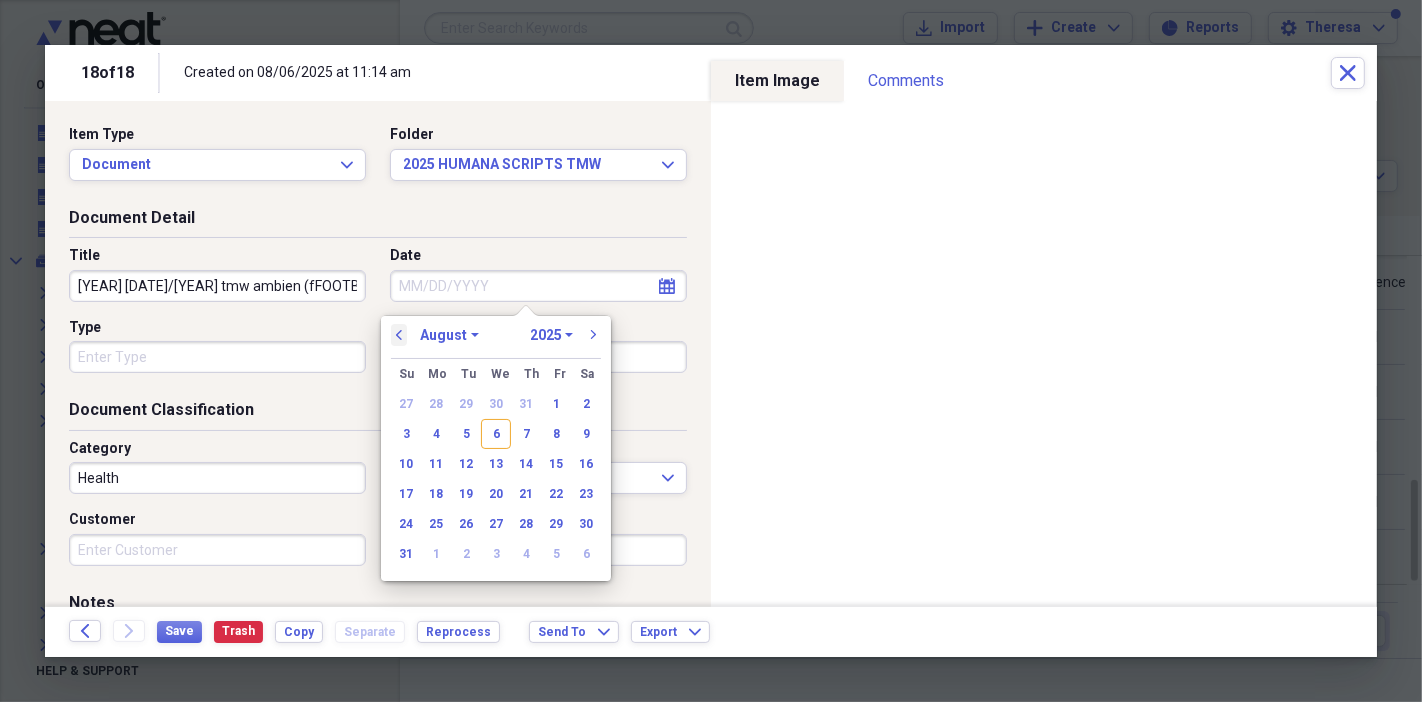 click on "previous" at bounding box center (399, 335) 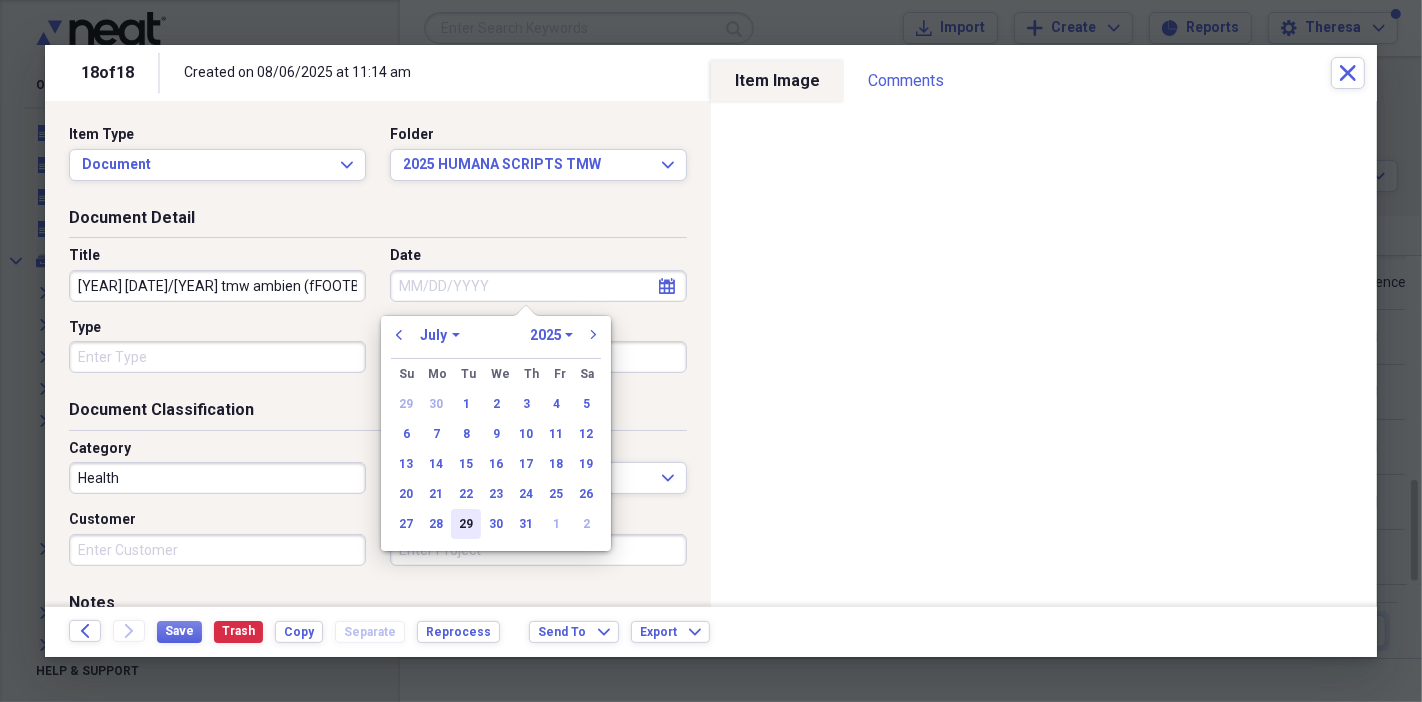 click on "29" at bounding box center [466, 524] 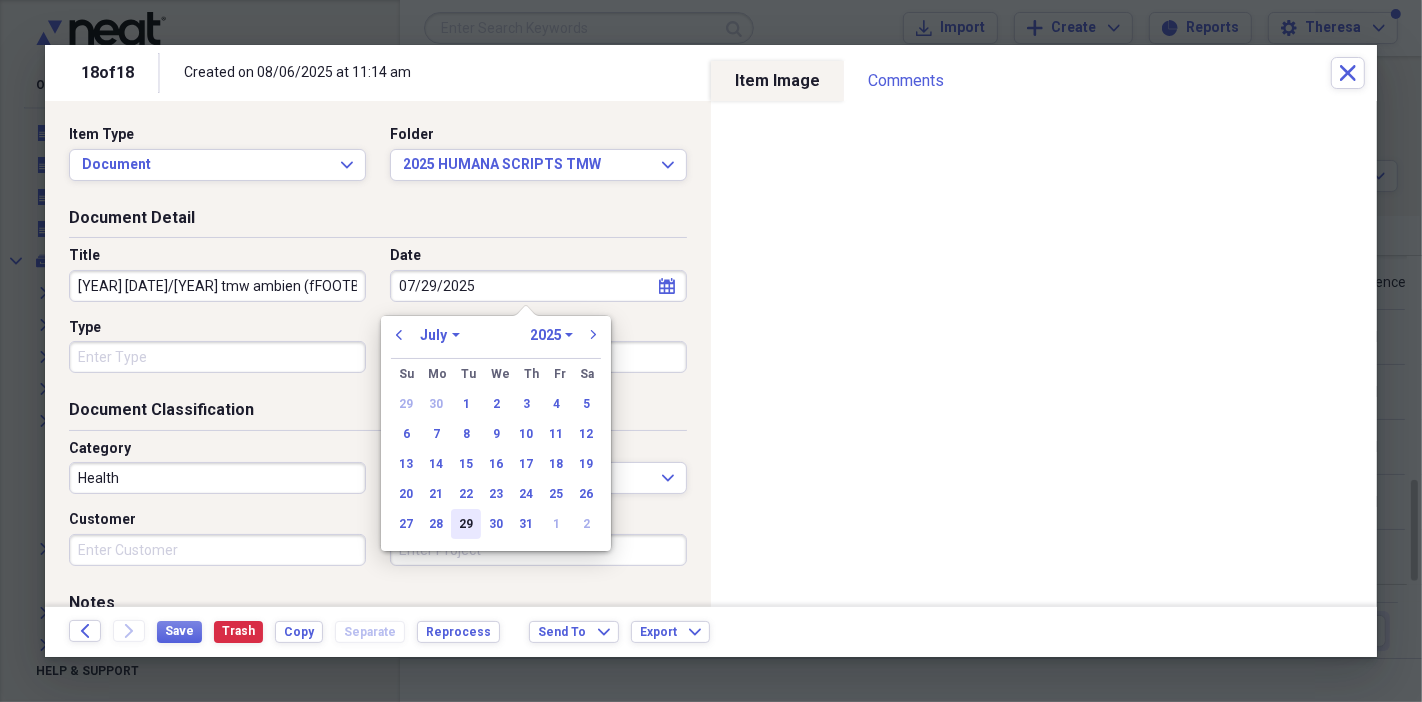 type on "07/29/2025" 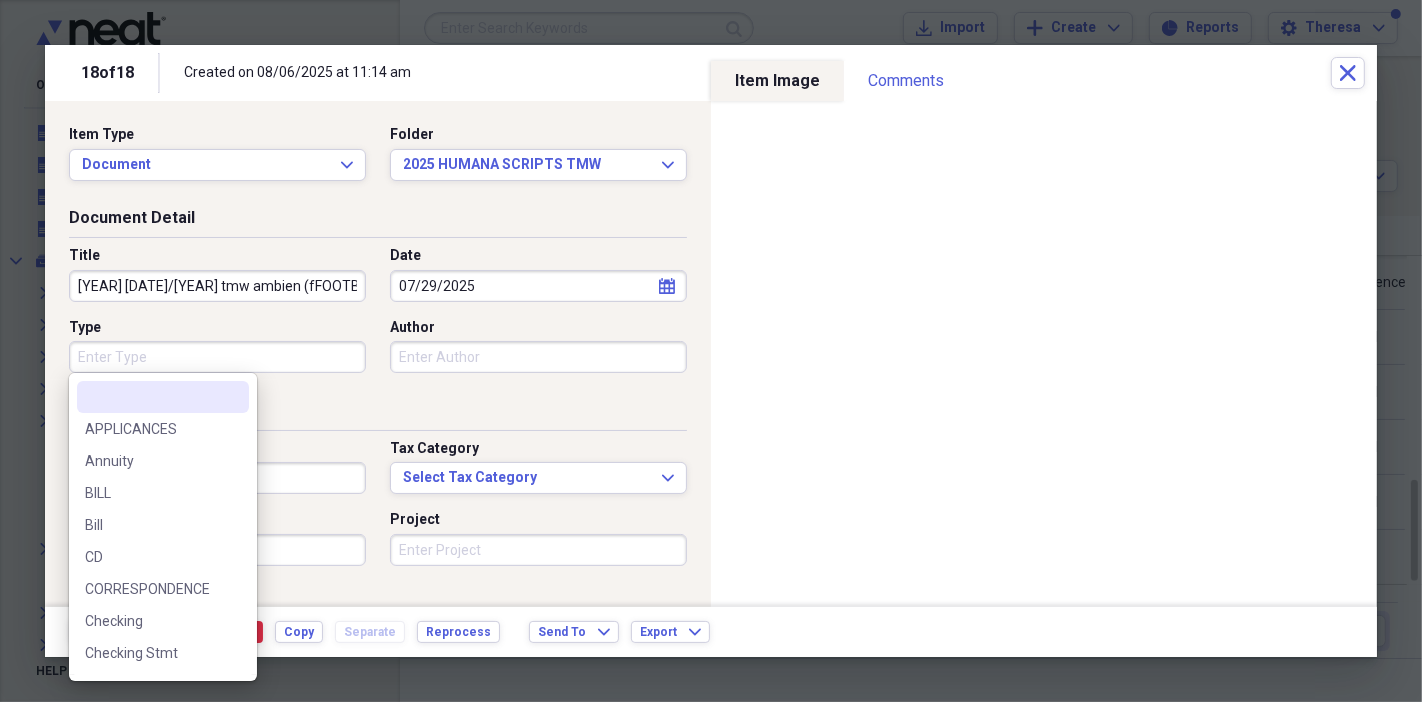 click on "Type" at bounding box center [217, 357] 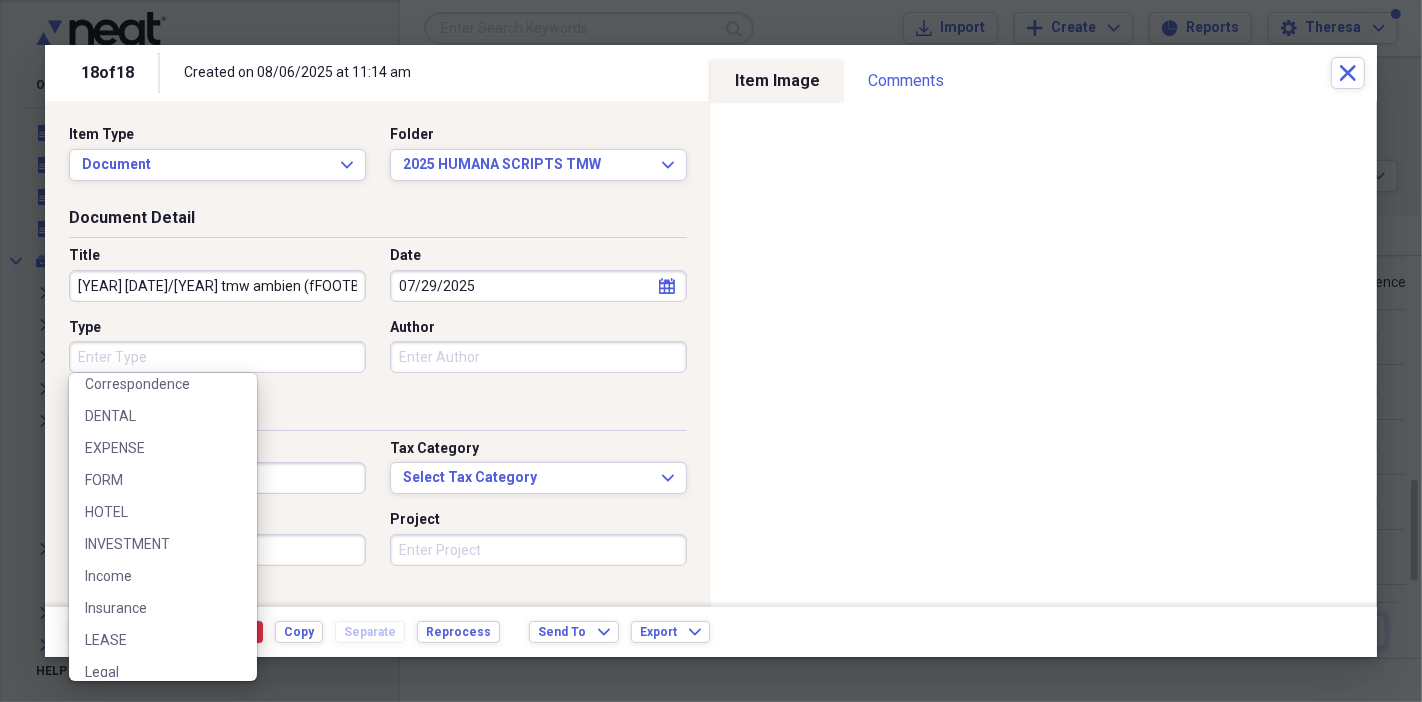 scroll, scrollTop: 555, scrollLeft: 0, axis: vertical 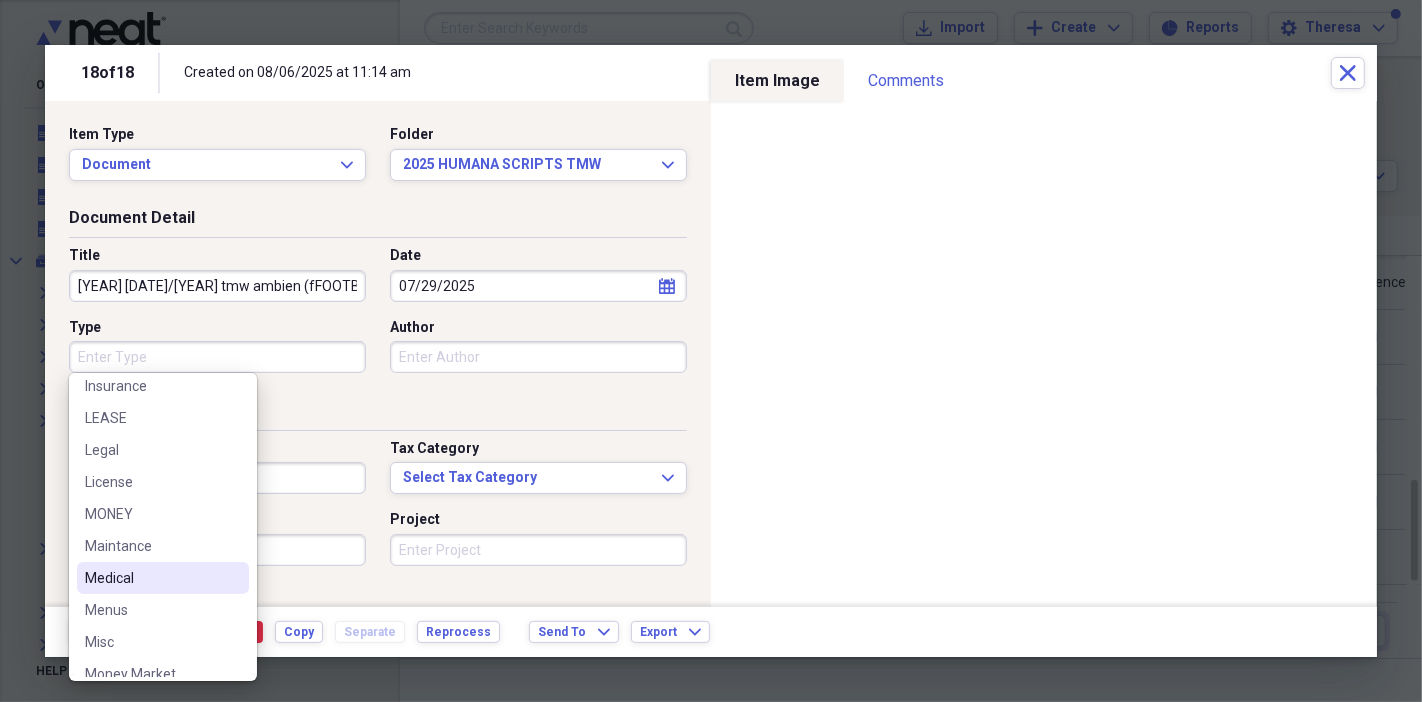 click on "Medical" at bounding box center [151, 578] 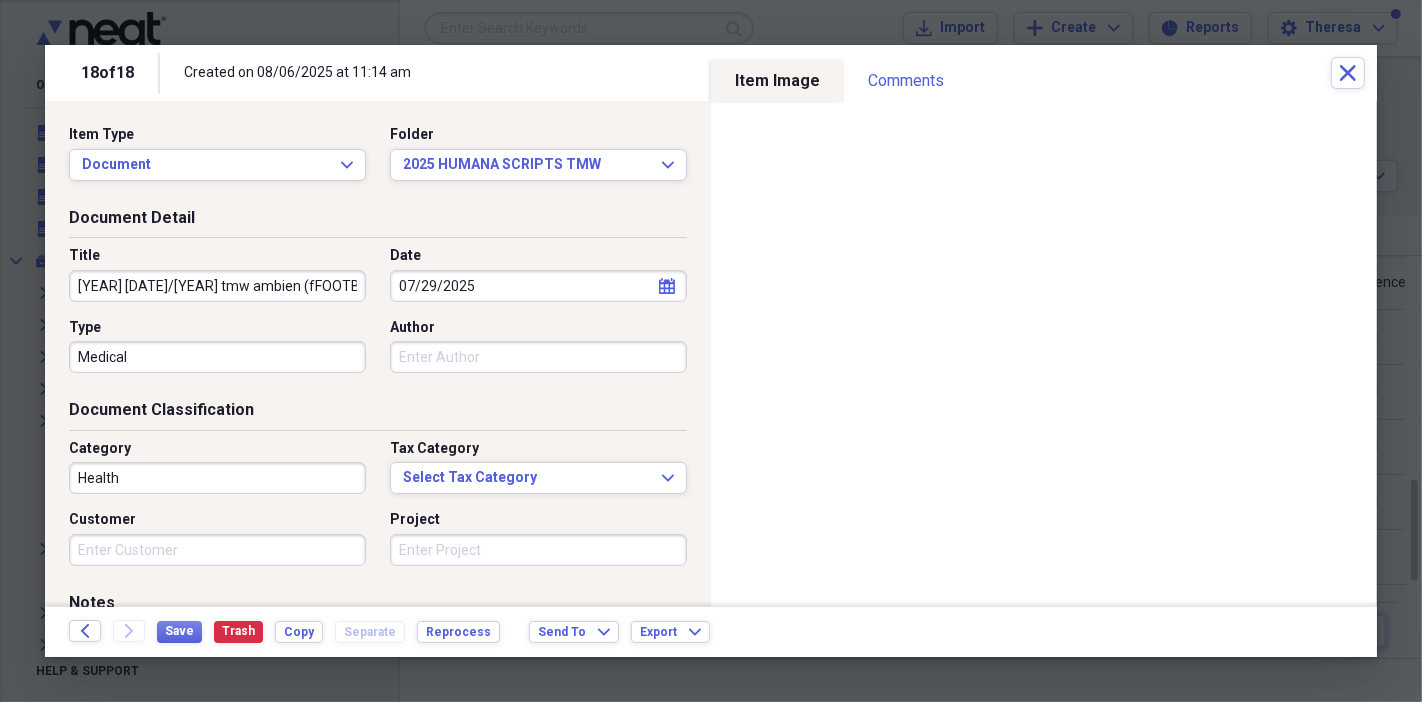 click on "Health" at bounding box center (217, 478) 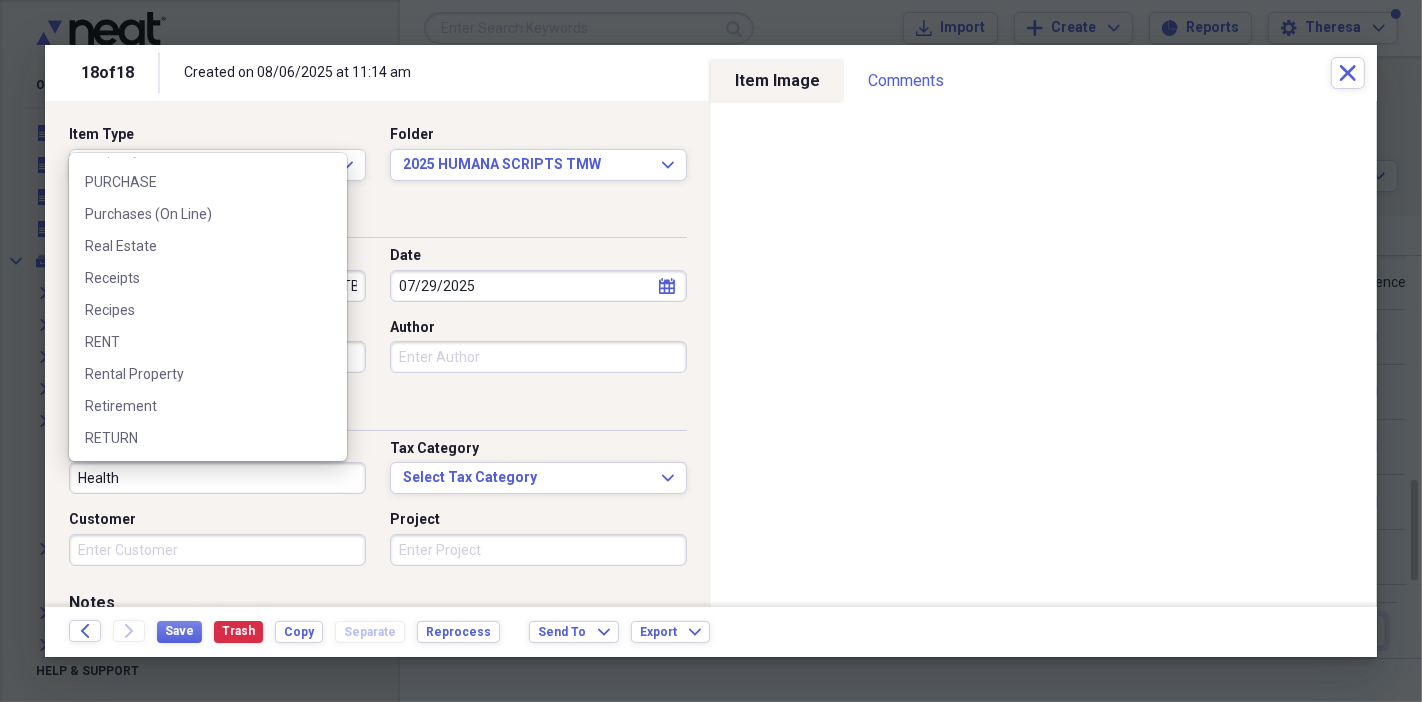 scroll, scrollTop: 2777, scrollLeft: 0, axis: vertical 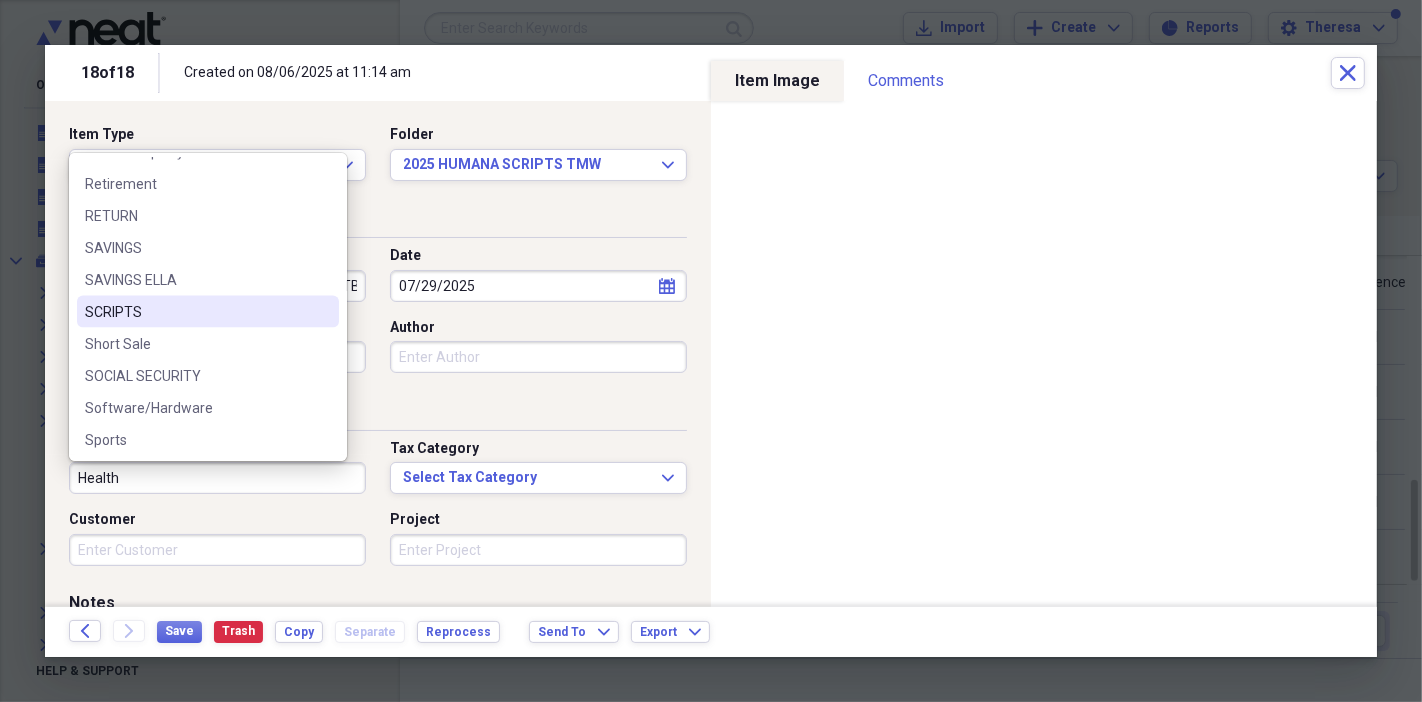 click on "SCRIPTS" at bounding box center [196, 312] 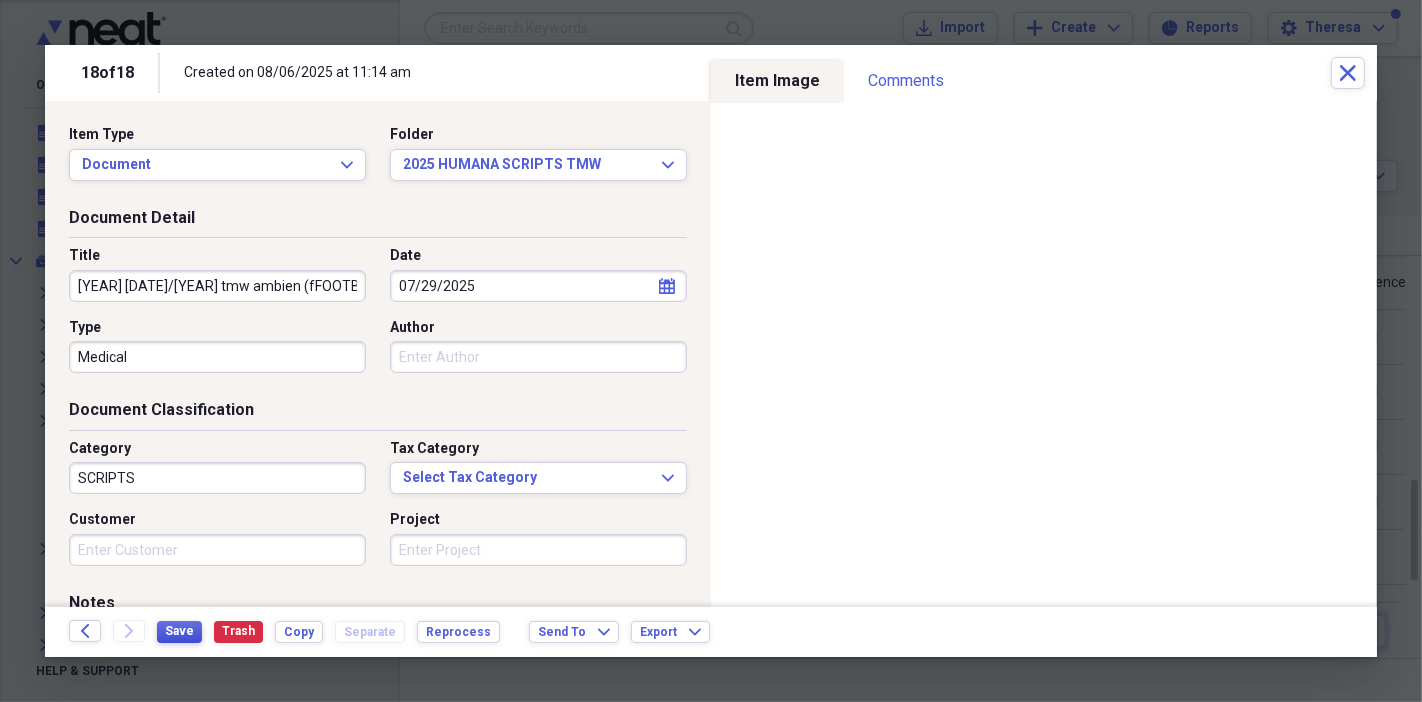 click on "Save" at bounding box center (179, 631) 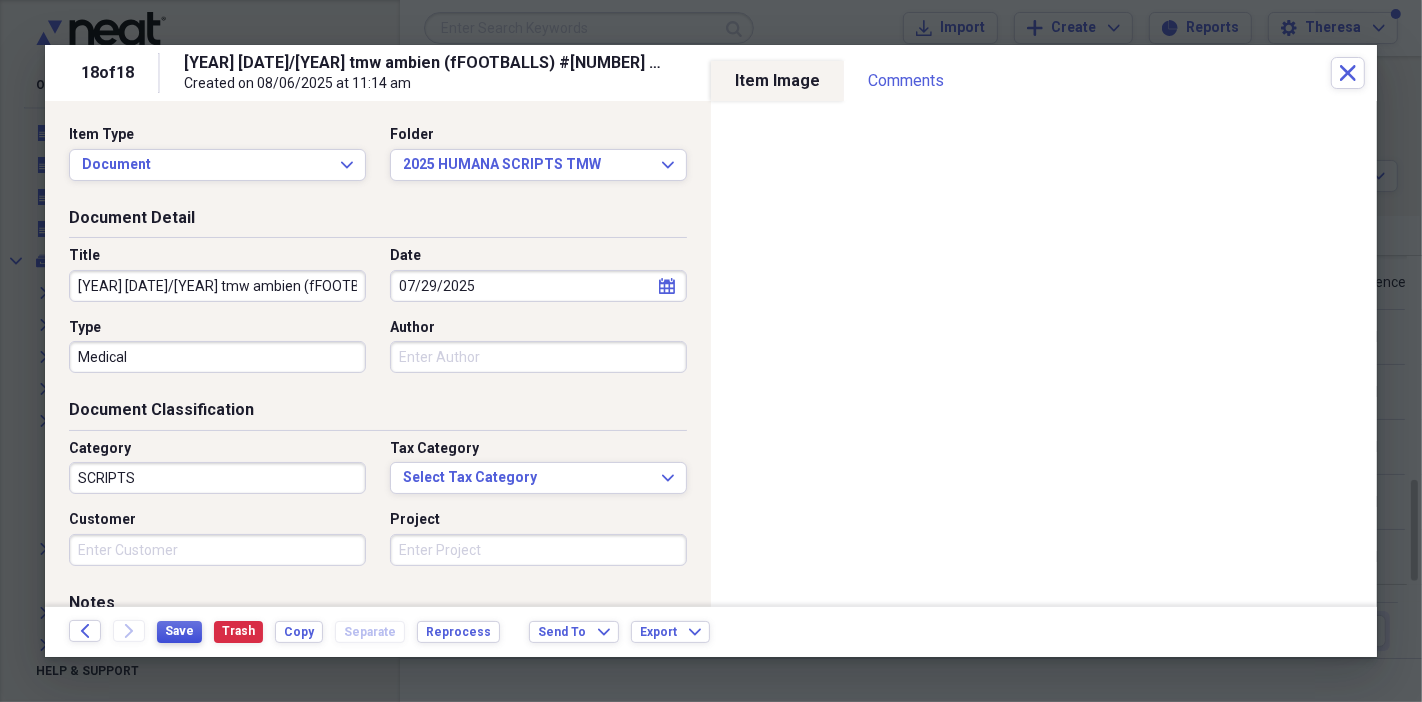 click on "Save" at bounding box center [179, 631] 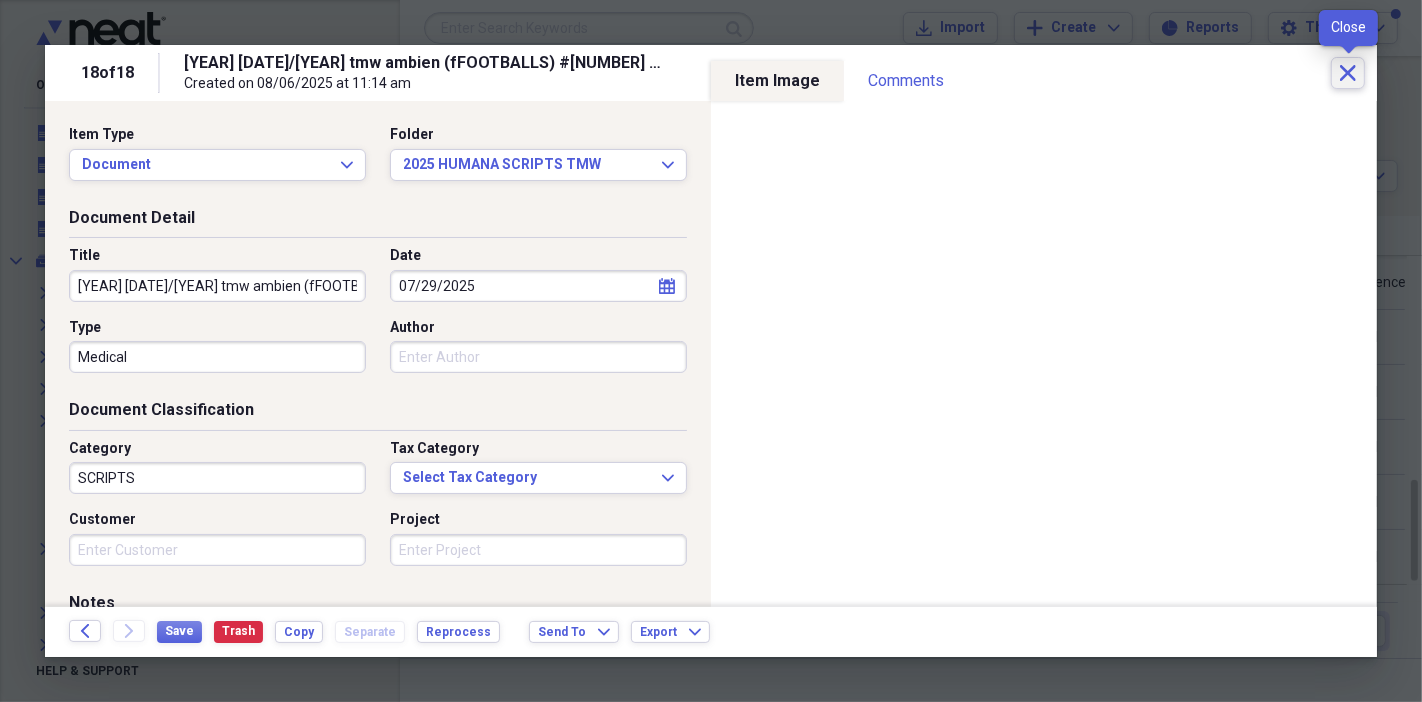click 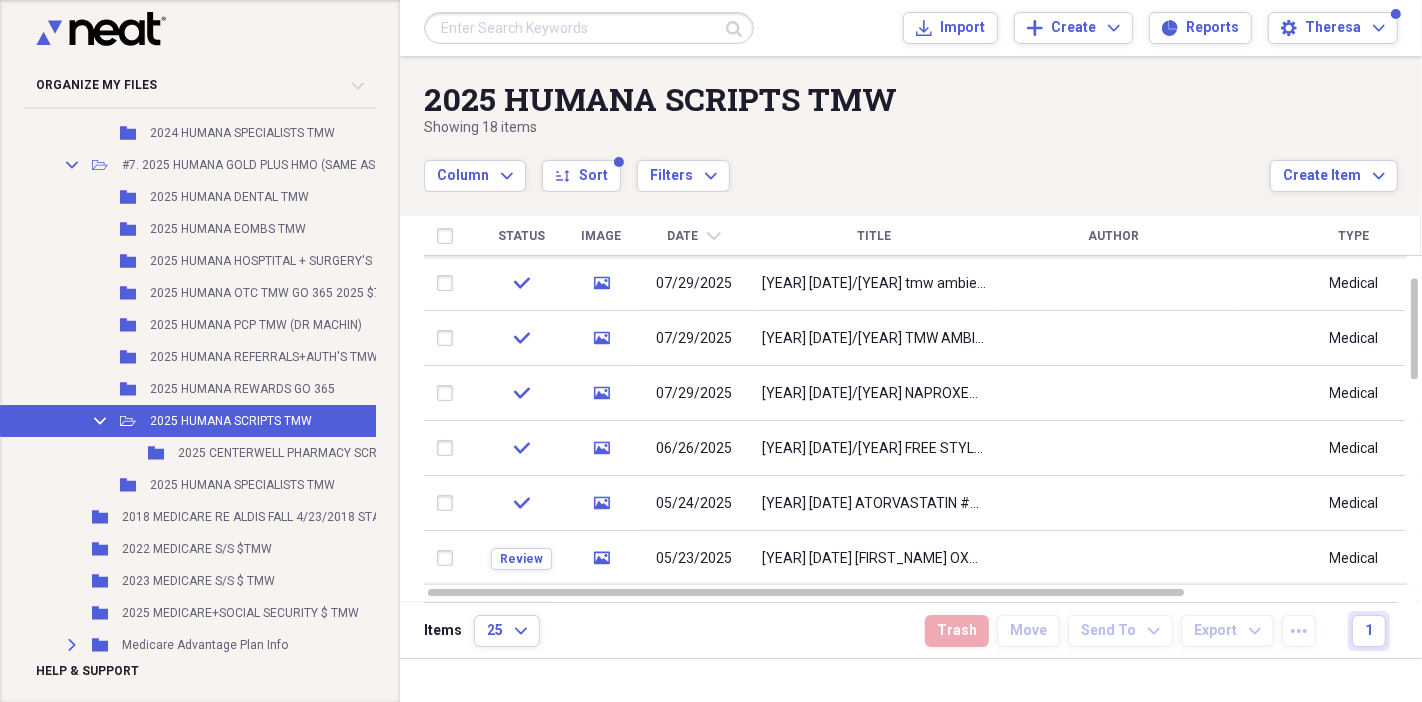 scroll, scrollTop: 18000, scrollLeft: 0, axis: vertical 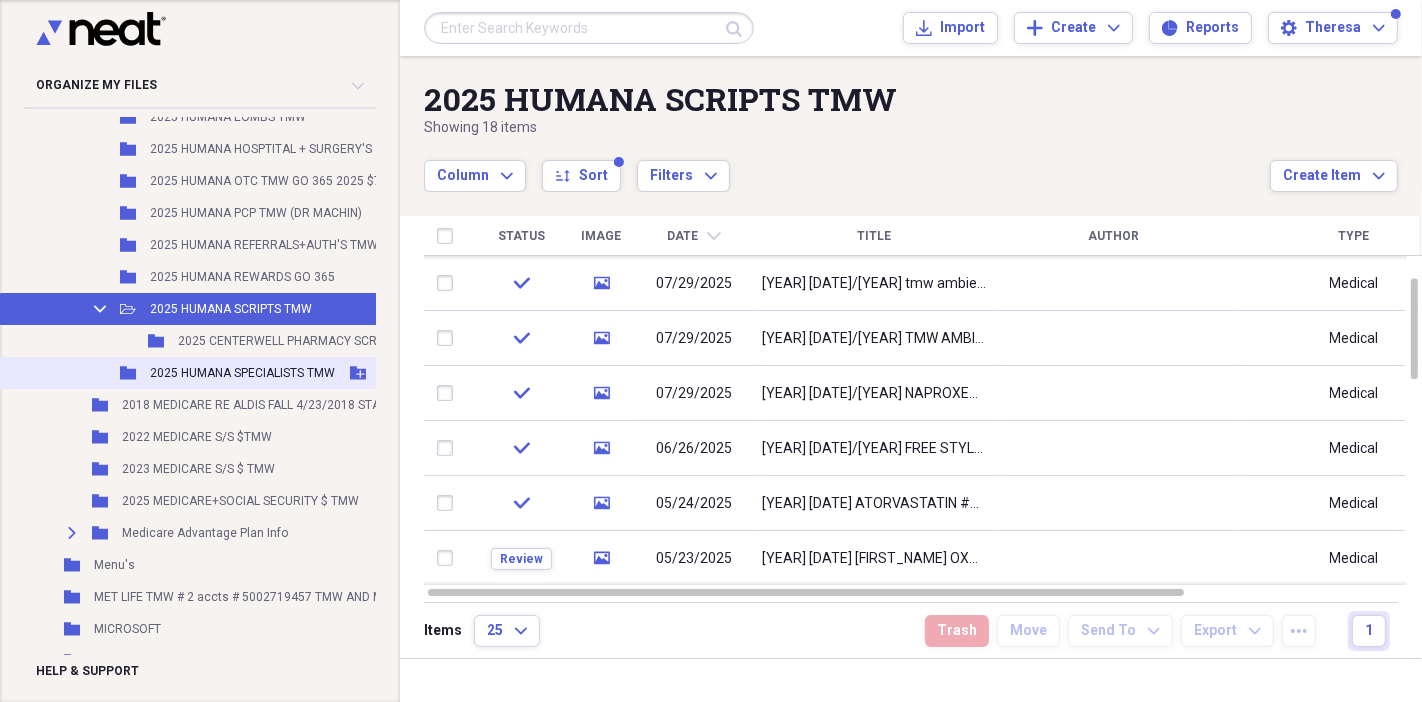 click on "2025 HUMANA SPECIALISTS TMW" at bounding box center [242, 373] 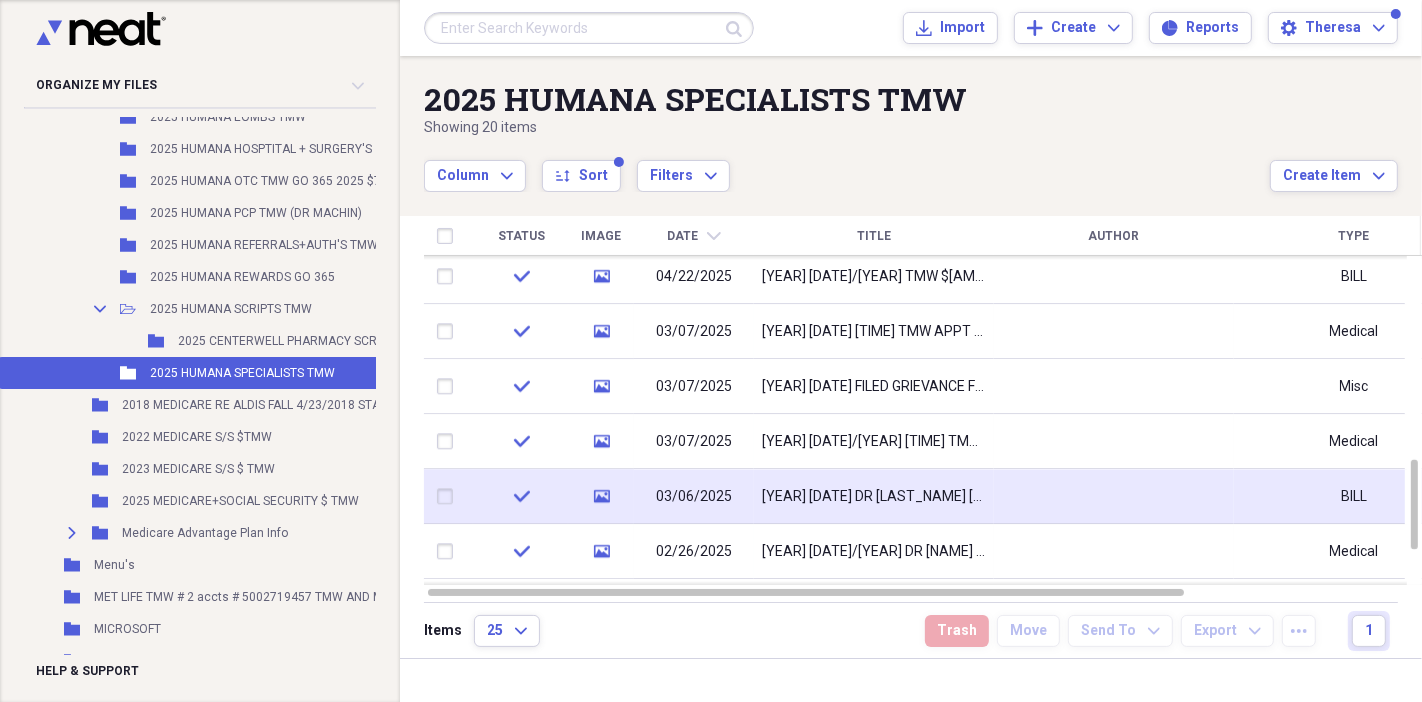 click on "03/06/2025" at bounding box center [694, 496] 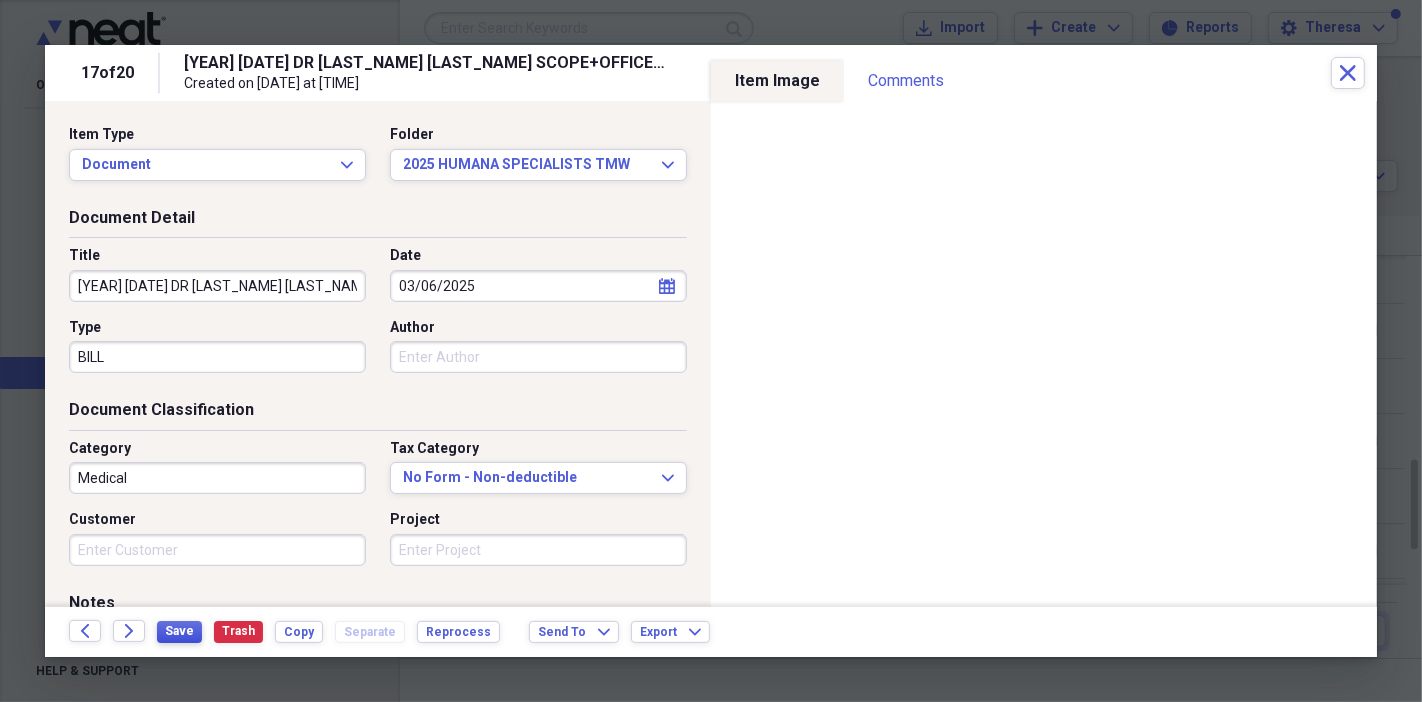 click on "Save" at bounding box center [179, 631] 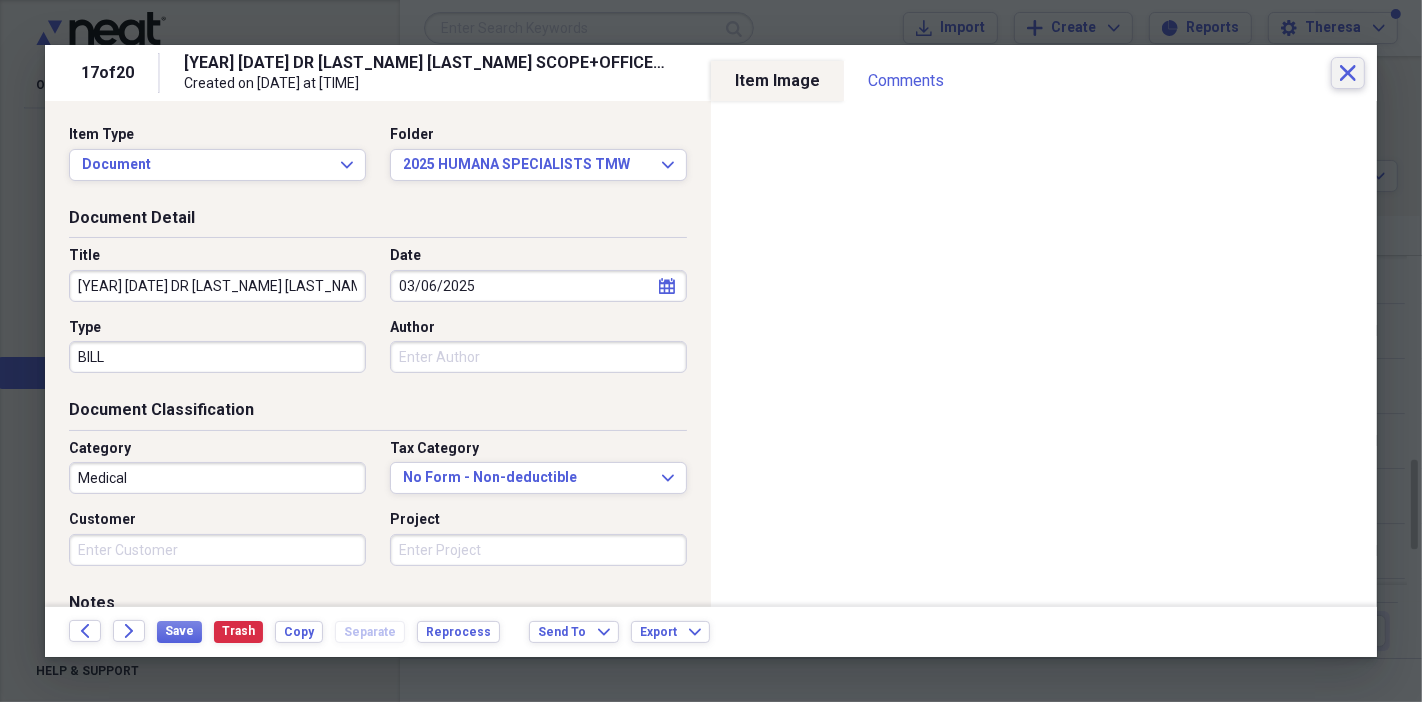 click 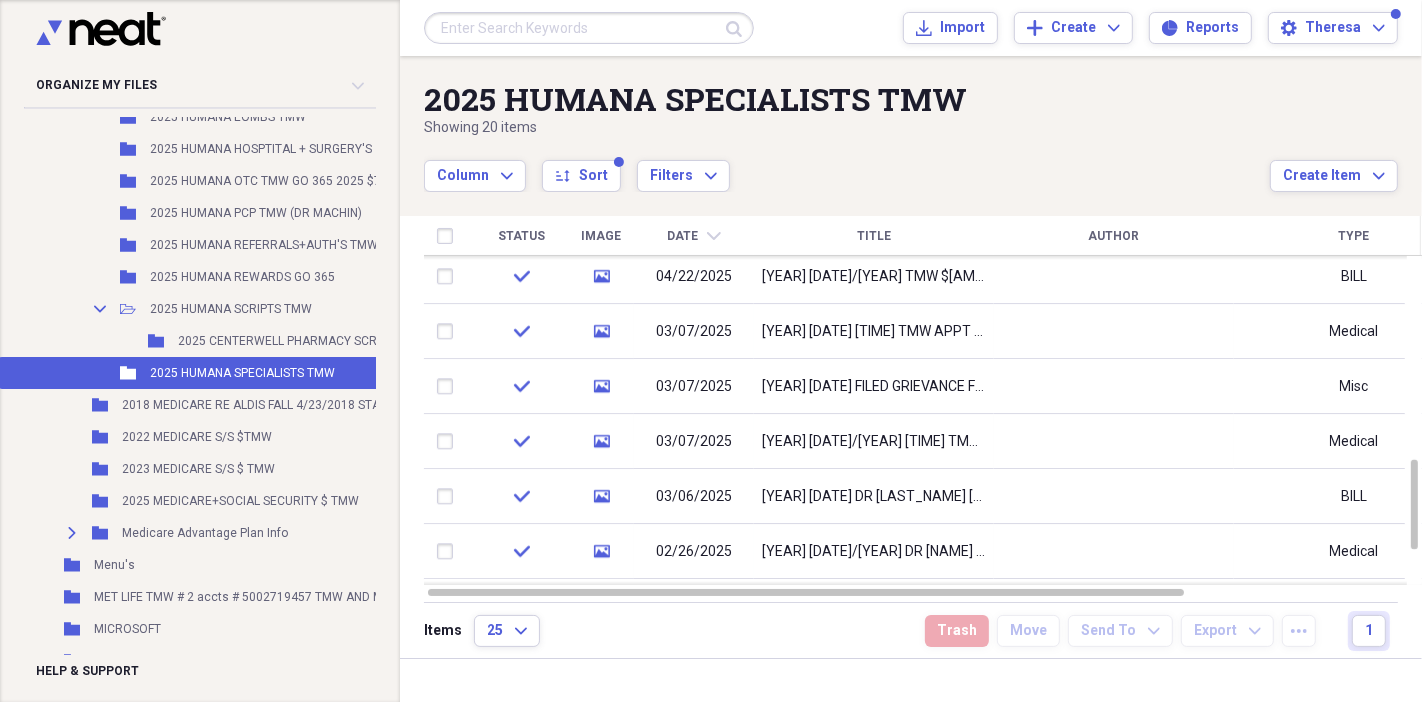 drag, startPoint x: 1348, startPoint y: 67, endPoint x: 1364, endPoint y: -4, distance: 72.780495 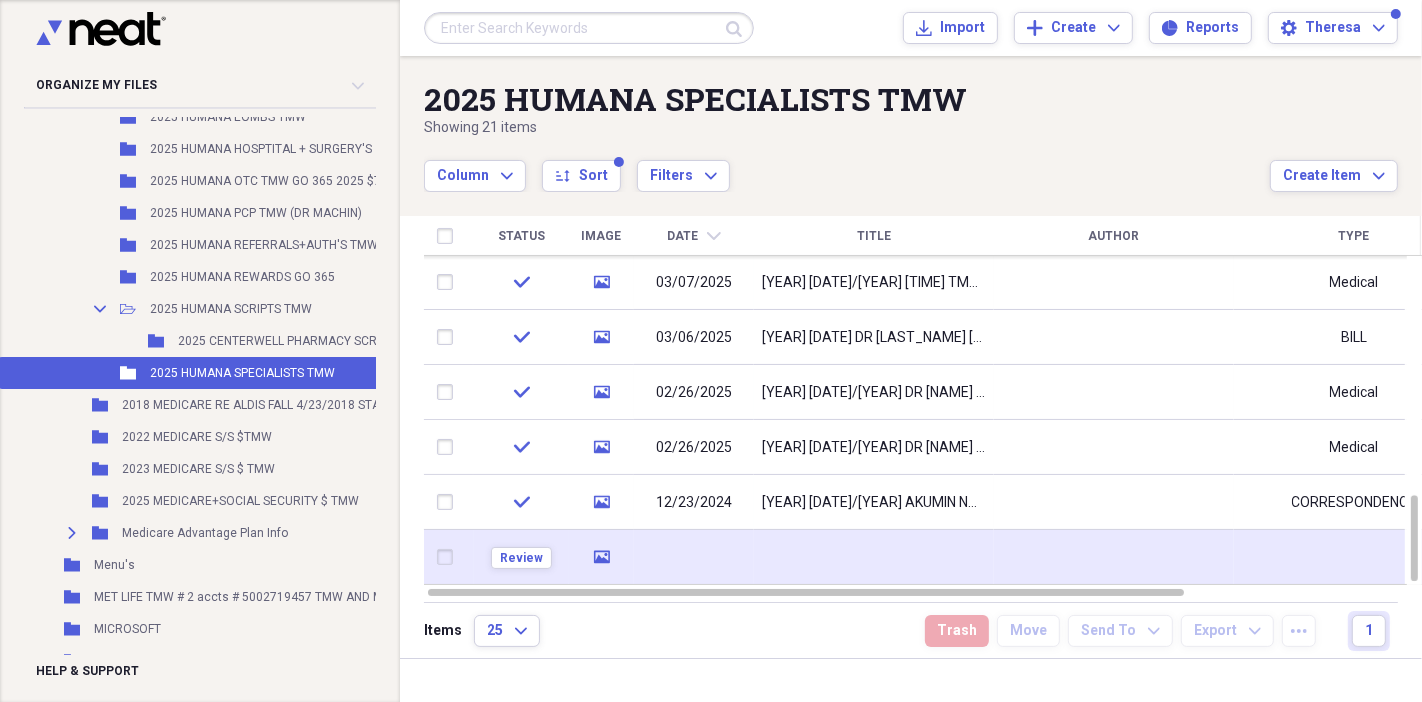click at bounding box center (694, 557) 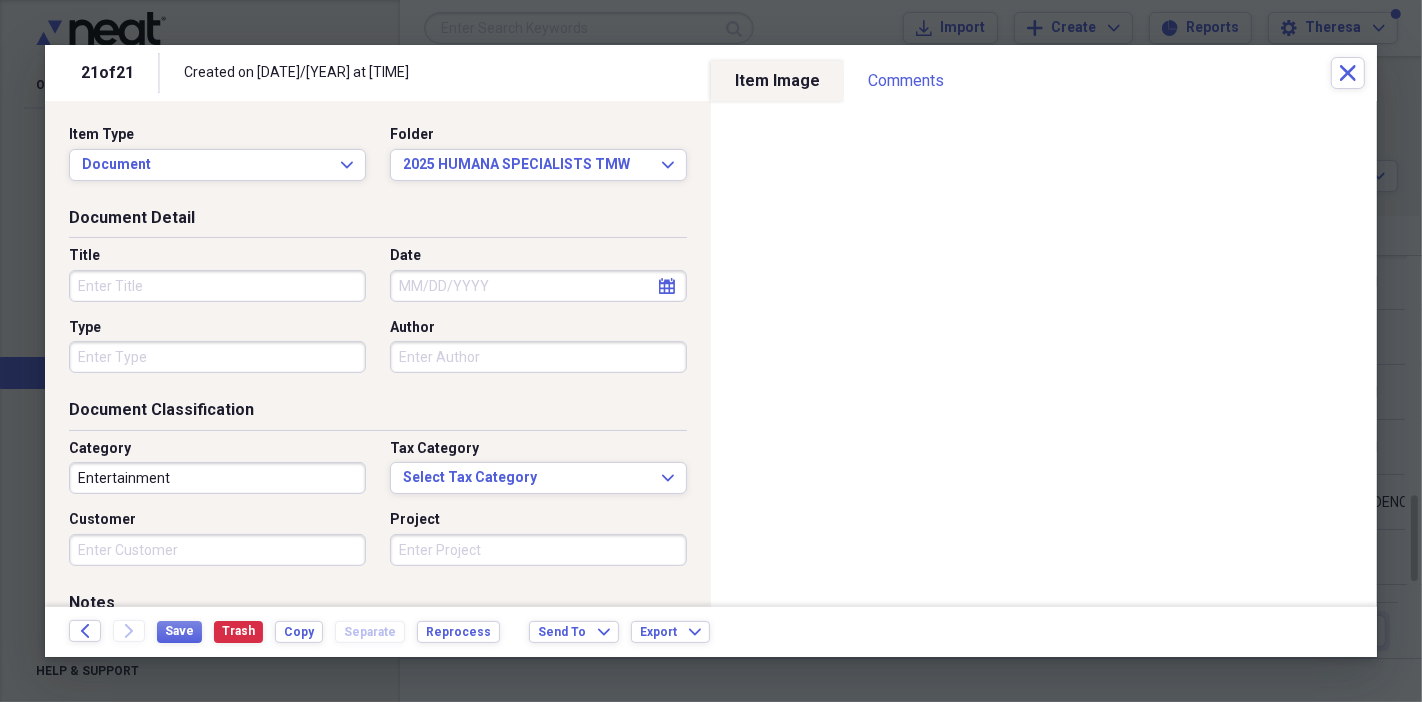 click on "Title" at bounding box center (217, 286) 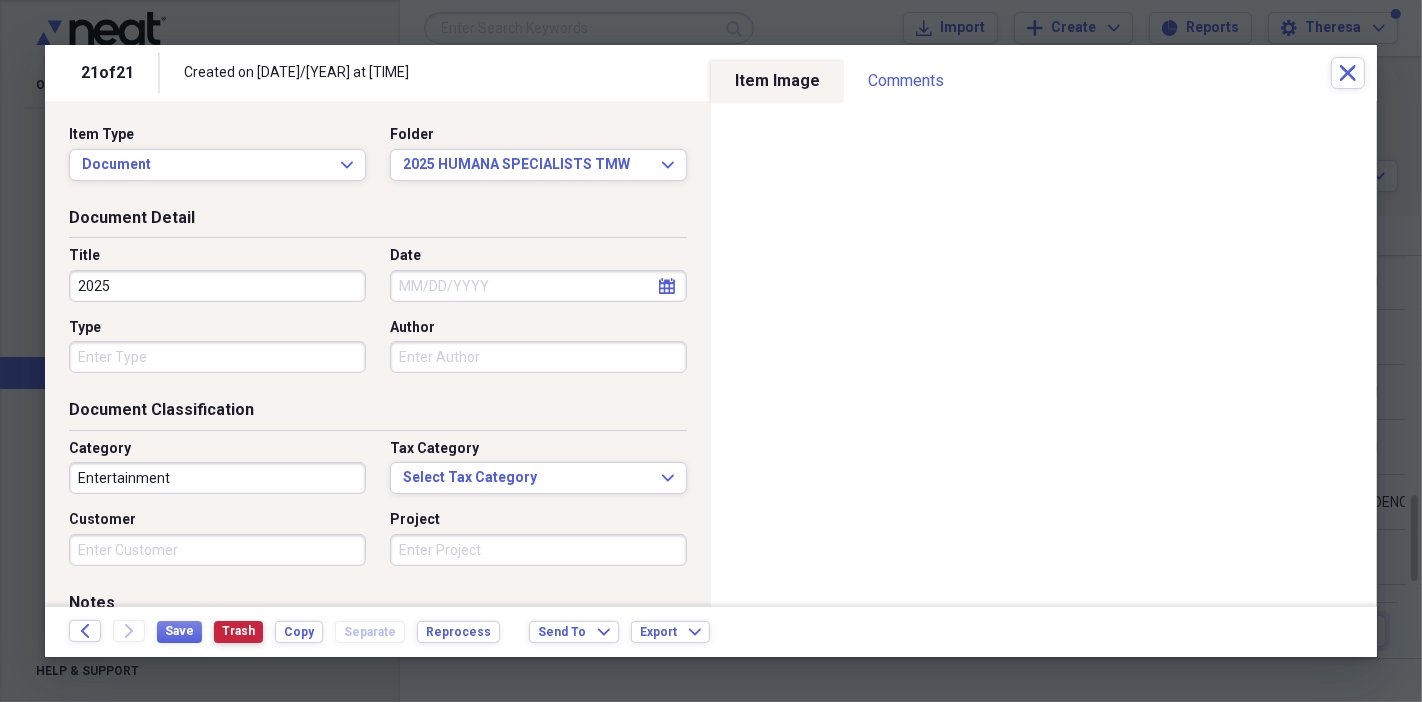 type on "2025" 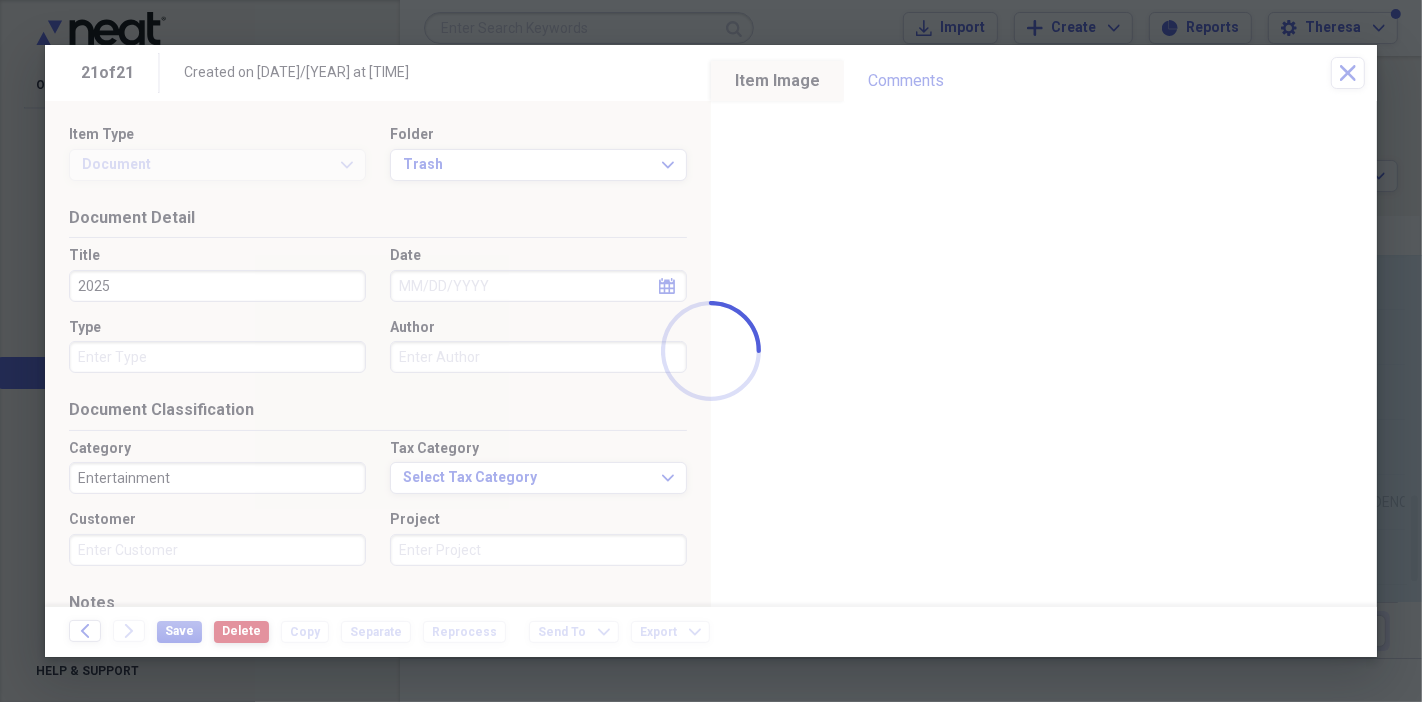 type 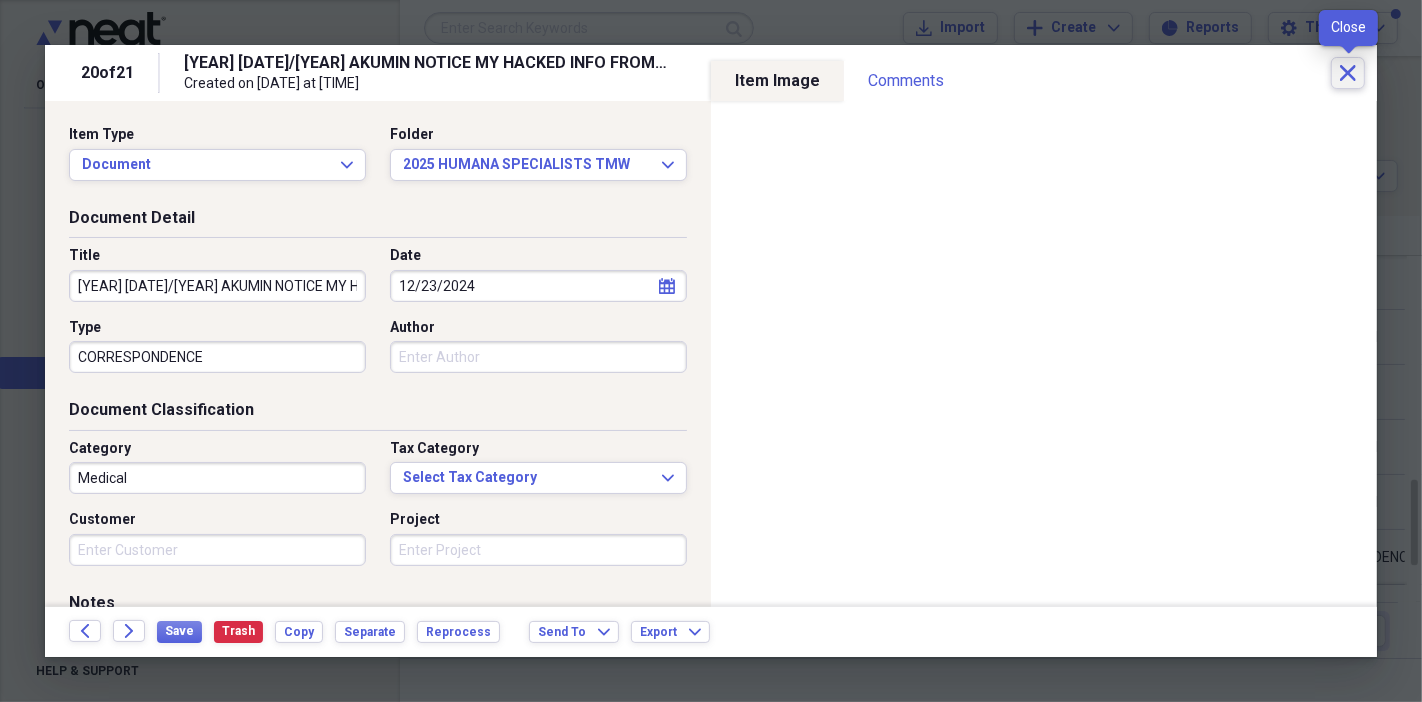 click on "Close" 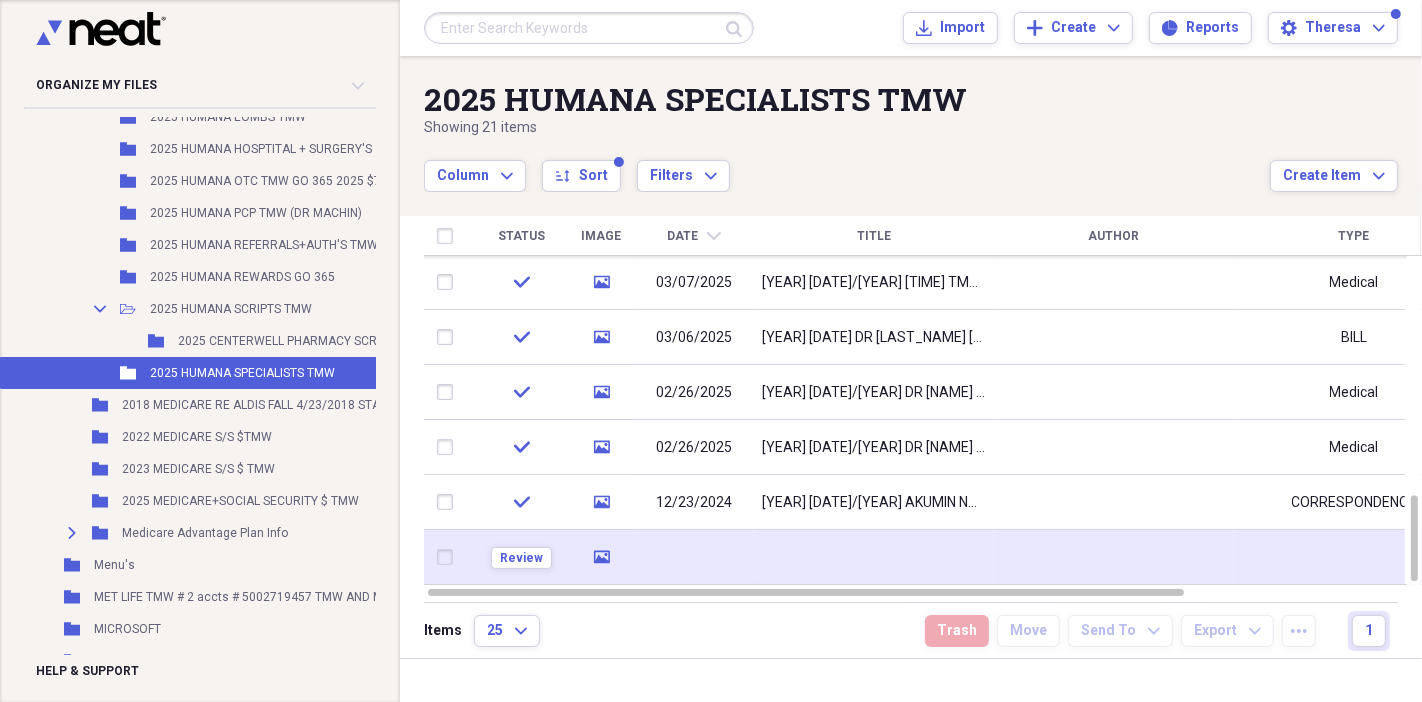 click at bounding box center [874, 557] 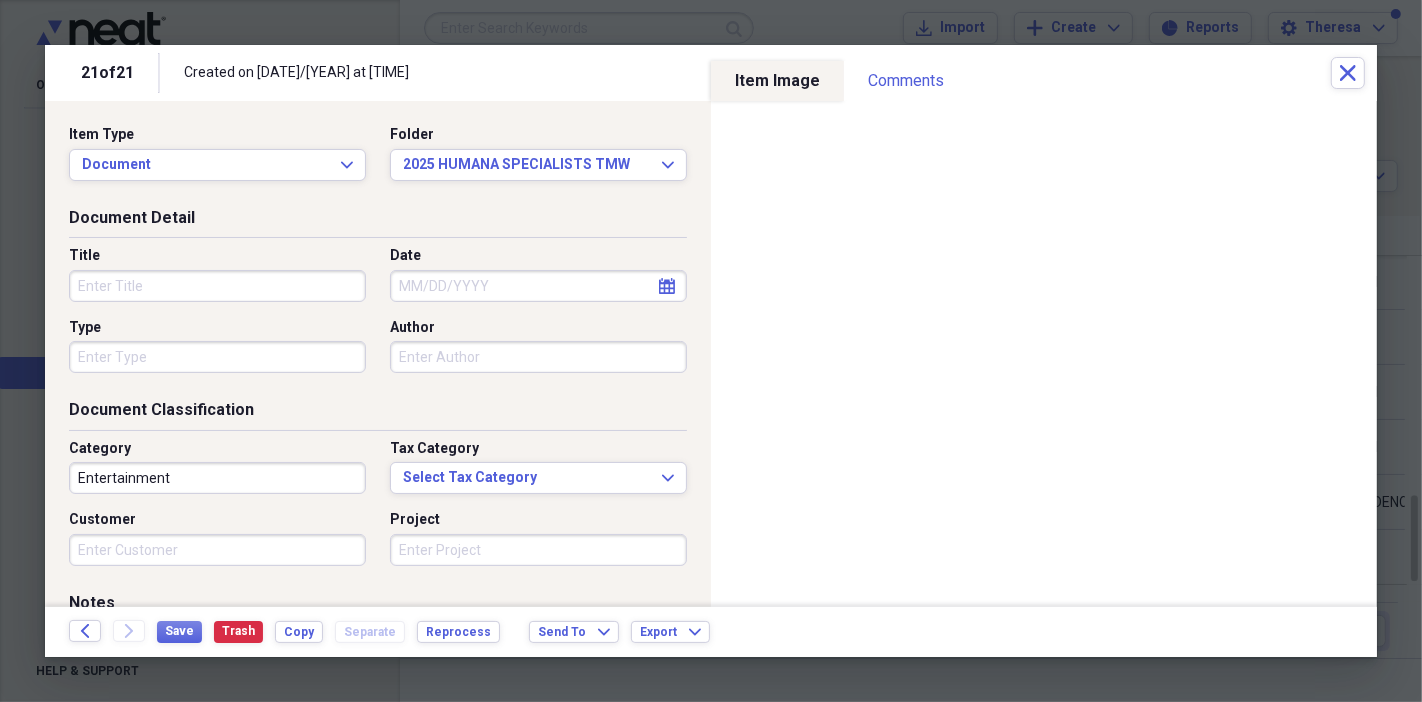 click on "Title" at bounding box center (217, 286) 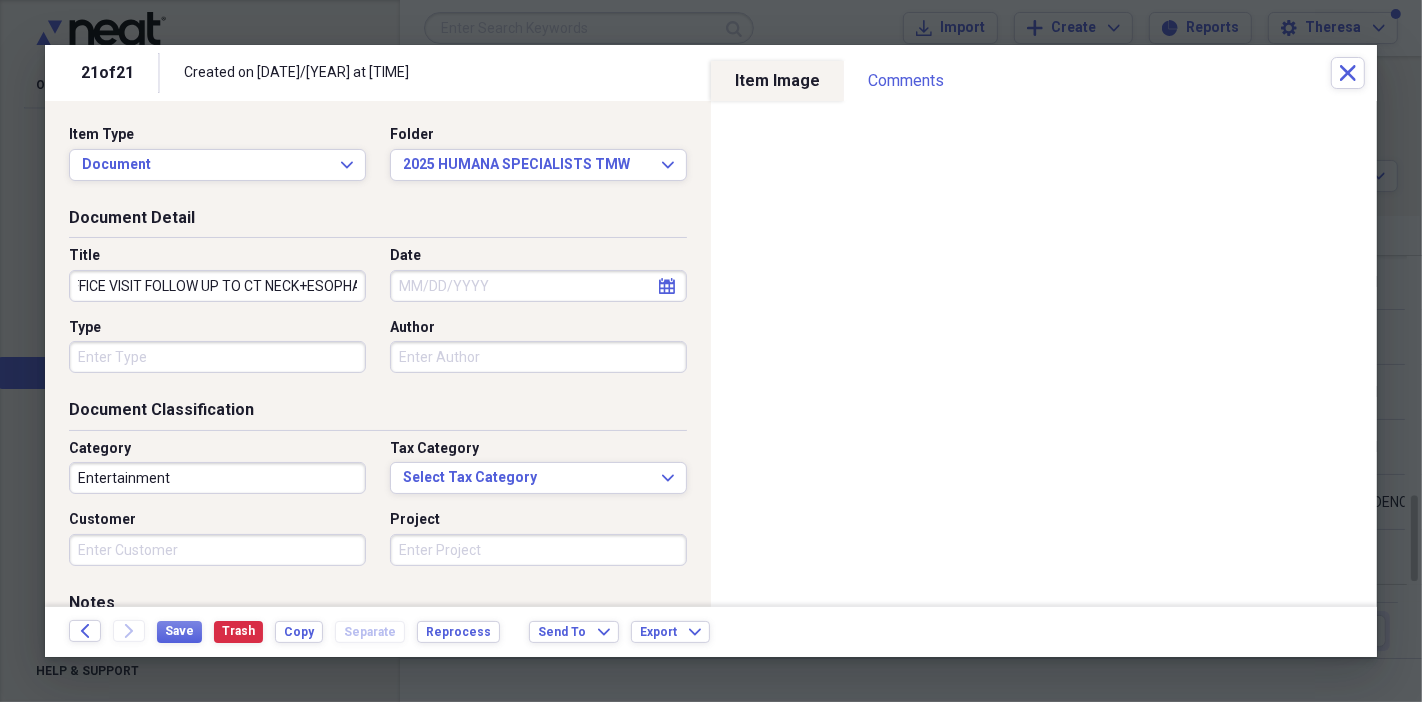 scroll, scrollTop: 0, scrollLeft: 236, axis: horizontal 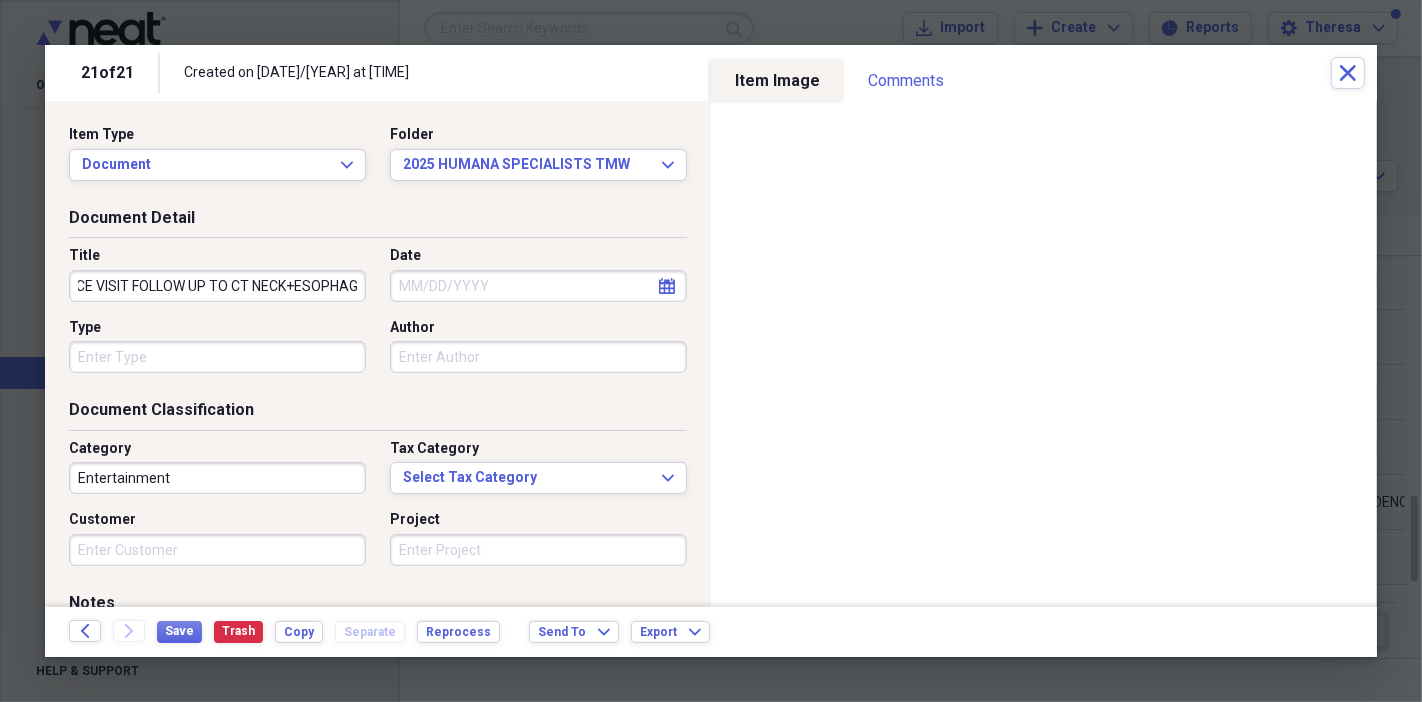 click on "[YEAR] [DATE] DR [LAST_NAME] OFFICE VISIT FOLLOW UP TO CT NECK+ESOPHAGRAM" at bounding box center [217, 286] 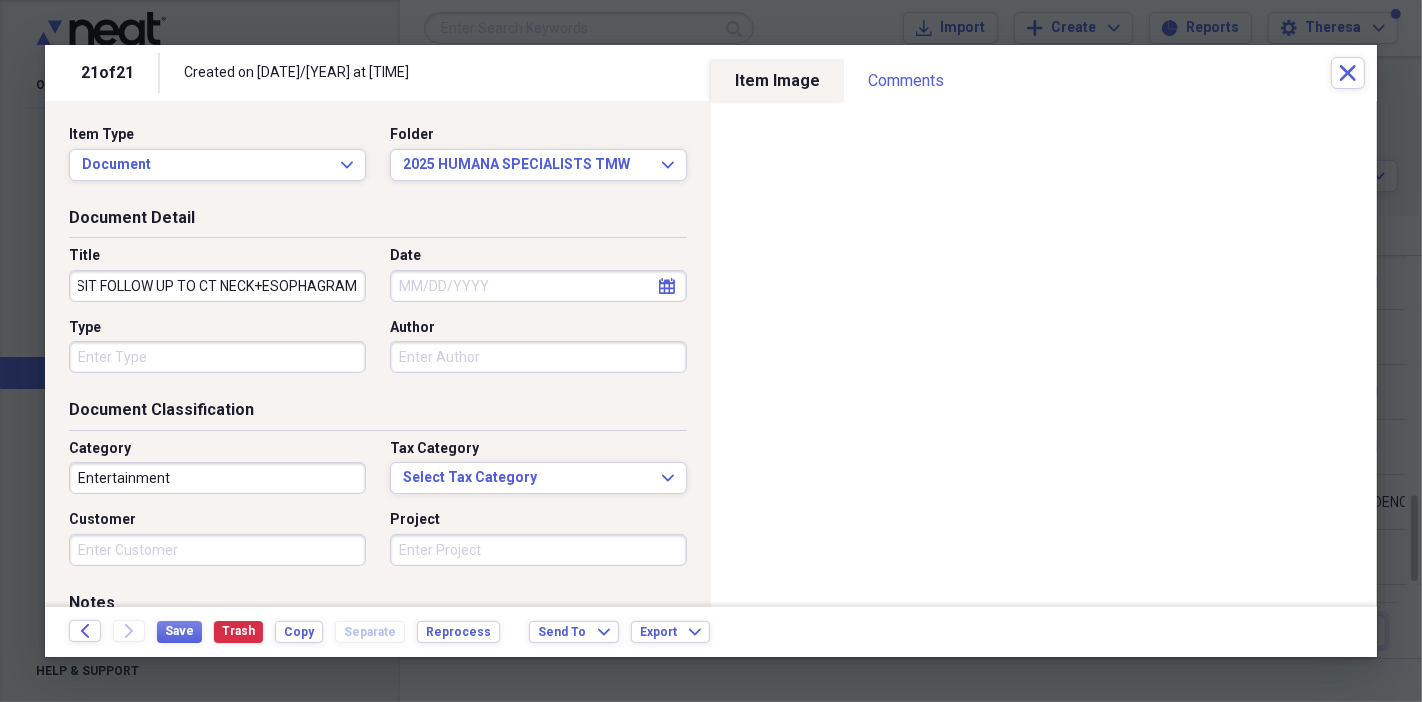 scroll, scrollTop: 0, scrollLeft: 456, axis: horizontal 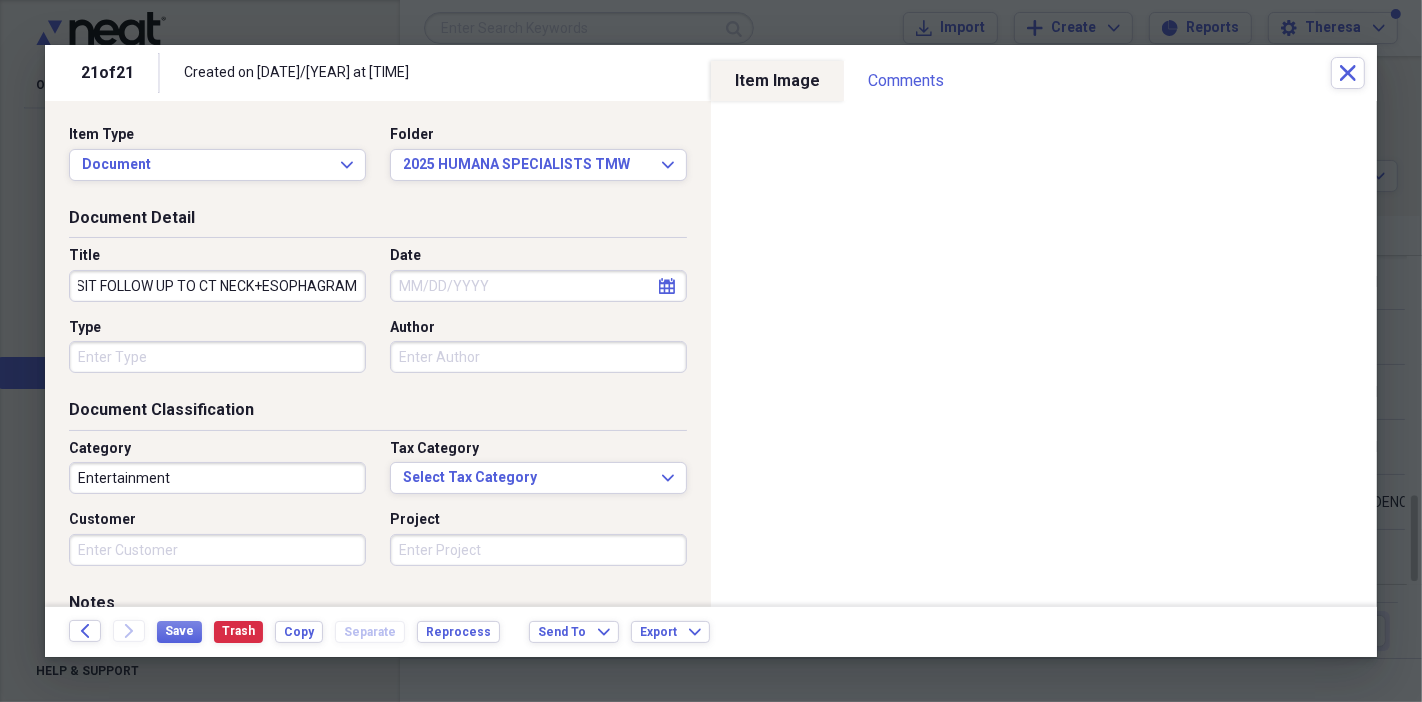 type on "[YEAR] [DATE] DR [LAST_NAME] OFFICE VISIT FOLLOW UP TO CT NECK (AKUMIN)+ESOPHAGRAM (ST MARY'S)~
[AMOUNT] COPAY" 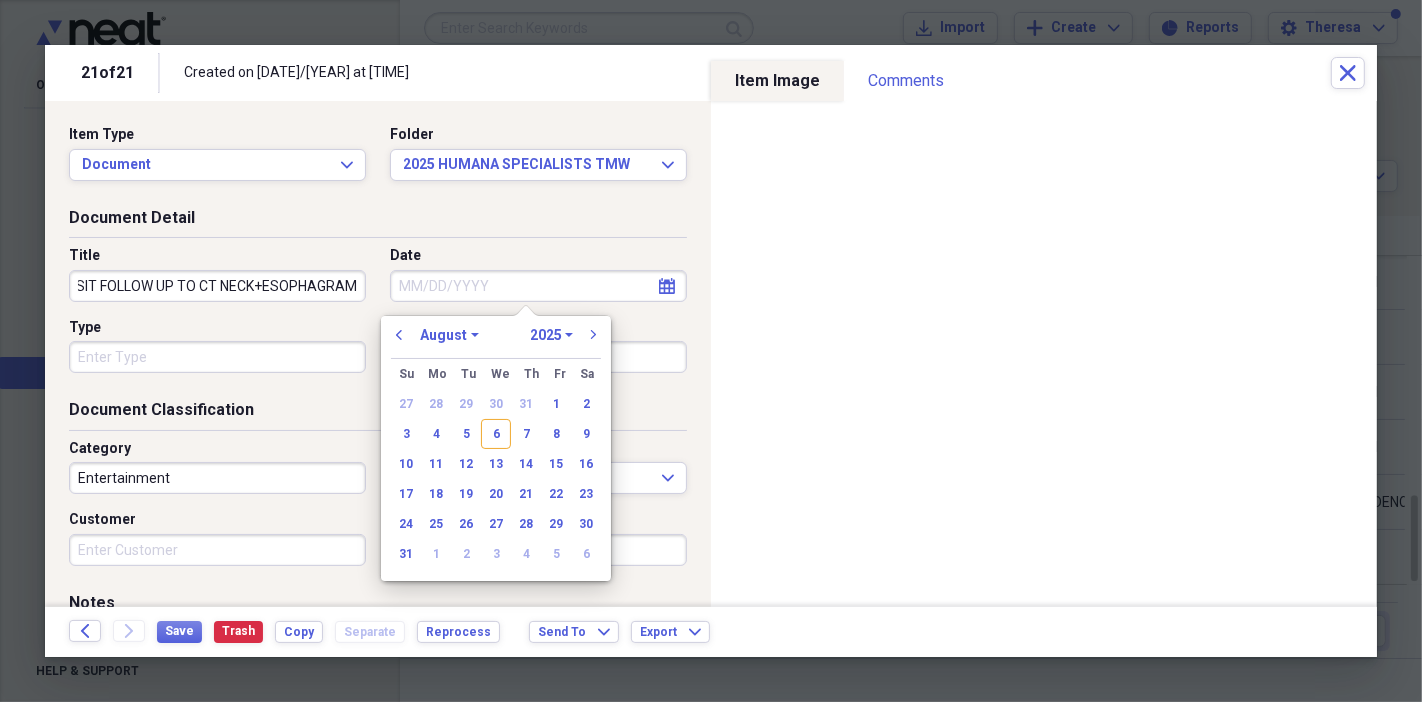 scroll, scrollTop: 0, scrollLeft: 0, axis: both 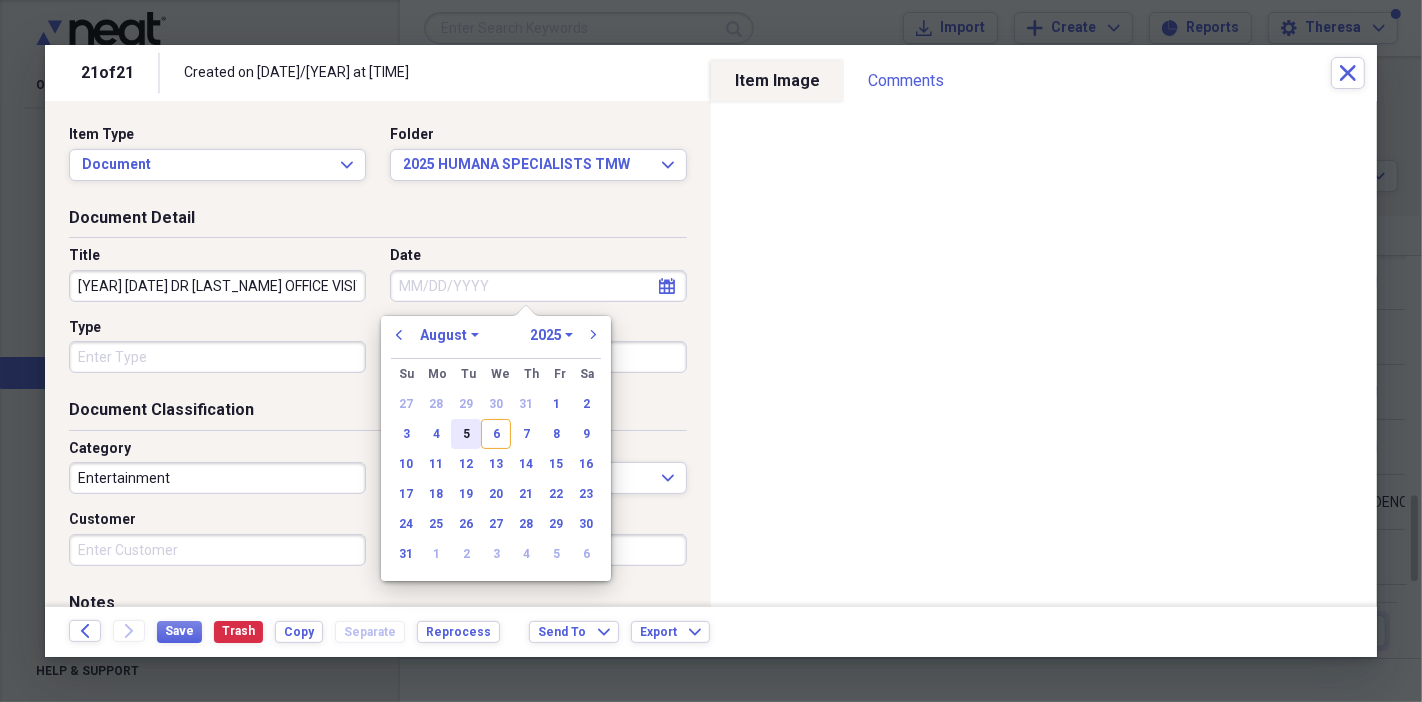 click on "5" at bounding box center (466, 434) 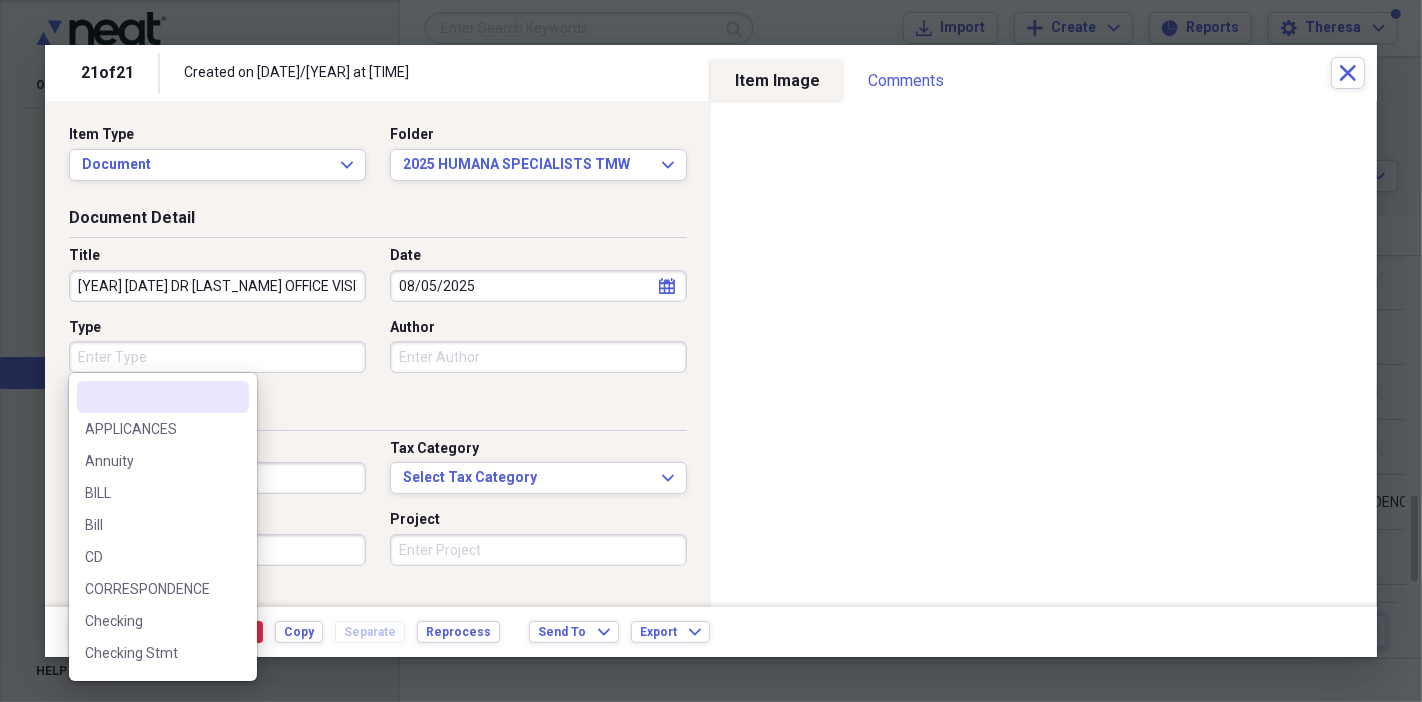 click on "Type" at bounding box center [217, 357] 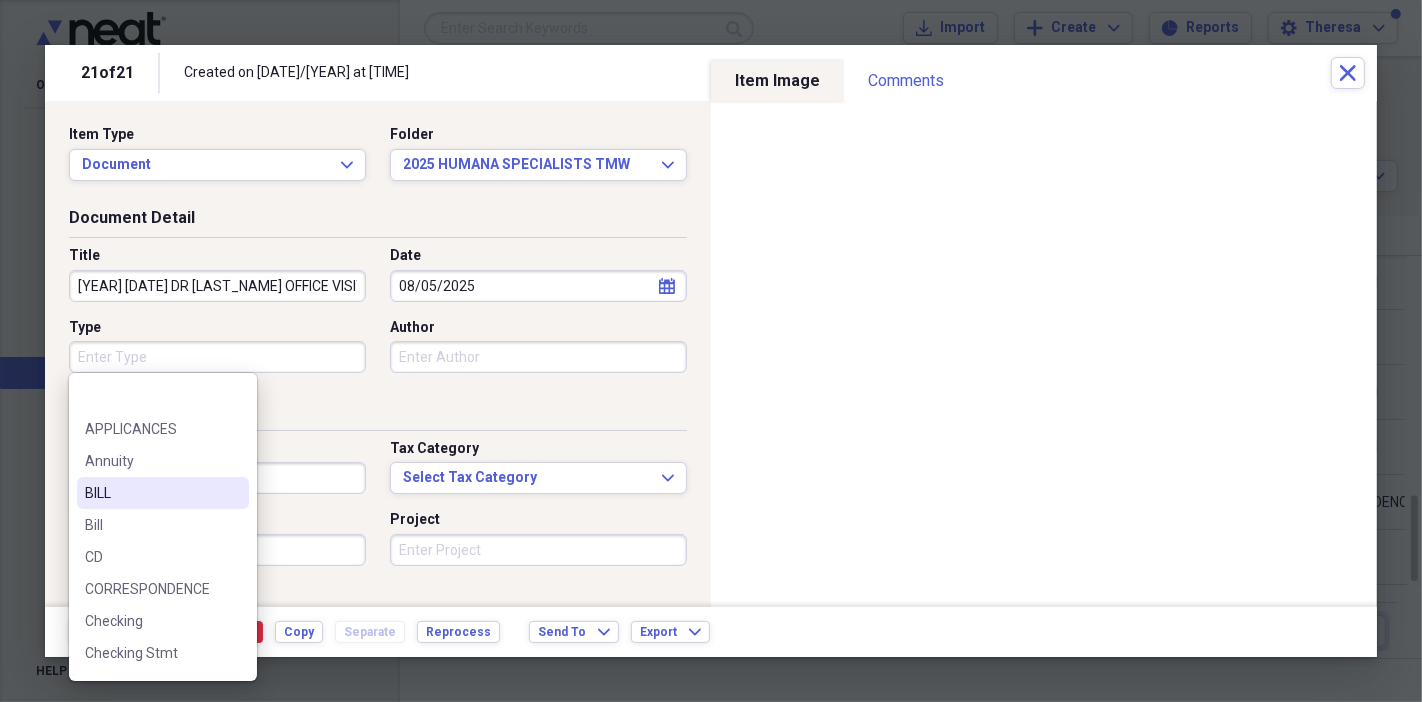 click on "BILL" at bounding box center [151, 493] 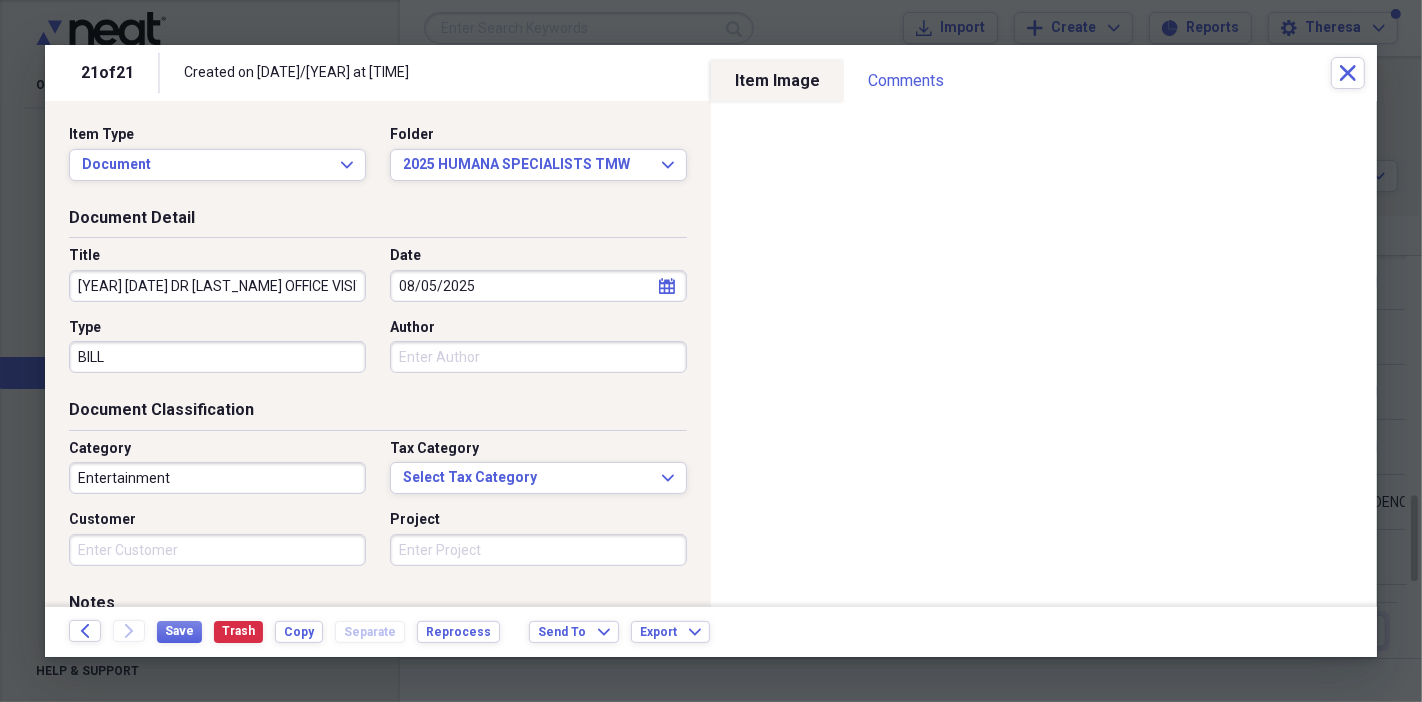 scroll, scrollTop: 222, scrollLeft: 0, axis: vertical 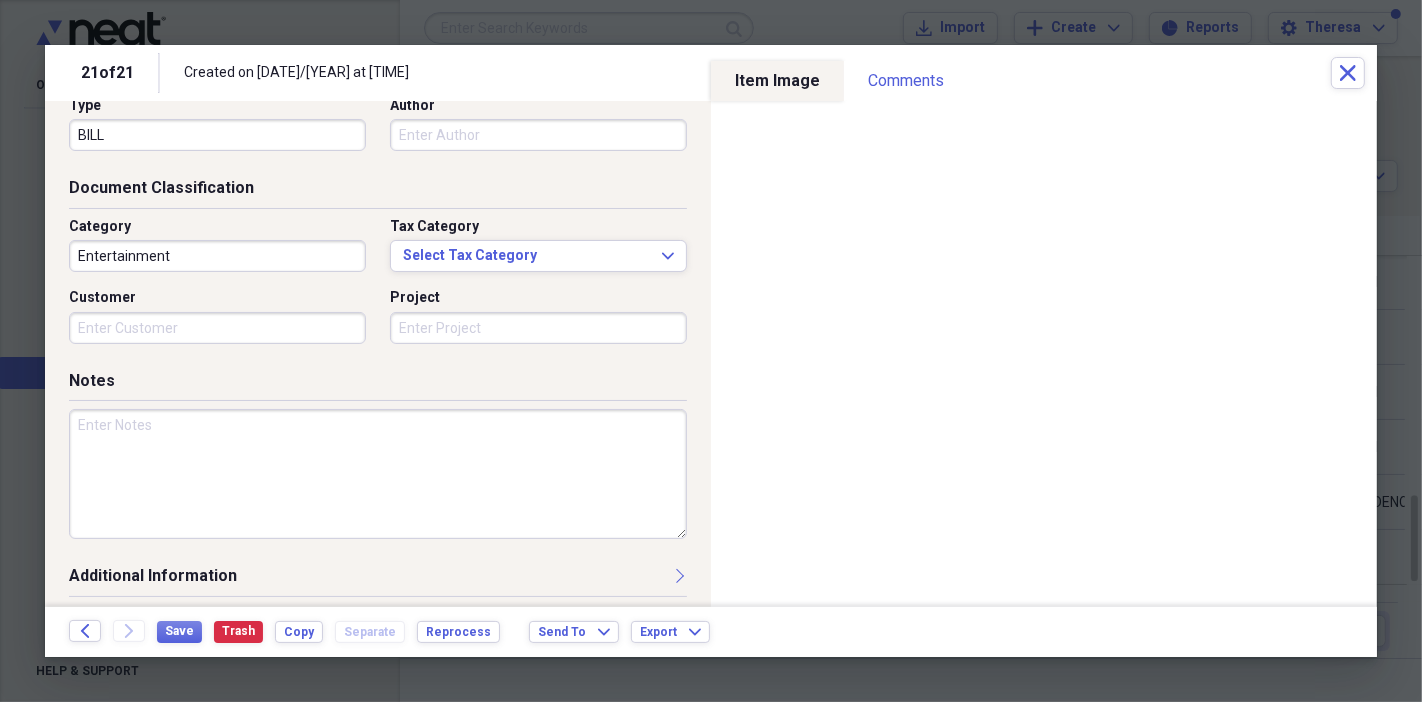 click on "Entertainment" at bounding box center [217, 256] 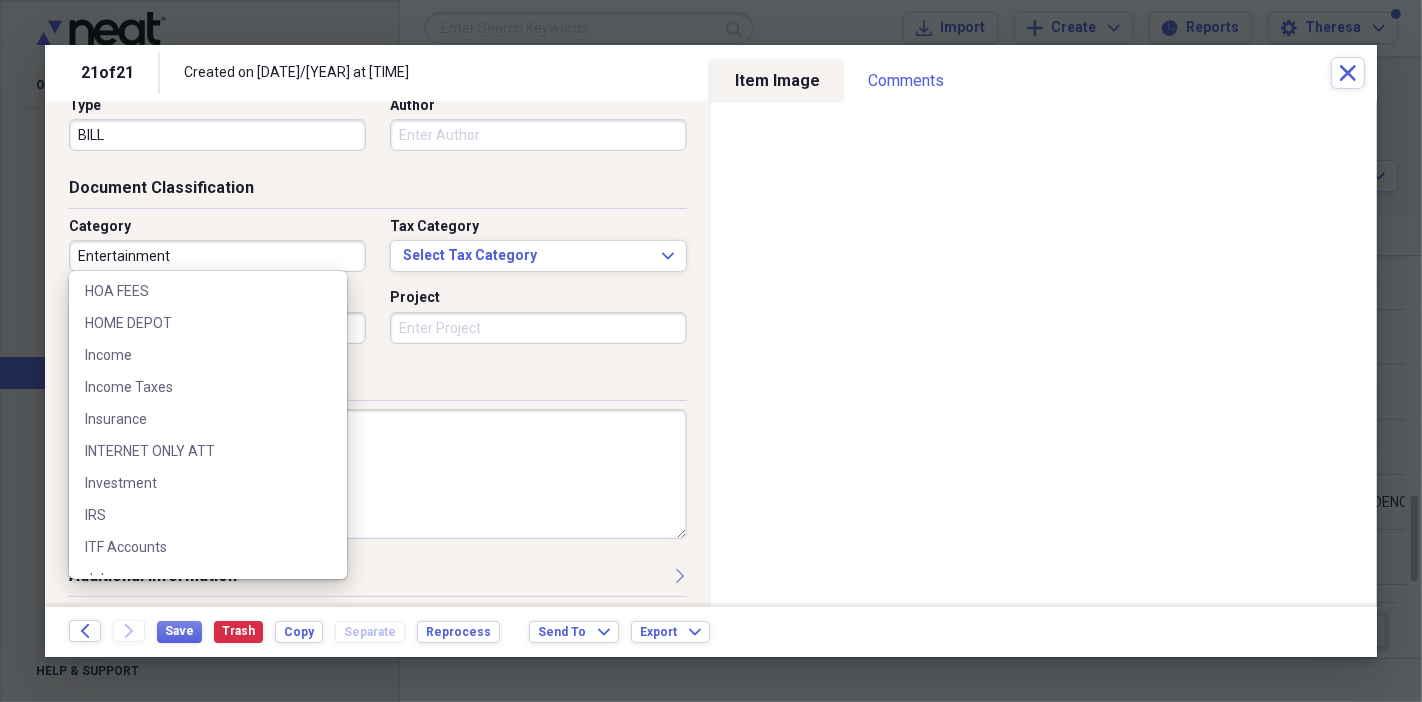 scroll, scrollTop: 1888, scrollLeft: 0, axis: vertical 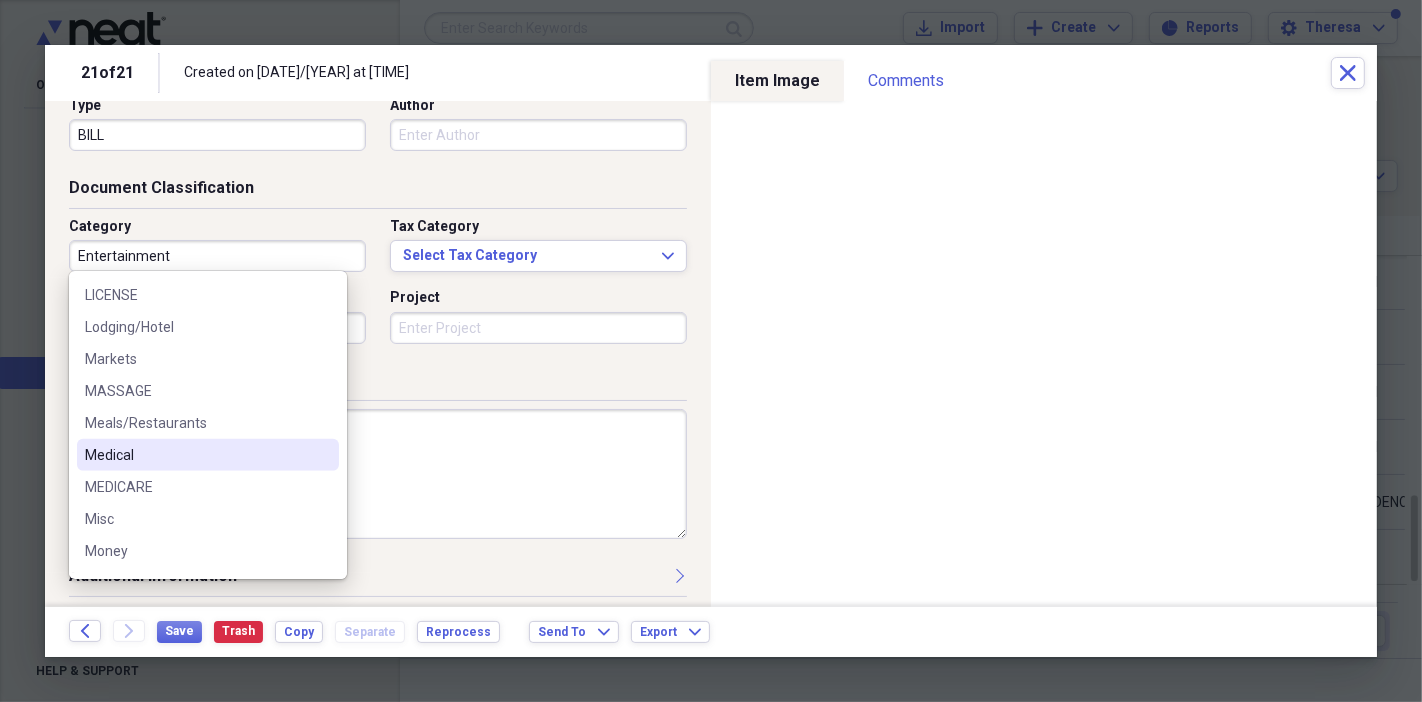 click on "Medical" at bounding box center (196, 455) 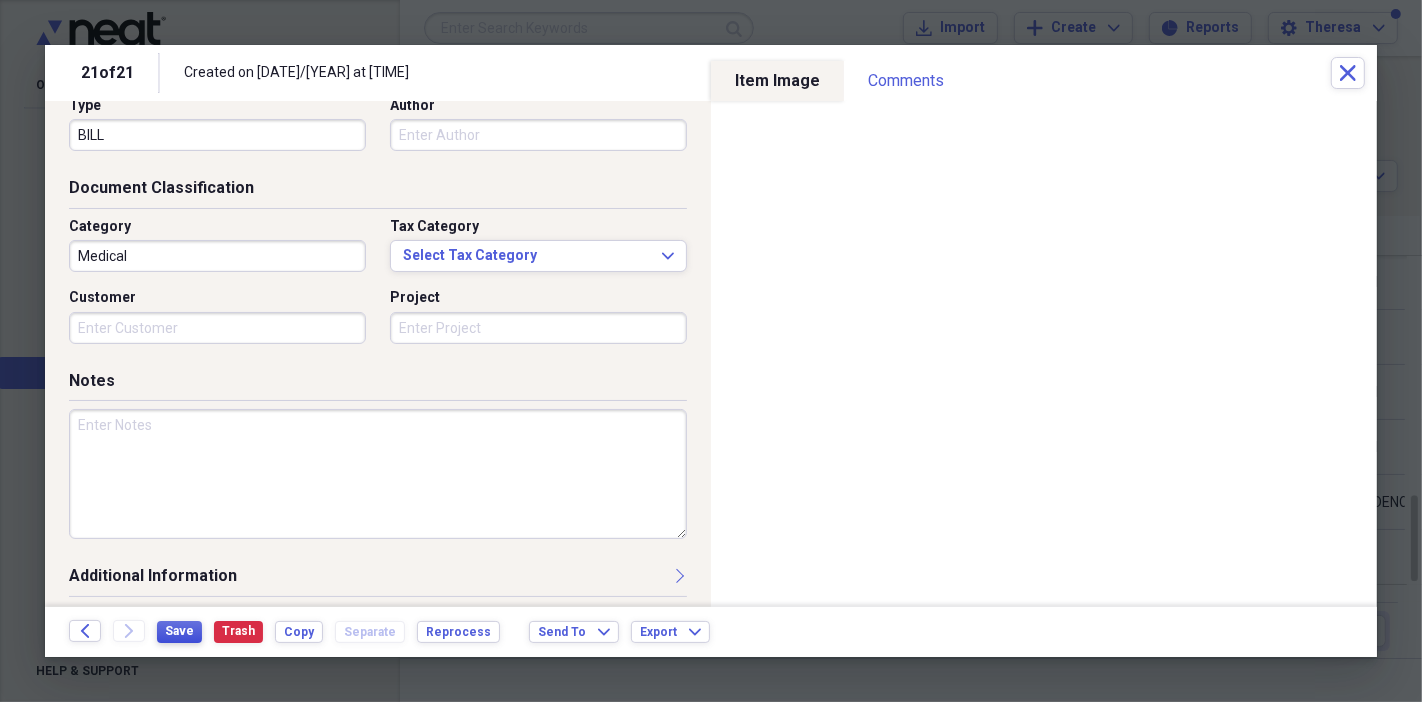 click on "Save" at bounding box center (179, 631) 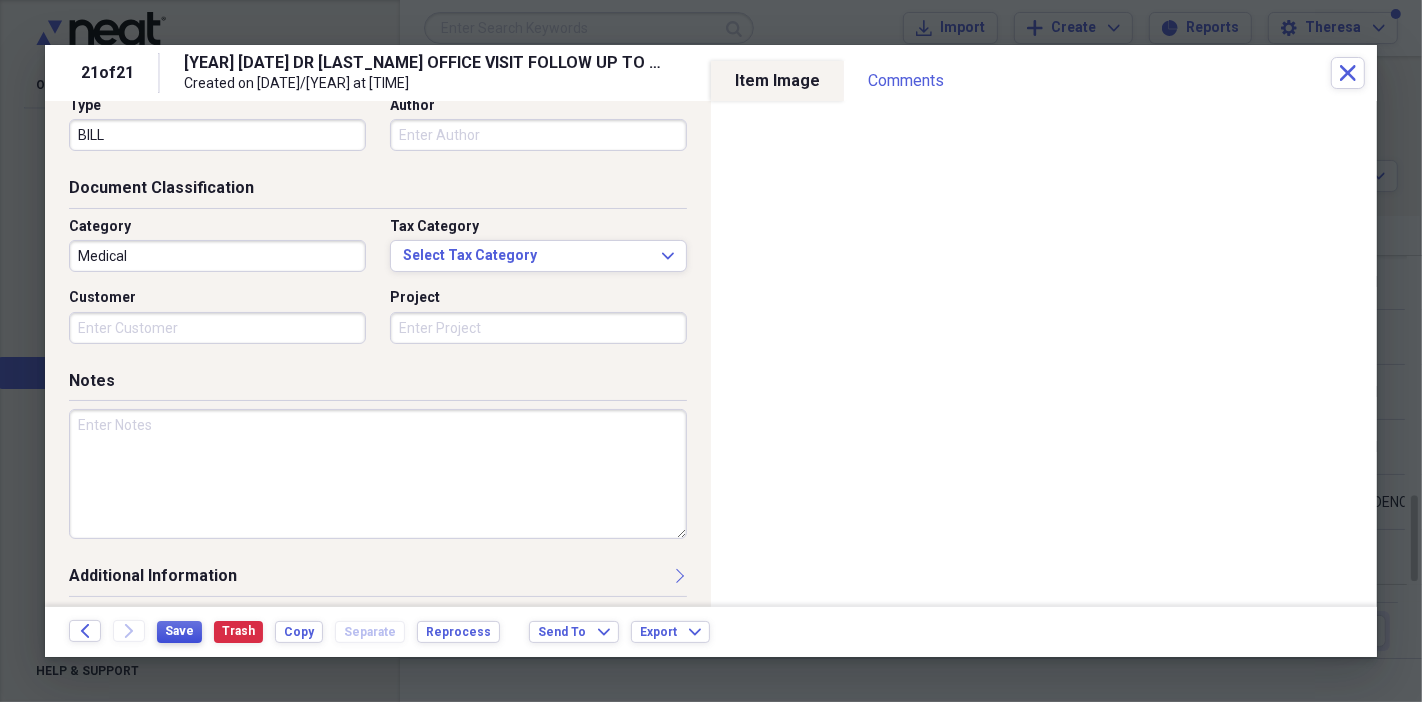 click on "Save" at bounding box center [179, 631] 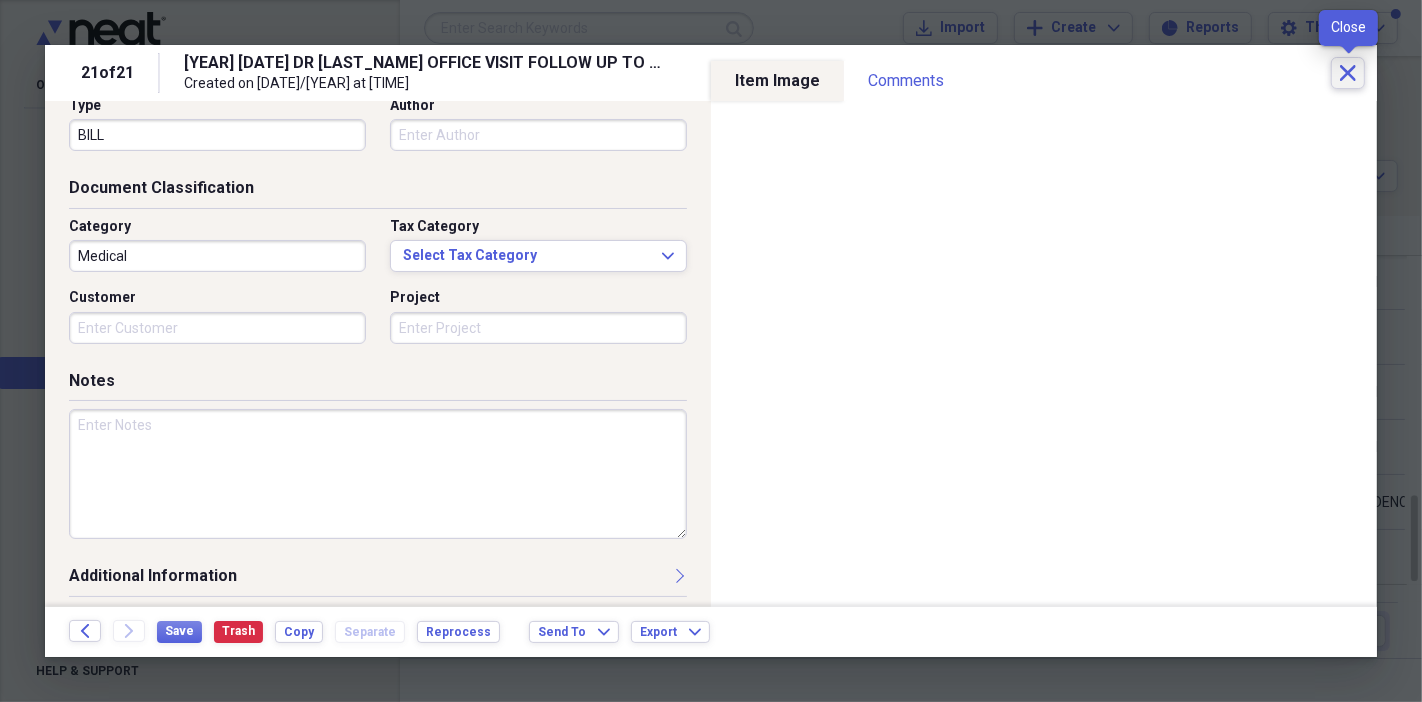 click 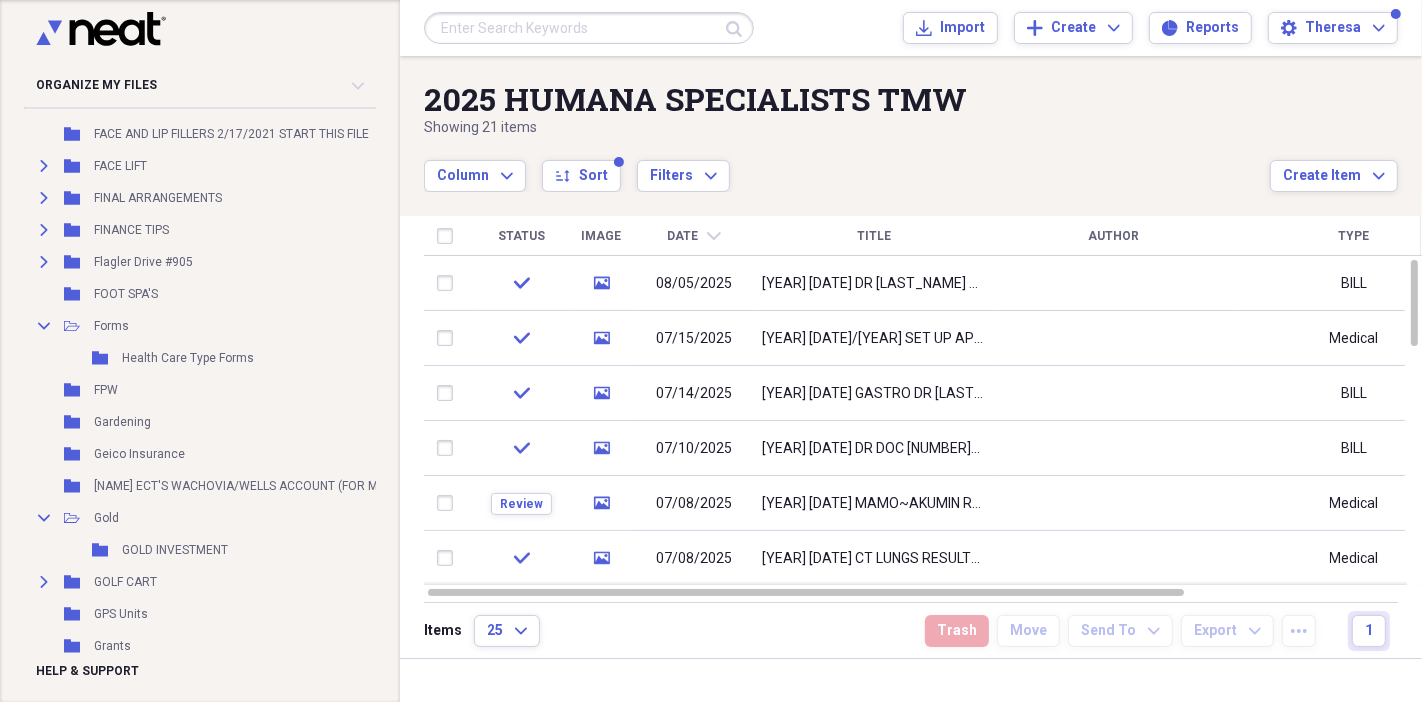 scroll, scrollTop: 10444, scrollLeft: 0, axis: vertical 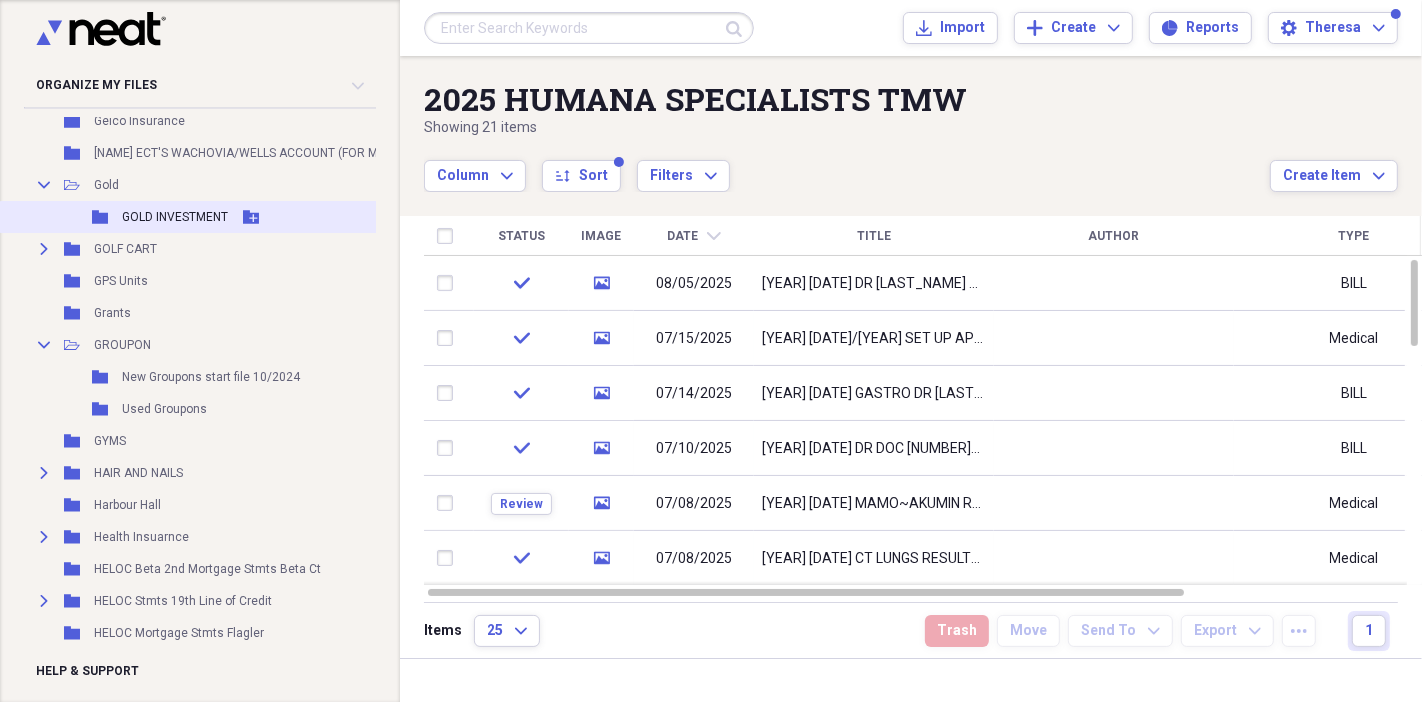 click on "GOLD INVESTMENT" at bounding box center (175, 217) 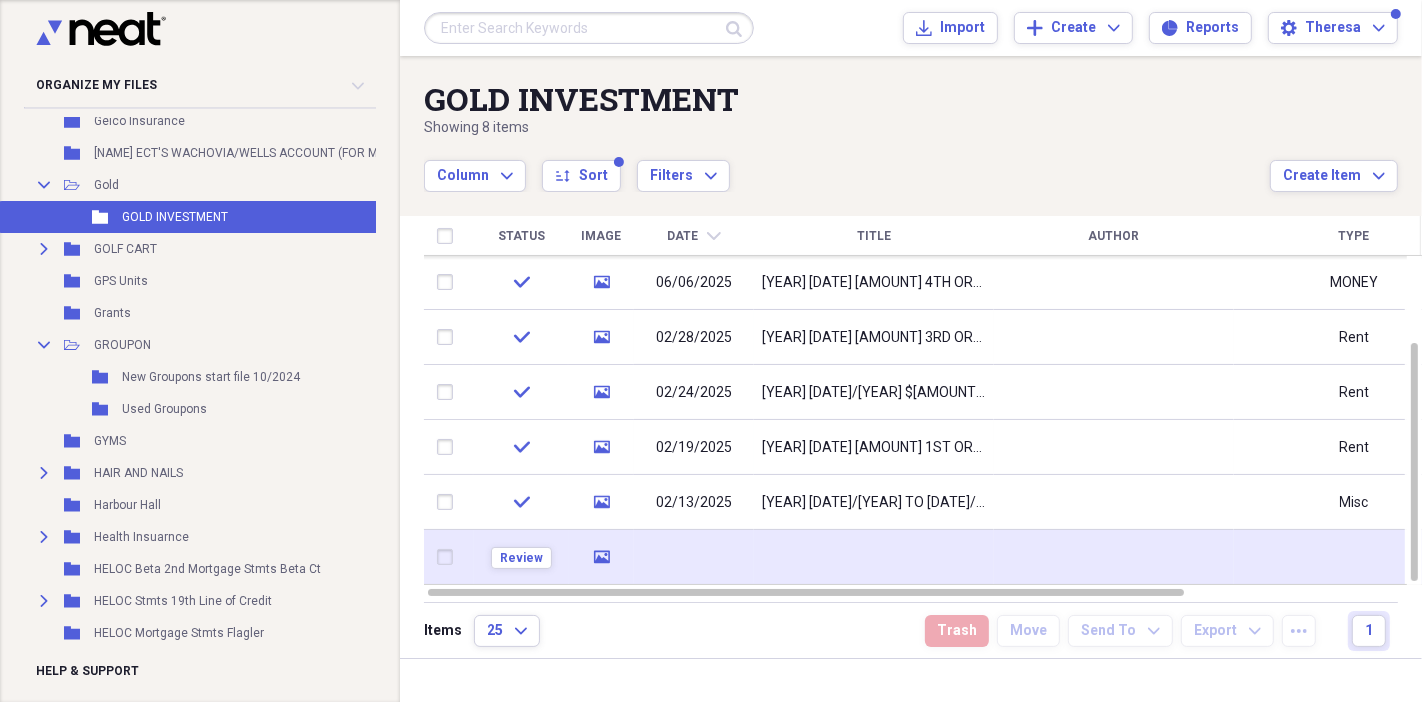 click at bounding box center [874, 557] 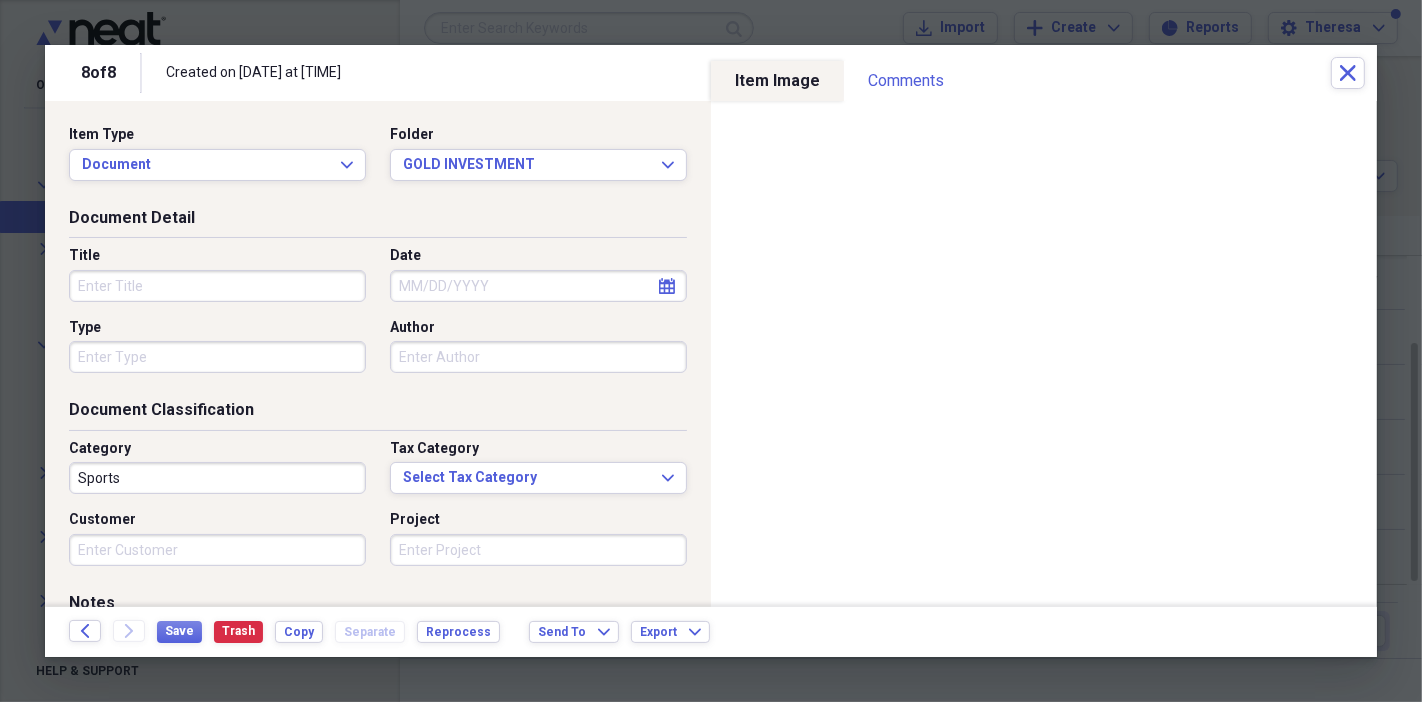 click on "Title" at bounding box center [217, 286] 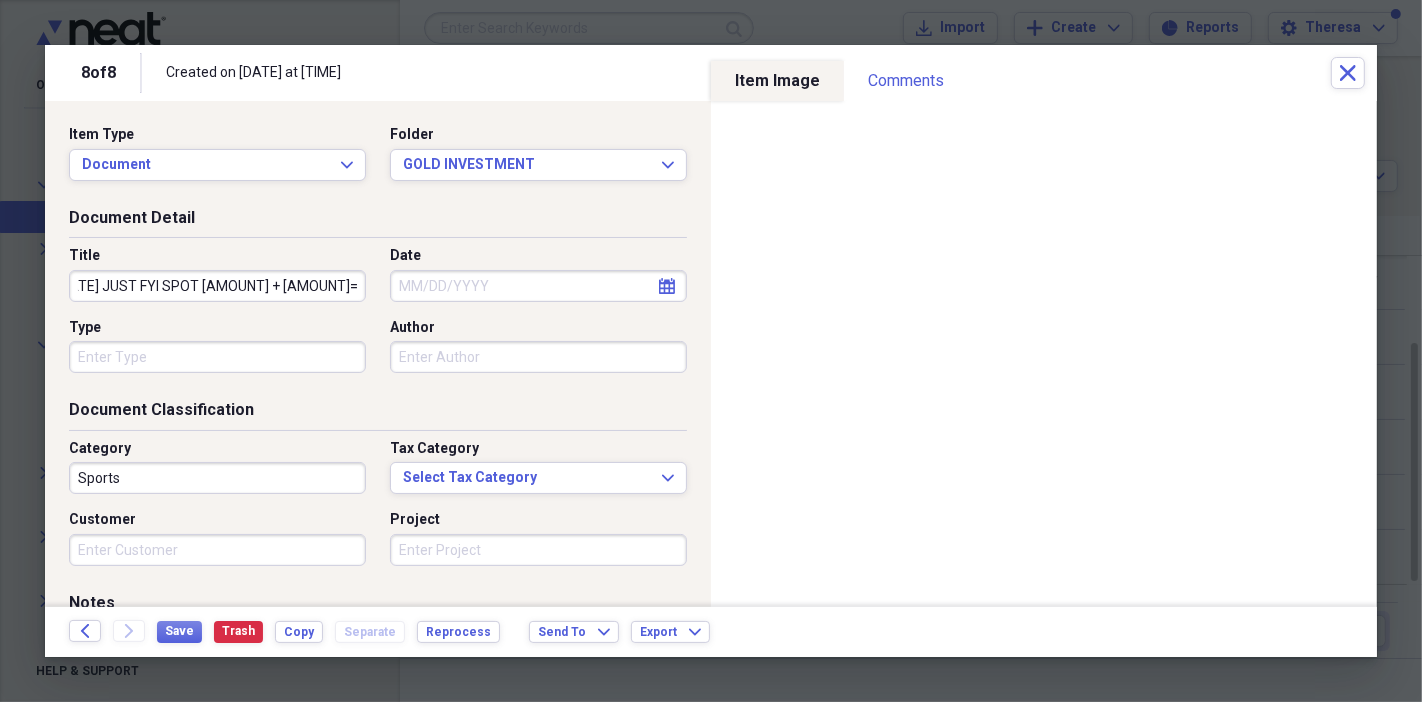 scroll, scrollTop: 0, scrollLeft: 77, axis: horizontal 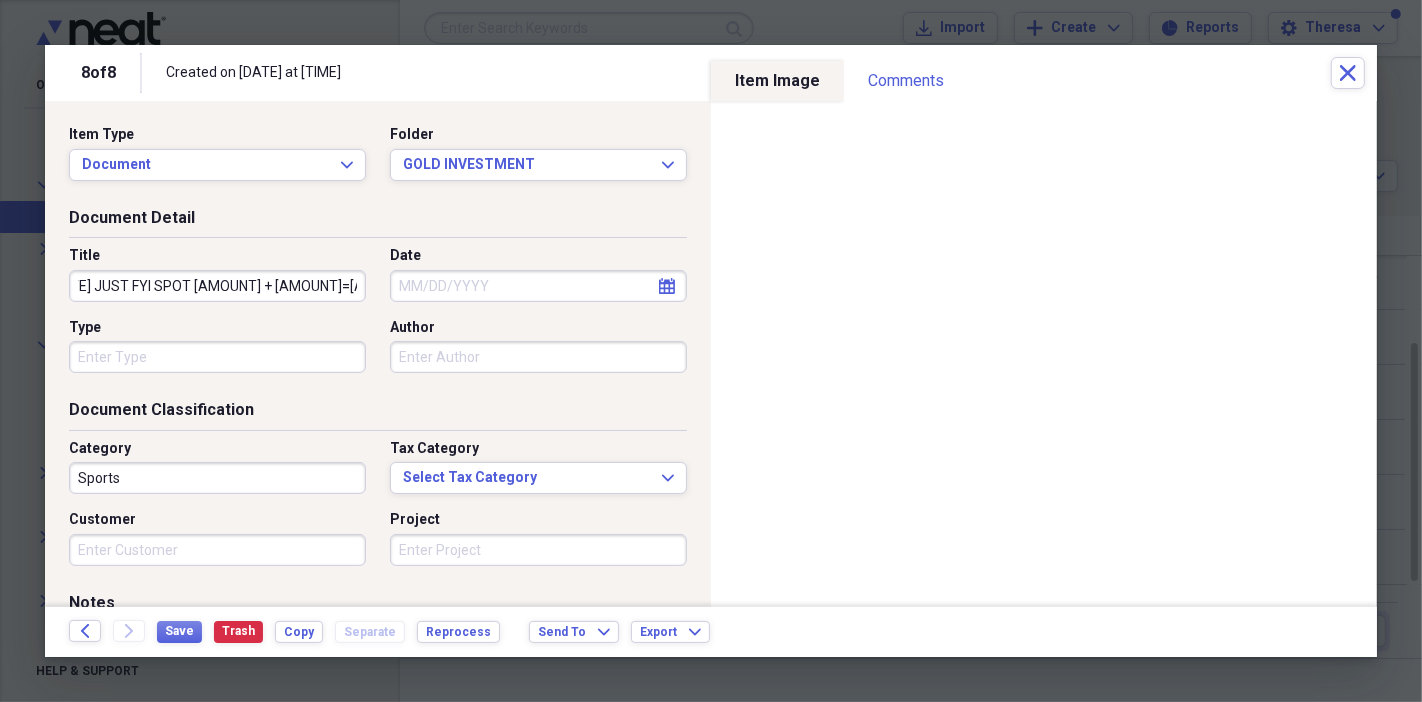 type on "[YEAR] [DATE] JUST FYI SPOT [AMOUNT] + [AMOUNT]=[AMOUNT]" 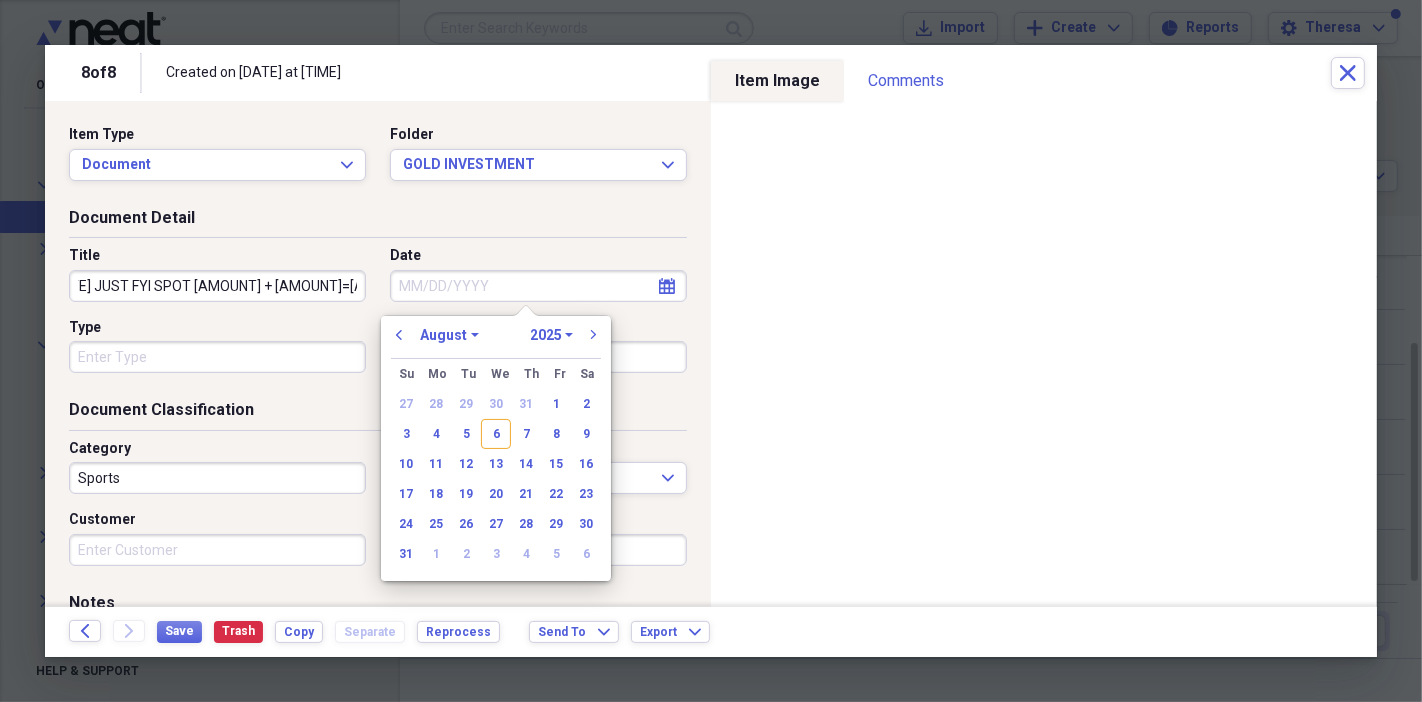 scroll, scrollTop: 0, scrollLeft: 0, axis: both 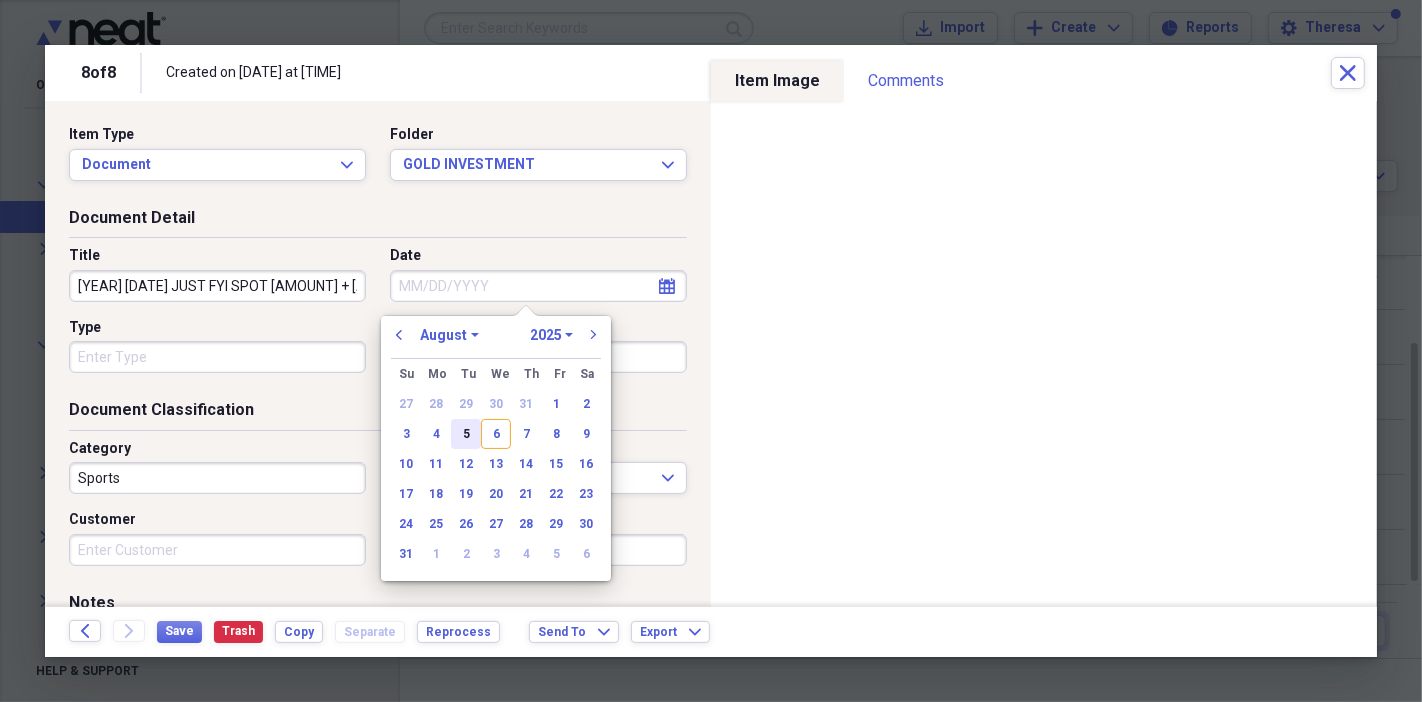 click on "5" at bounding box center (466, 434) 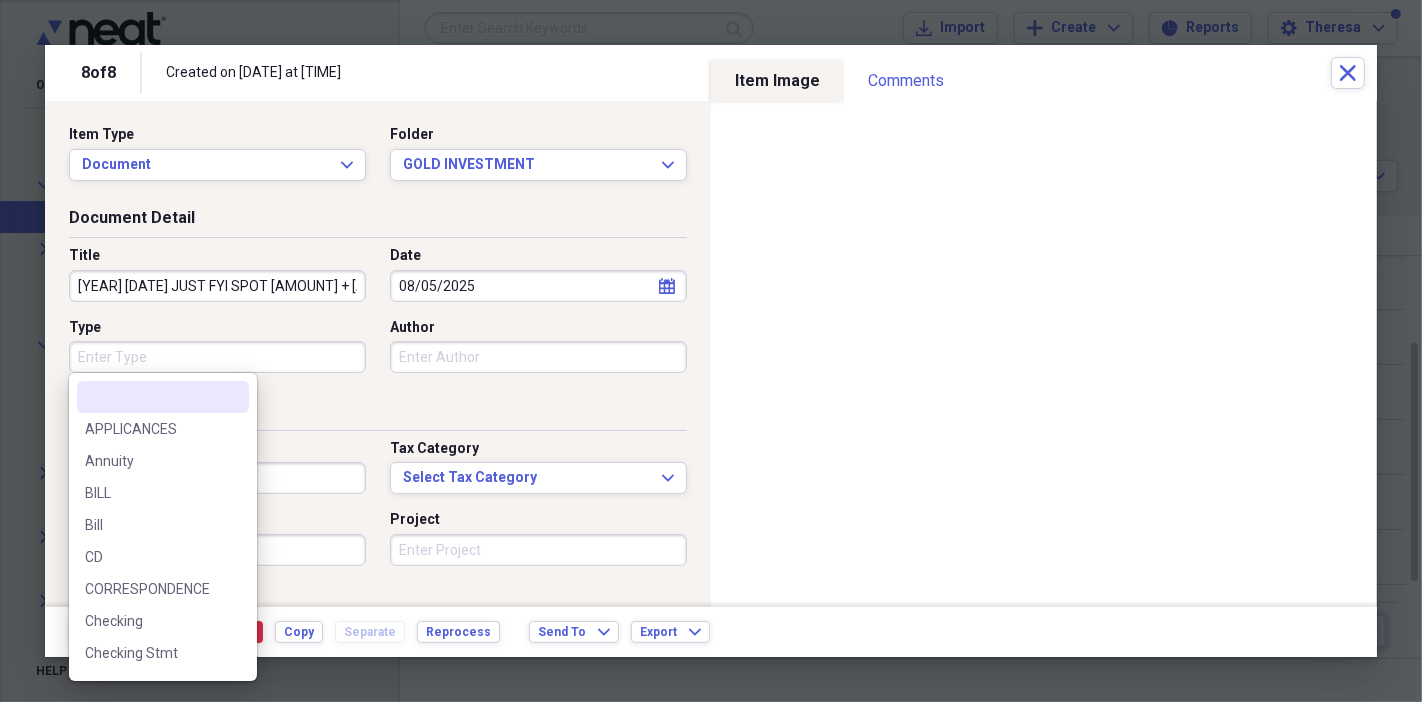 click on "Type" at bounding box center (217, 357) 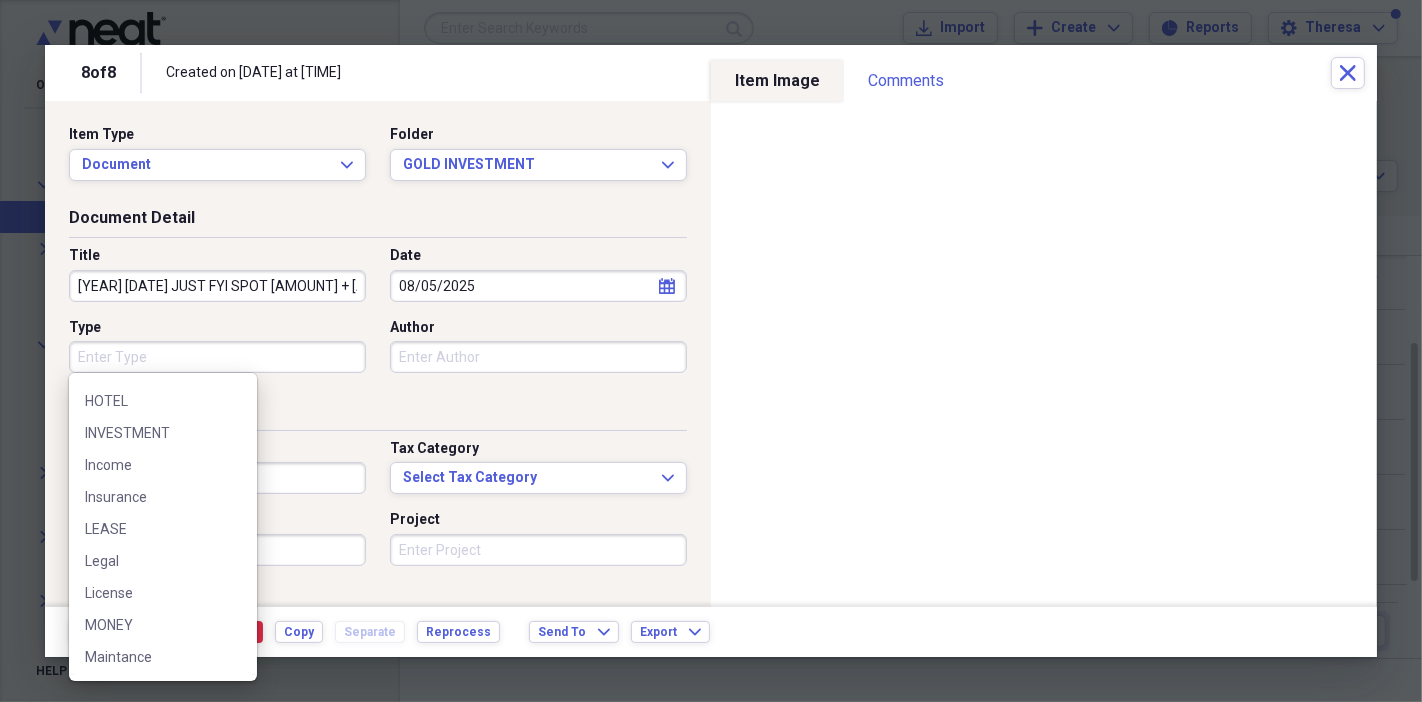scroll, scrollTop: 666, scrollLeft: 0, axis: vertical 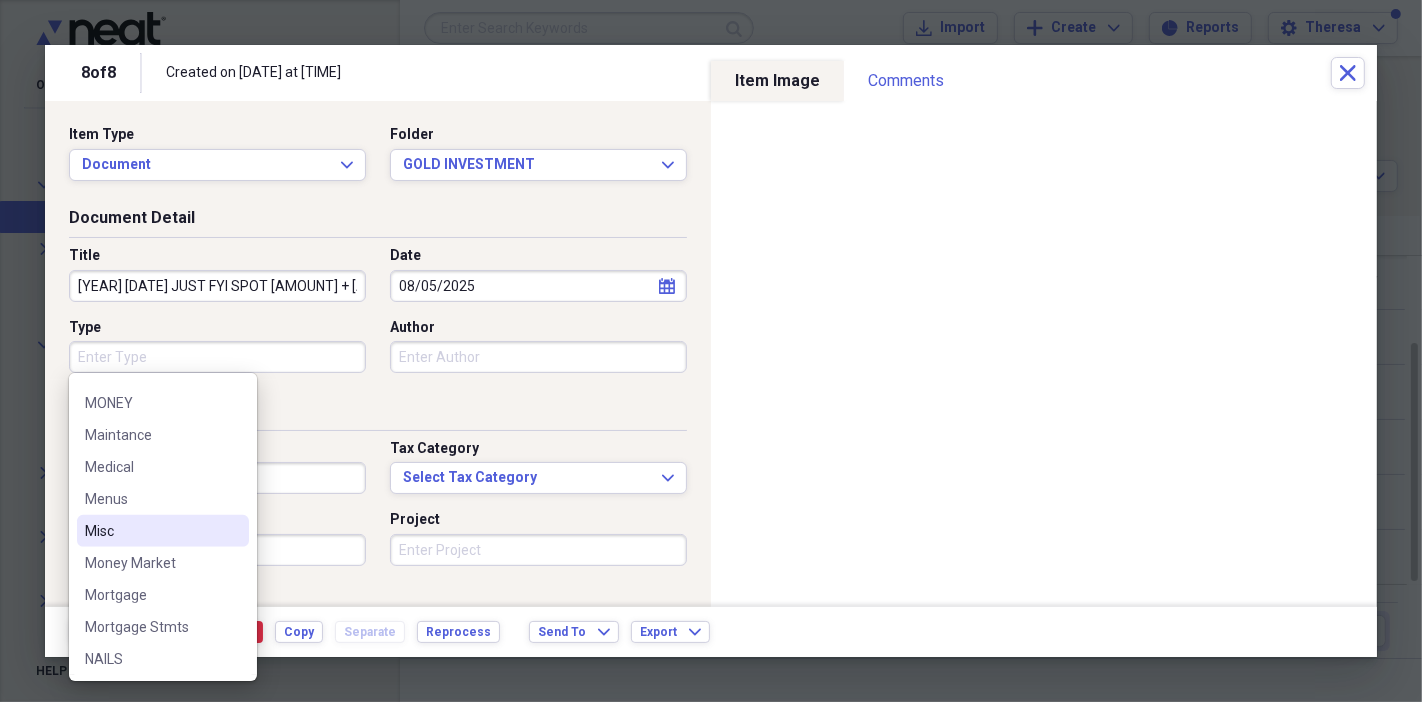 click on "Misc" at bounding box center [151, 531] 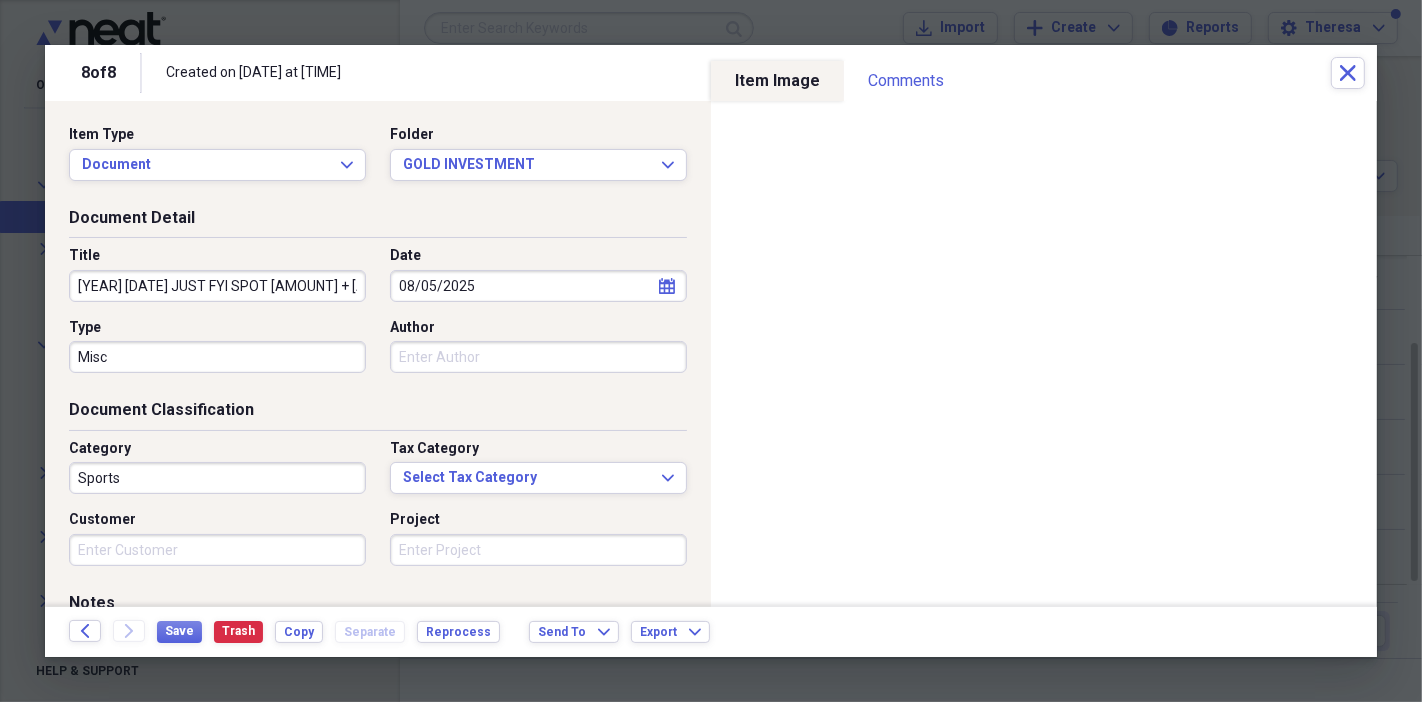 click on "Sports" at bounding box center [217, 478] 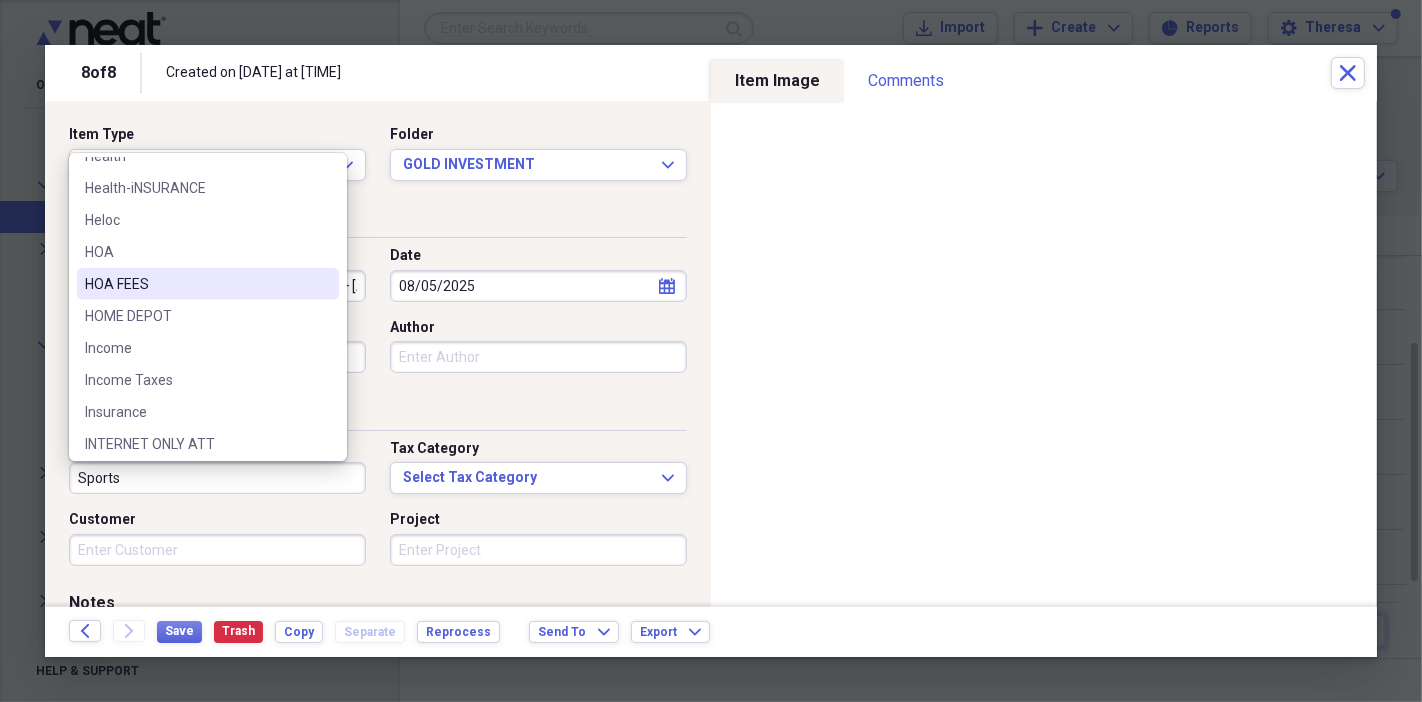 scroll, scrollTop: 1111, scrollLeft: 0, axis: vertical 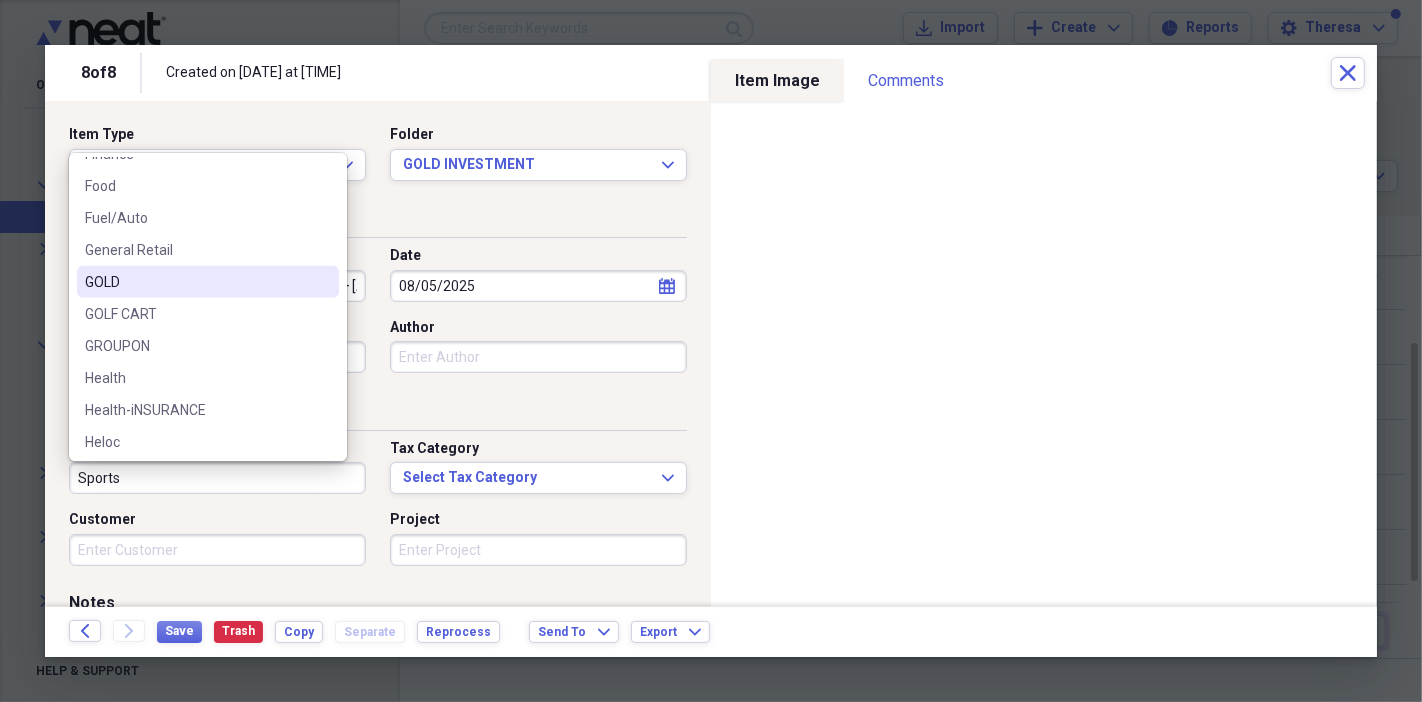 click on "GOLD" at bounding box center (196, 282) 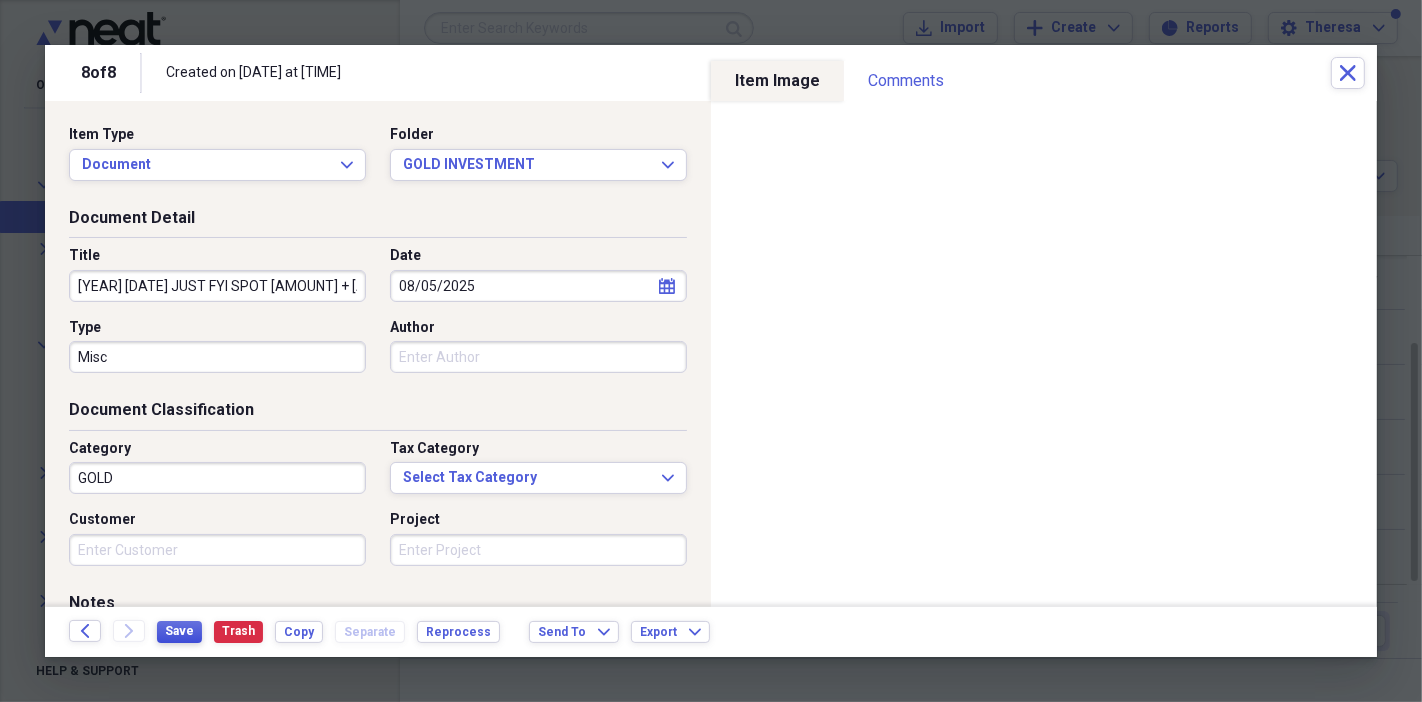 click on "Save" at bounding box center [179, 631] 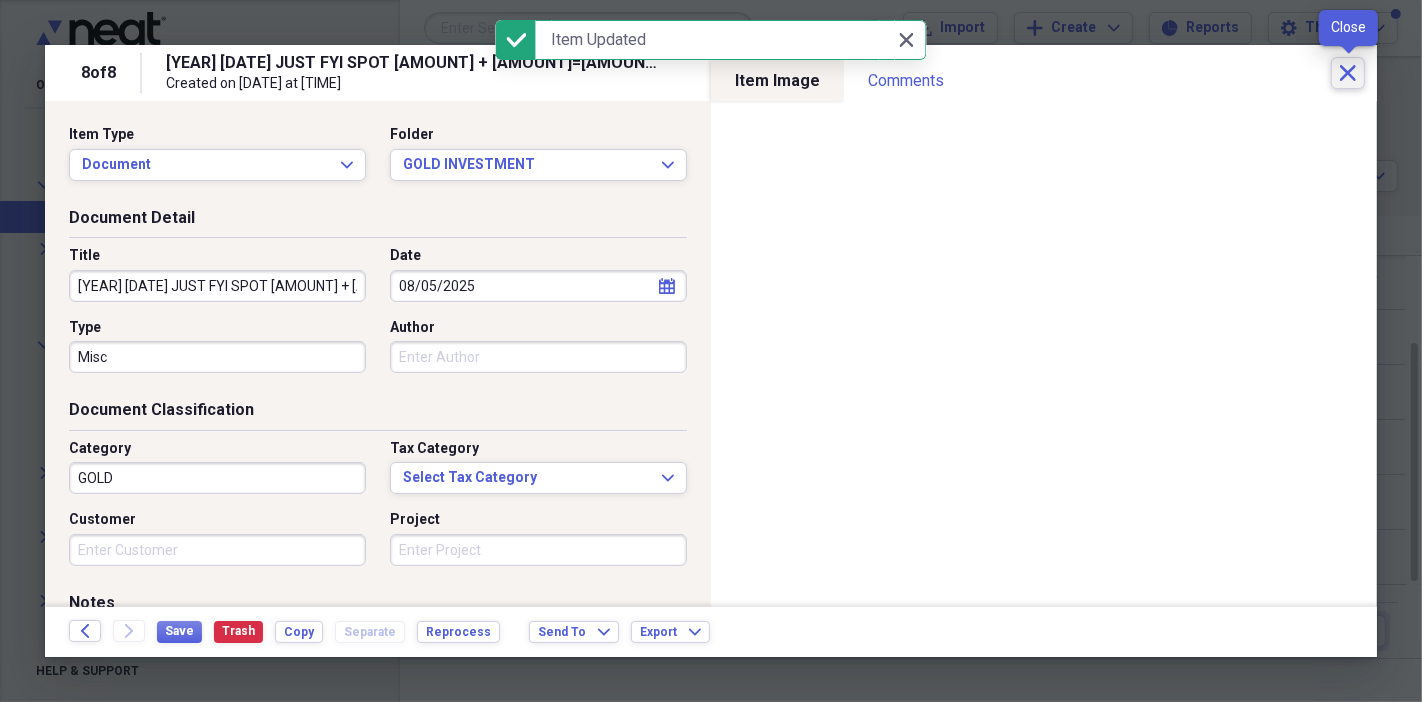 click 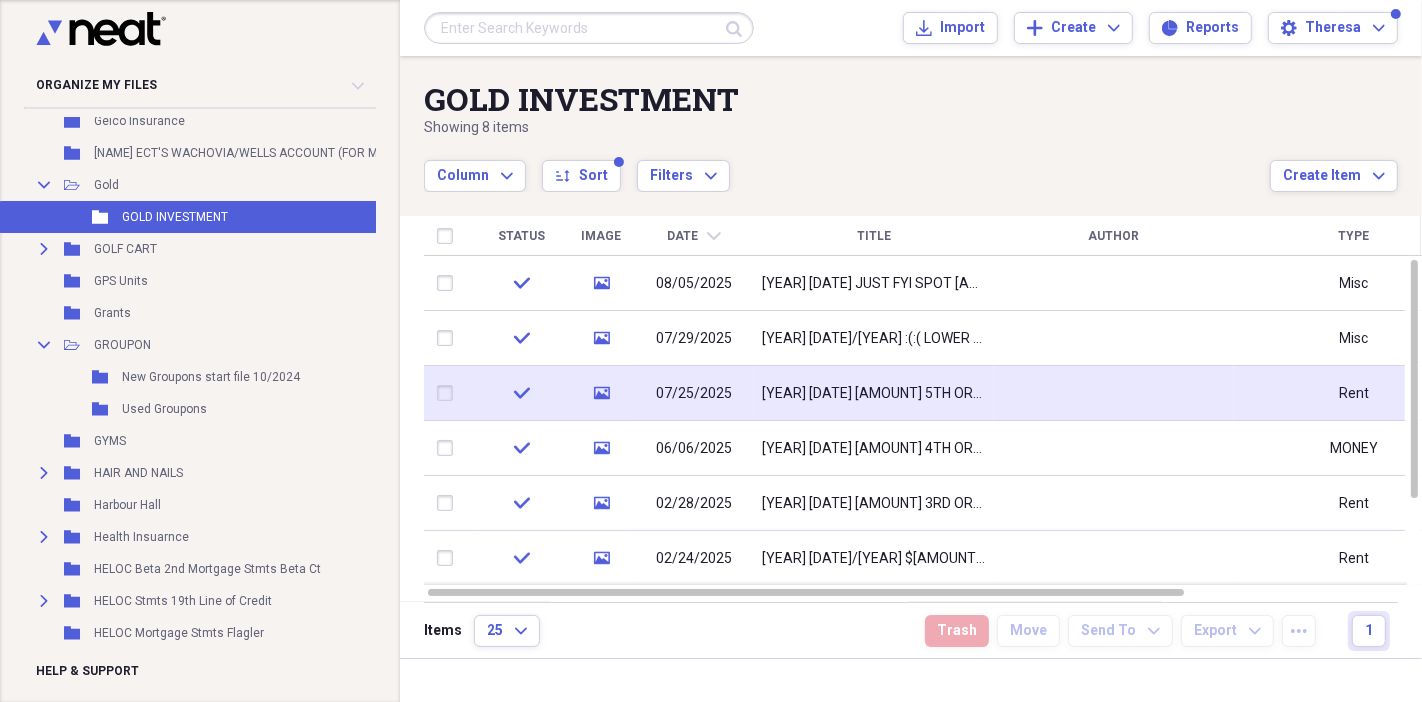 click on "[YEAR] [DATE] [AMOUNT] 5TH ORDER GOLD (#4 BARS)~SEE RENT ENVELOPES FOR [AMOUNT] SOURCE" at bounding box center (874, 394) 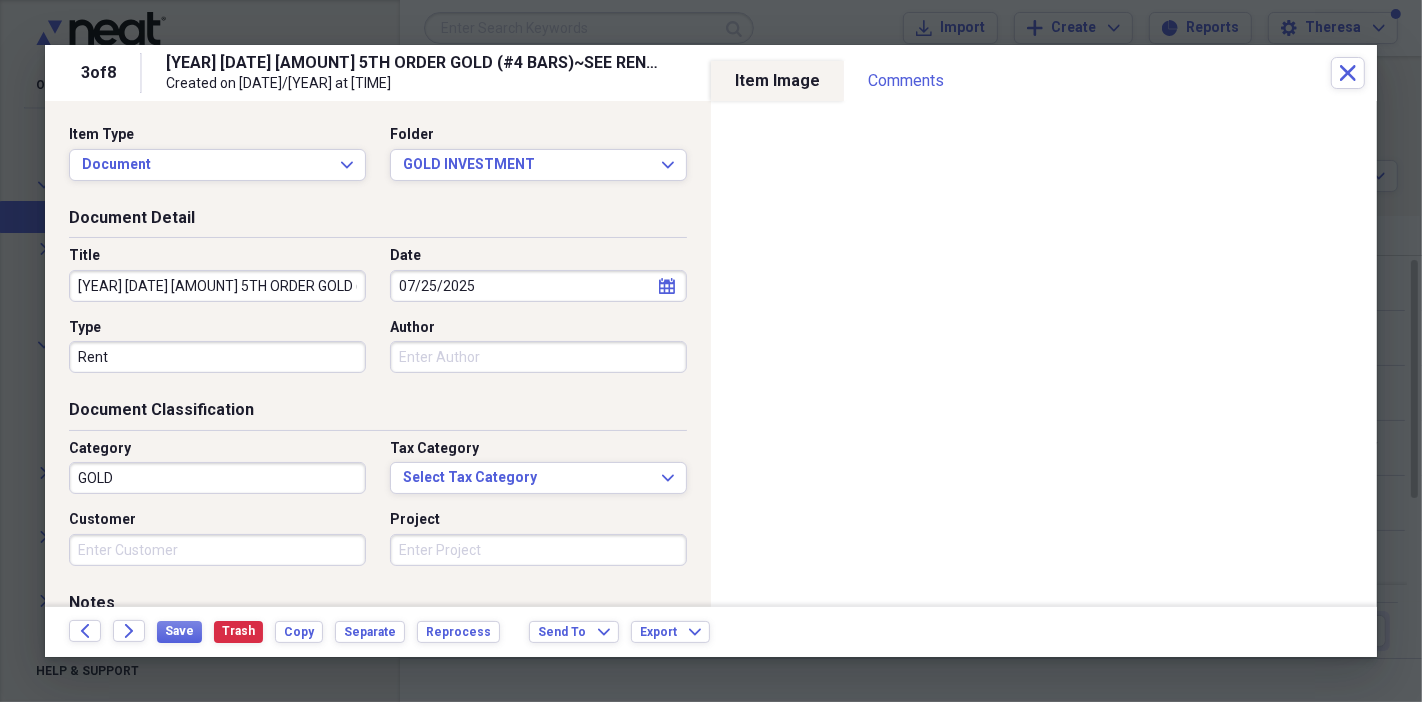 click on "[YEAR] [DATE] [AMOUNT] 5TH ORDER GOLD (#4 BARS)~SEE RENT ENVELOPES FOR [AMOUNT] SOURCE" at bounding box center (217, 286) 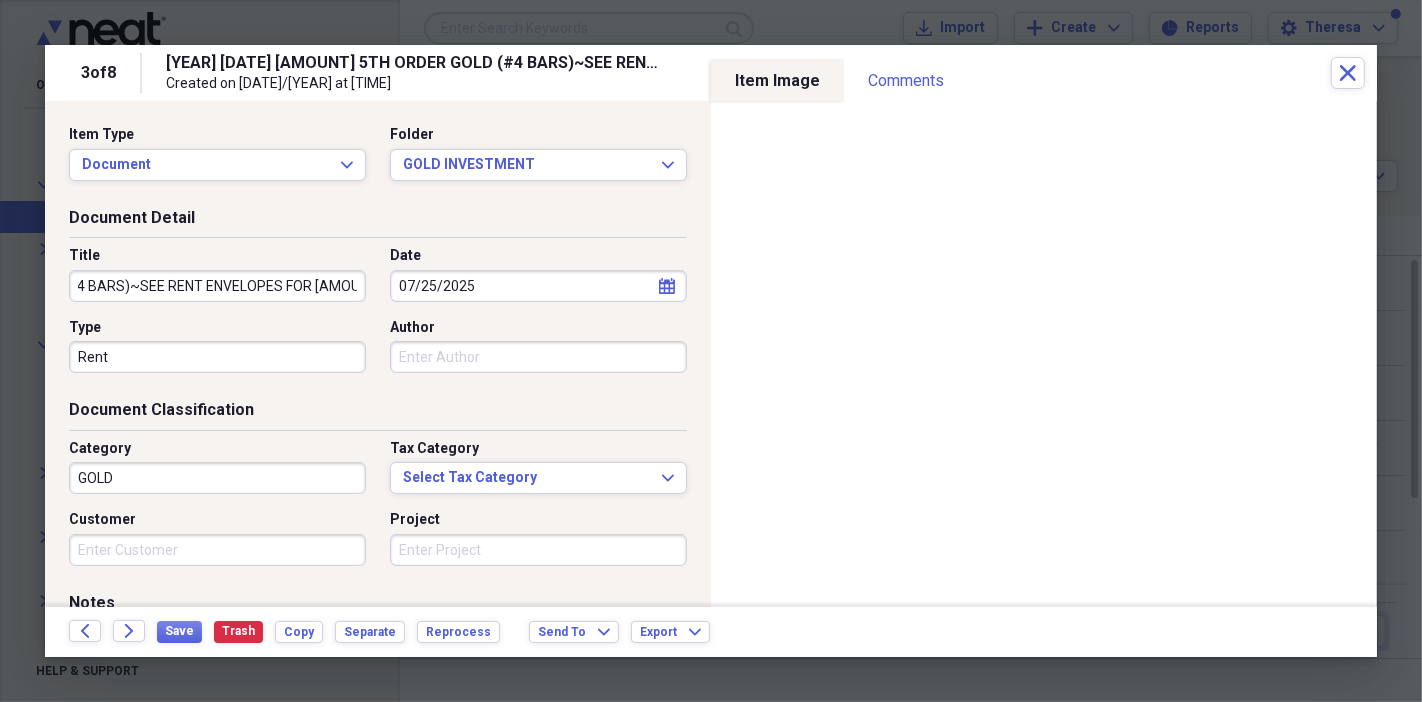 scroll, scrollTop: 0, scrollLeft: 301, axis: horizontal 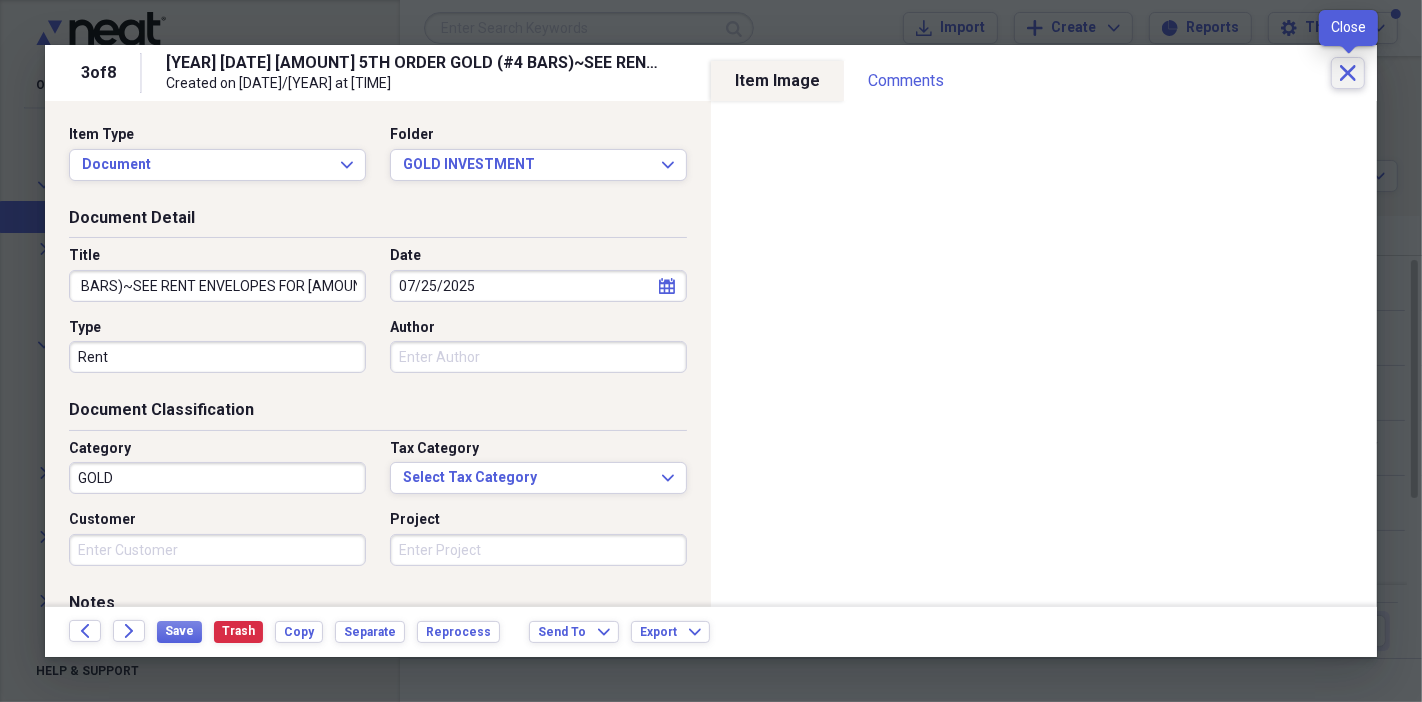 click 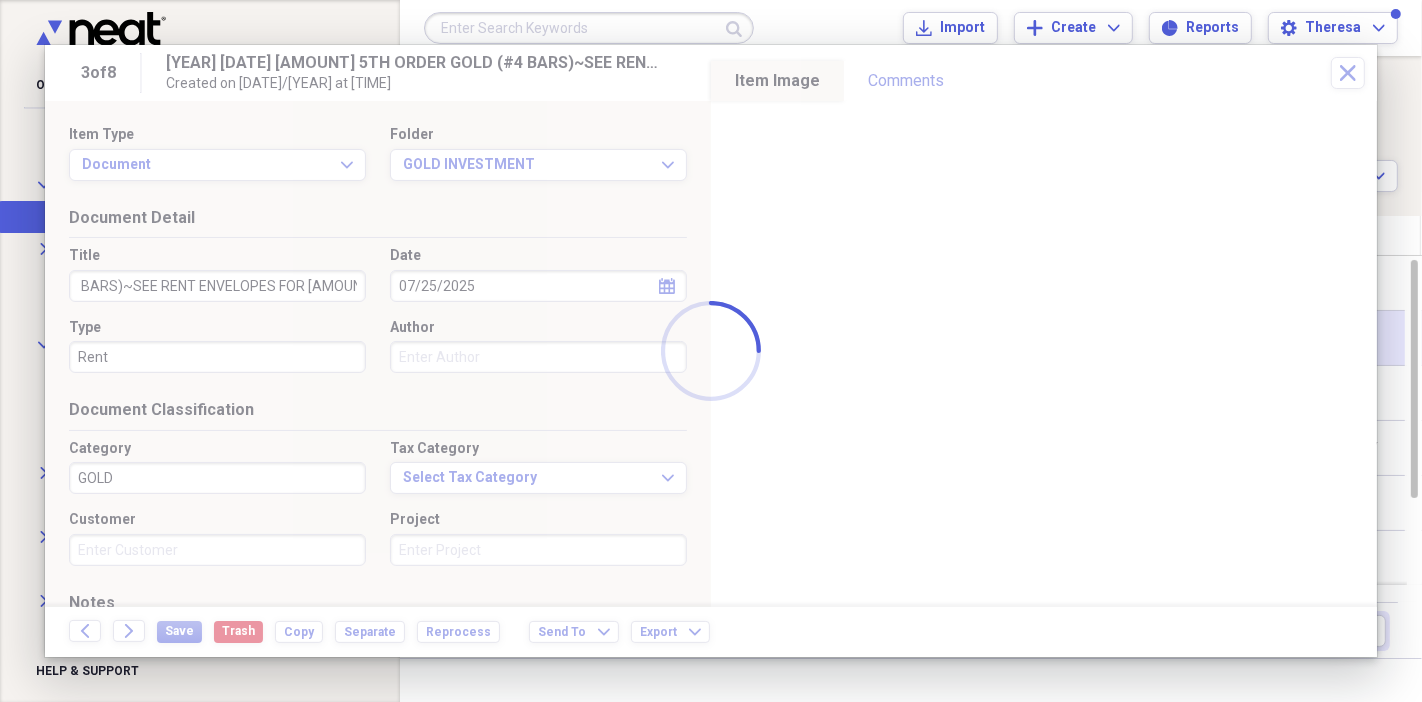 scroll, scrollTop: 0, scrollLeft: 0, axis: both 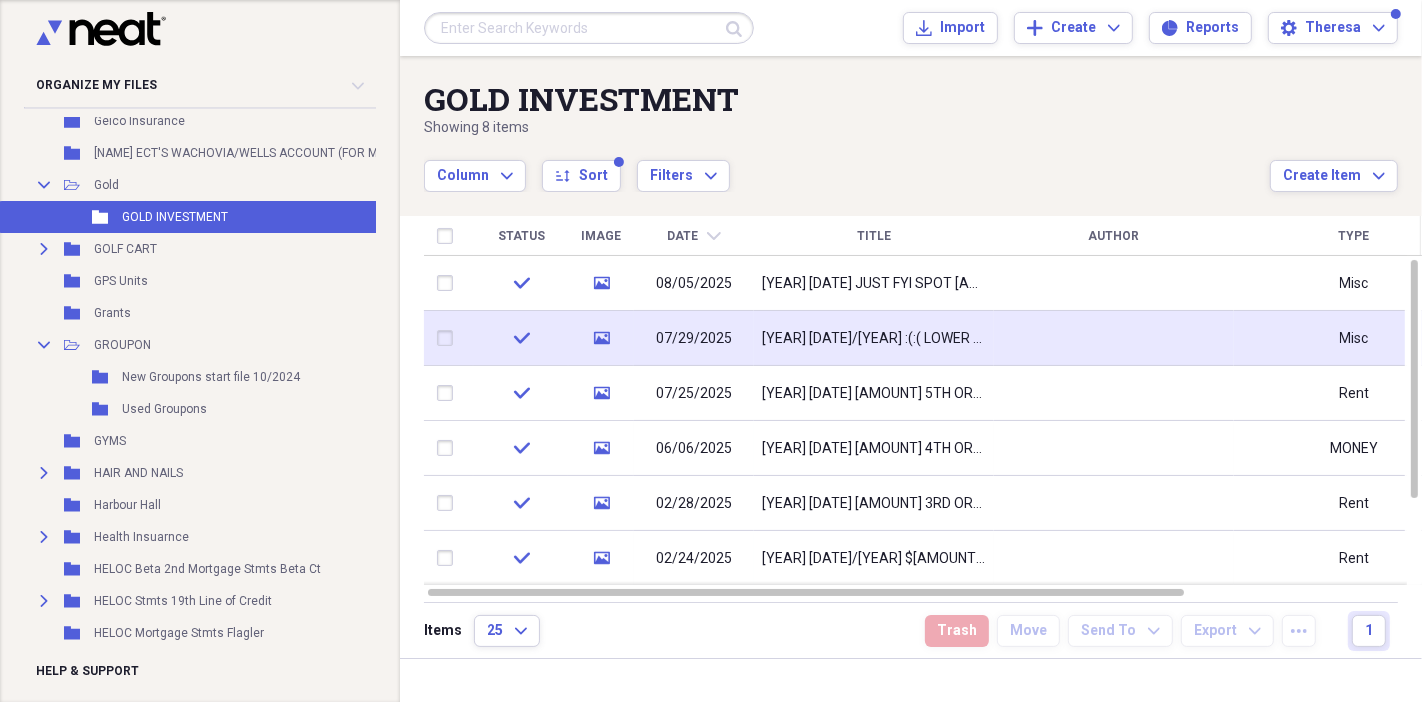 click on "[YEAR] [DATE]/[YEAR] :(:( LOWER SPOT PRICE DOWN $[AMOUNT] FROM [DATE]/[YEAR]" at bounding box center (874, 339) 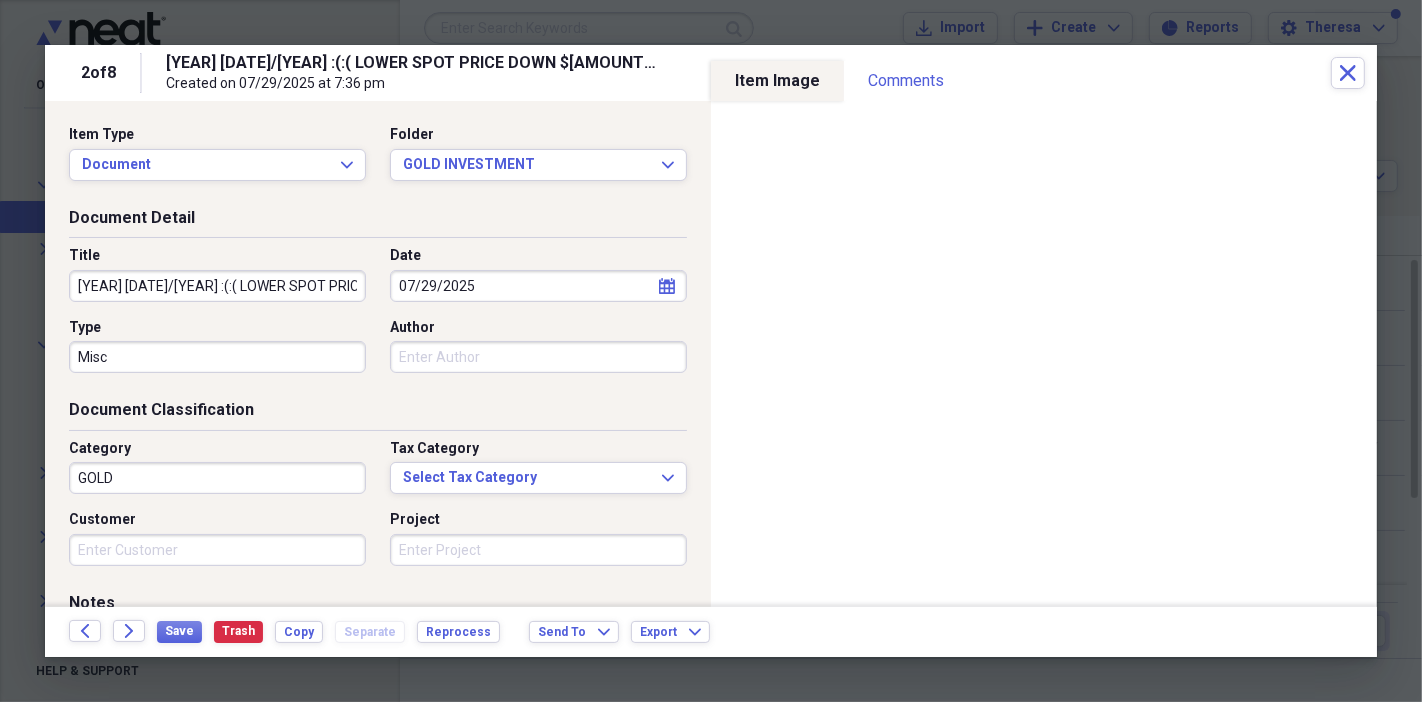 click on "[YEAR] [DATE]/[YEAR] :(:( LOWER SPOT PRICE DOWN $[AMOUNT] FROM [DATE]/[YEAR]" at bounding box center (217, 286) 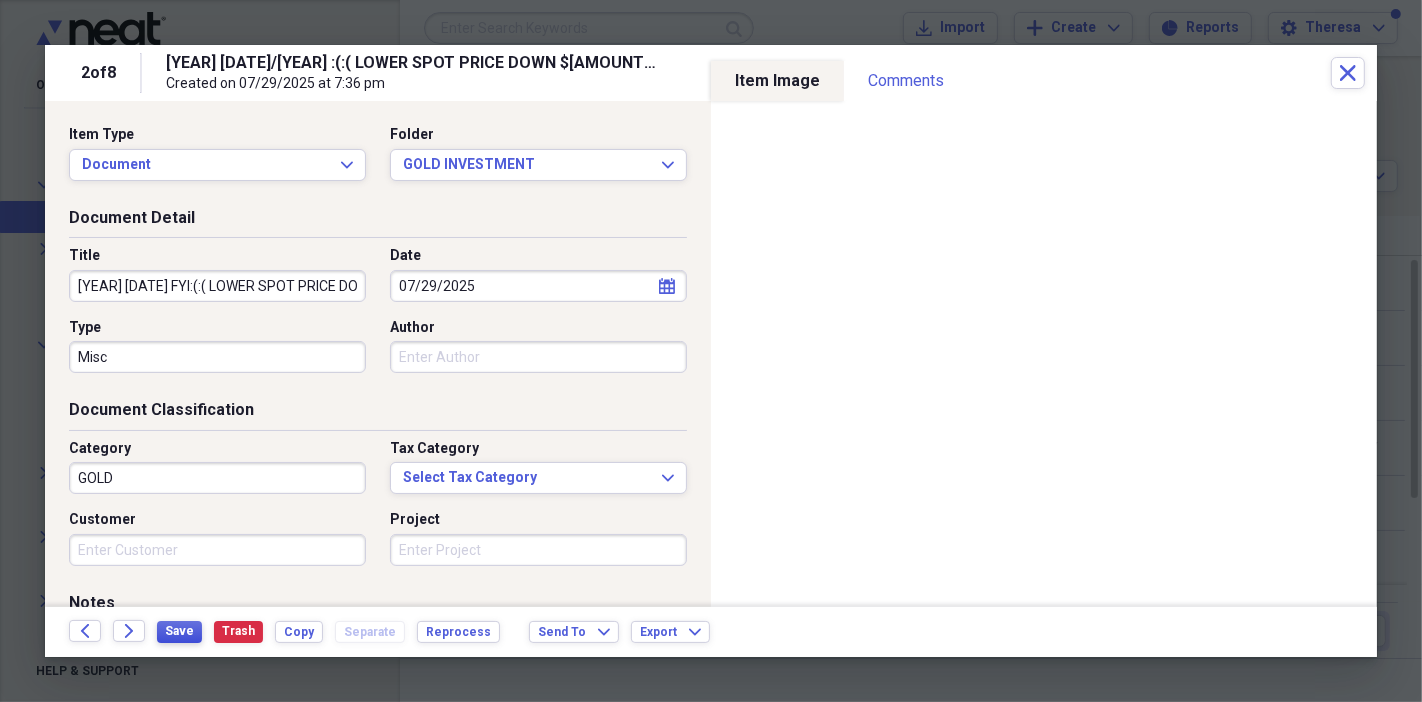 type on "[YEAR] [DATE] FYI:(:( LOWER SPOT PRICE DOWN [AMOUNT] FROM [DATE]" 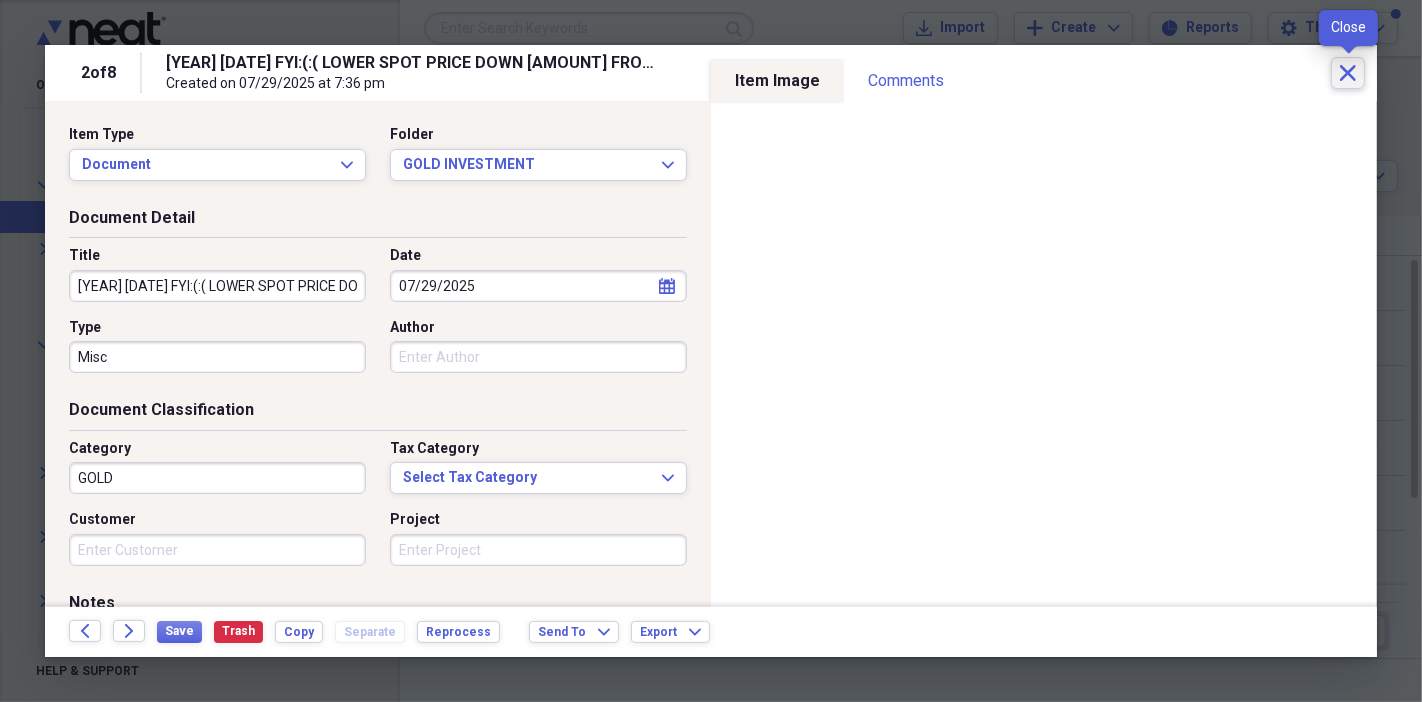 click on "Close" 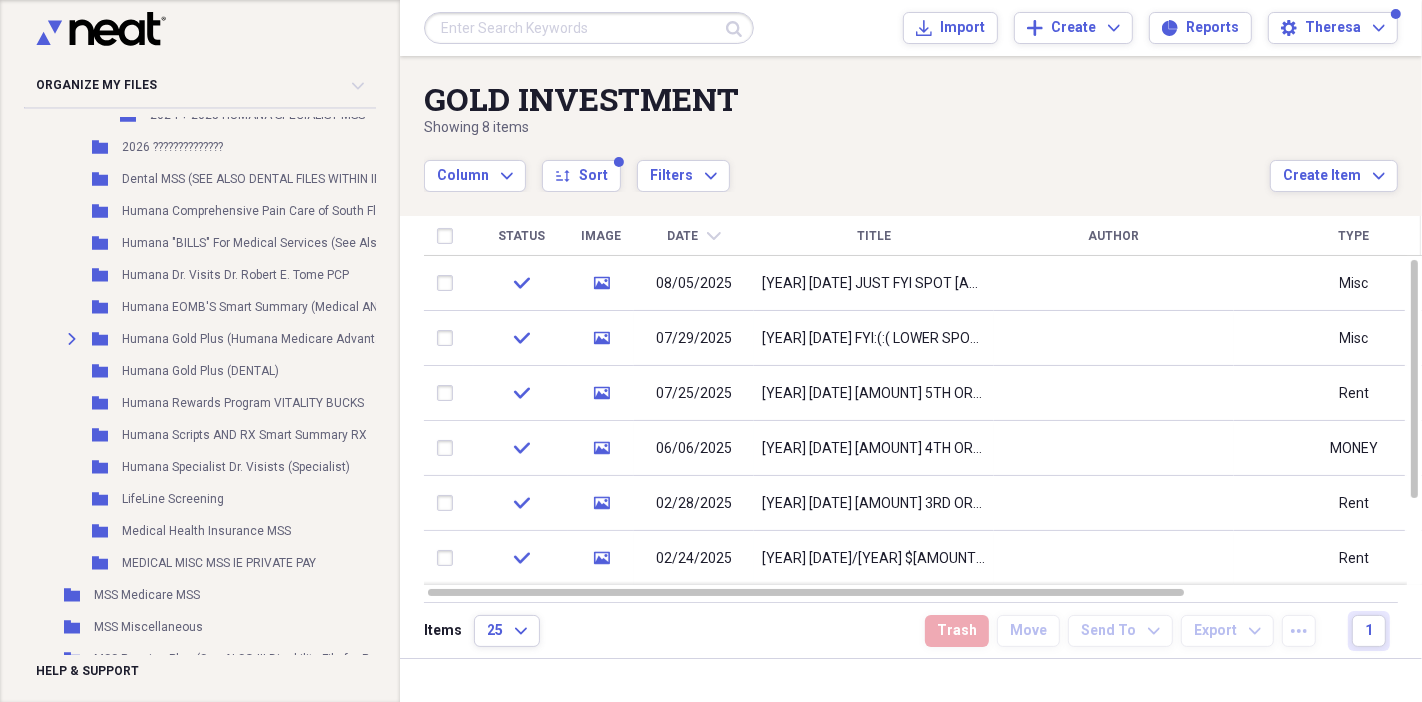 scroll, scrollTop: 19444, scrollLeft: 0, axis: vertical 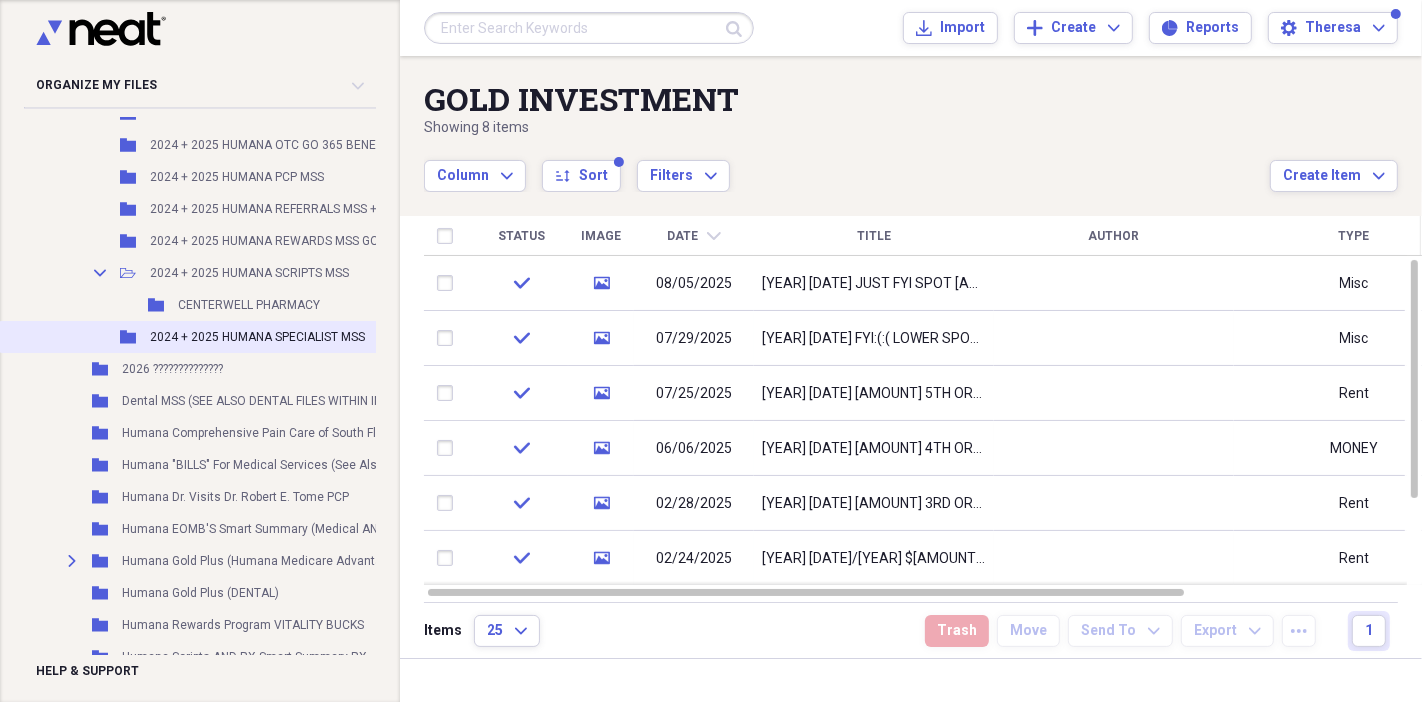click on "2024 + 2025 HUMANA SPECIALIST MSS" at bounding box center [257, 337] 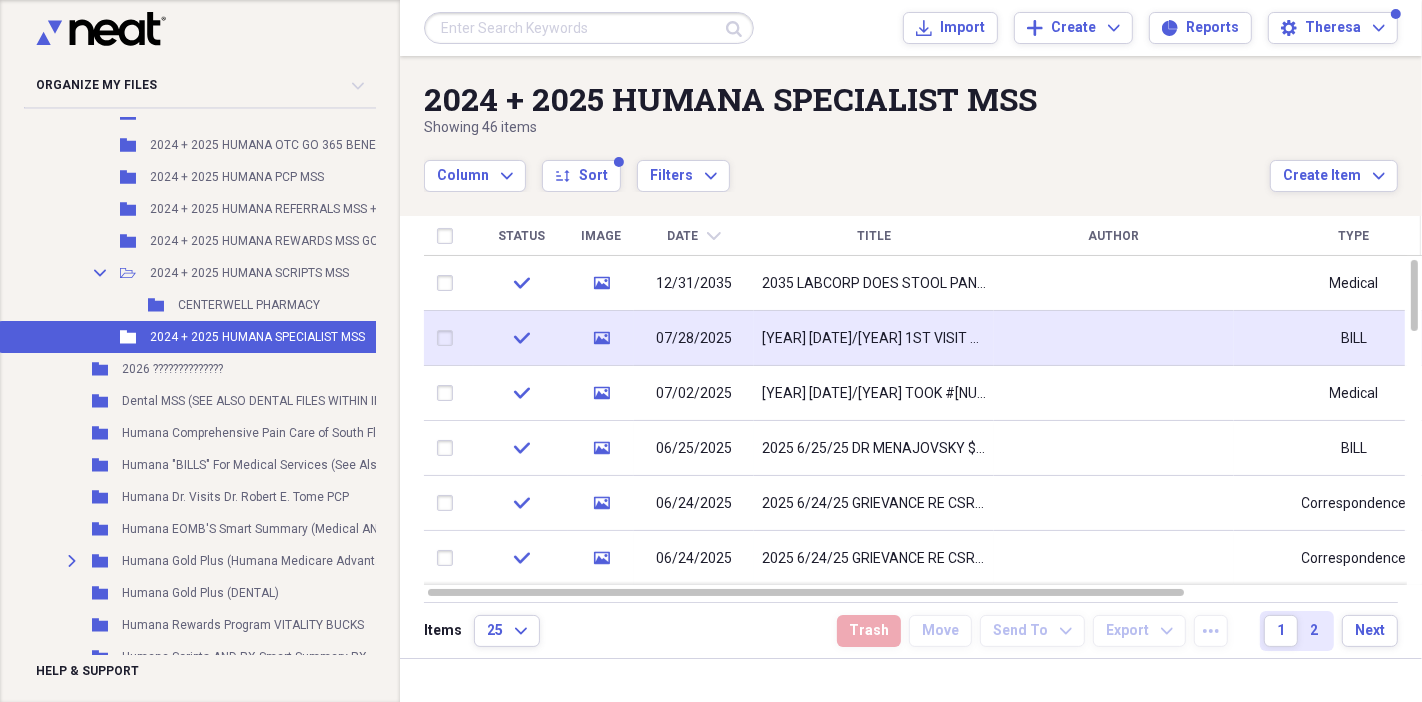 click on "[YEAR] [DATE]/[YEAR] 1ST VISIT DR [NAME] GASTRO $[AMOUNT] COPAY~WAS HELLMAN PRIOR" at bounding box center (874, 339) 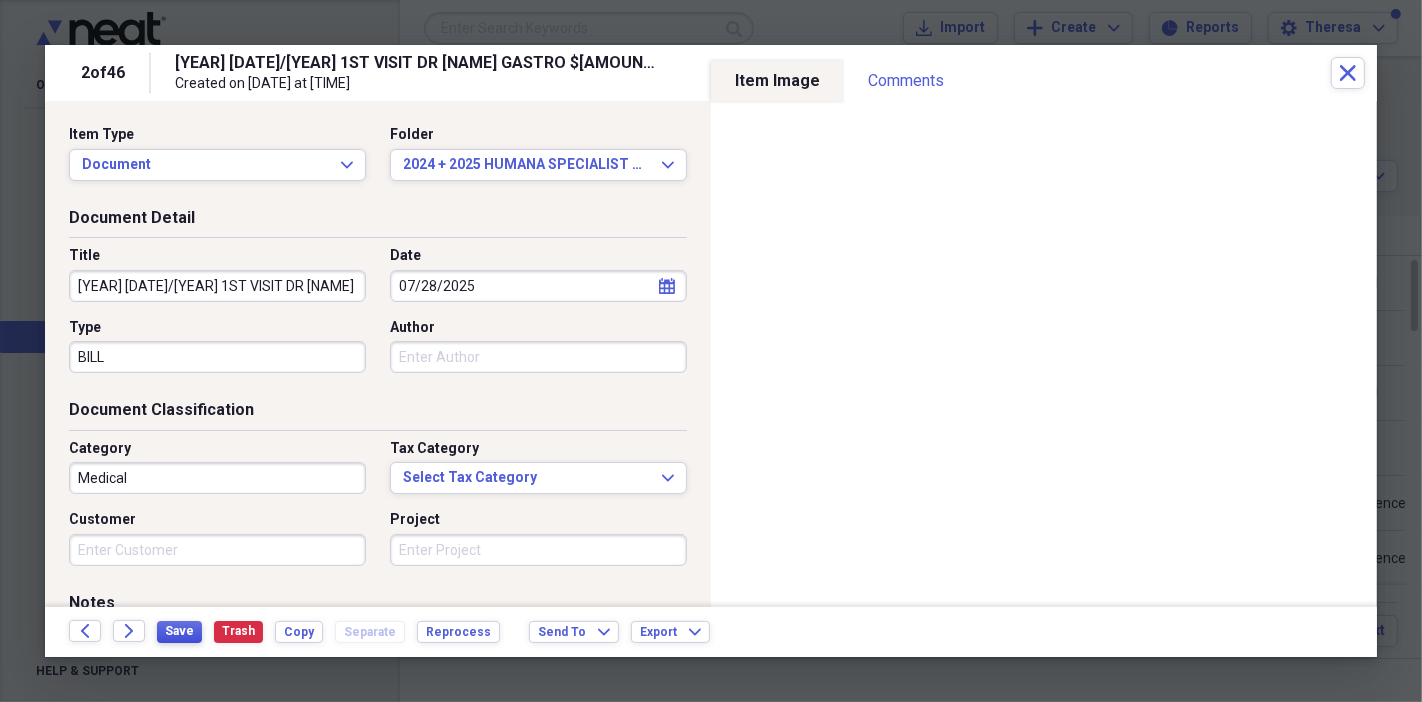 click on "Save" at bounding box center [179, 631] 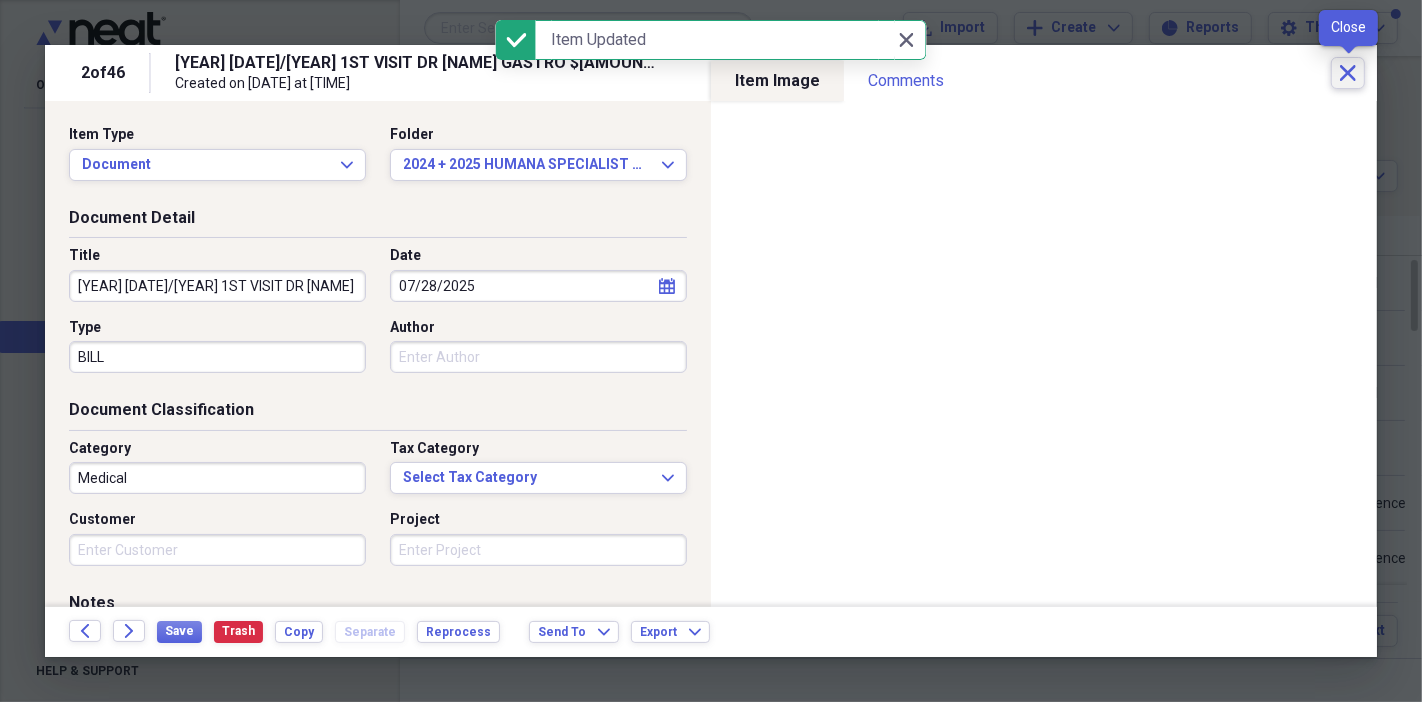 click 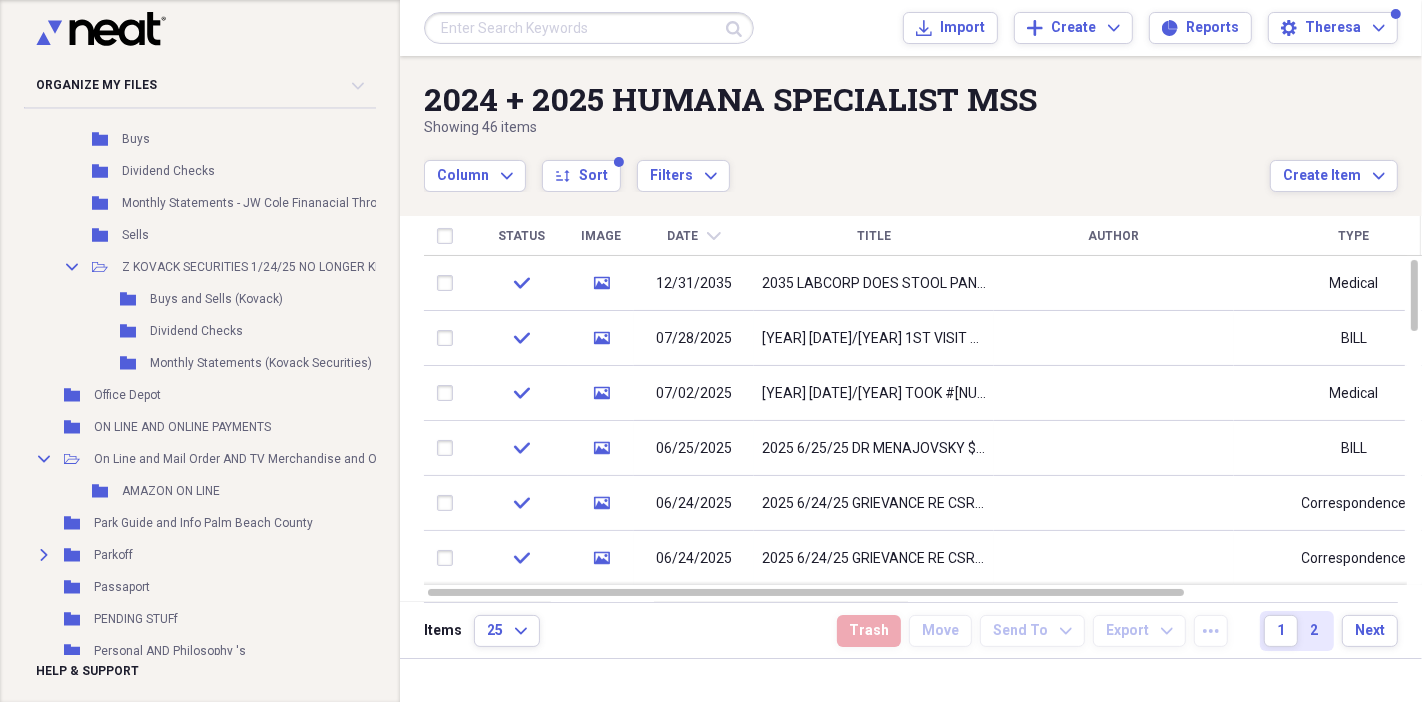 scroll, scrollTop: 20666, scrollLeft: 0, axis: vertical 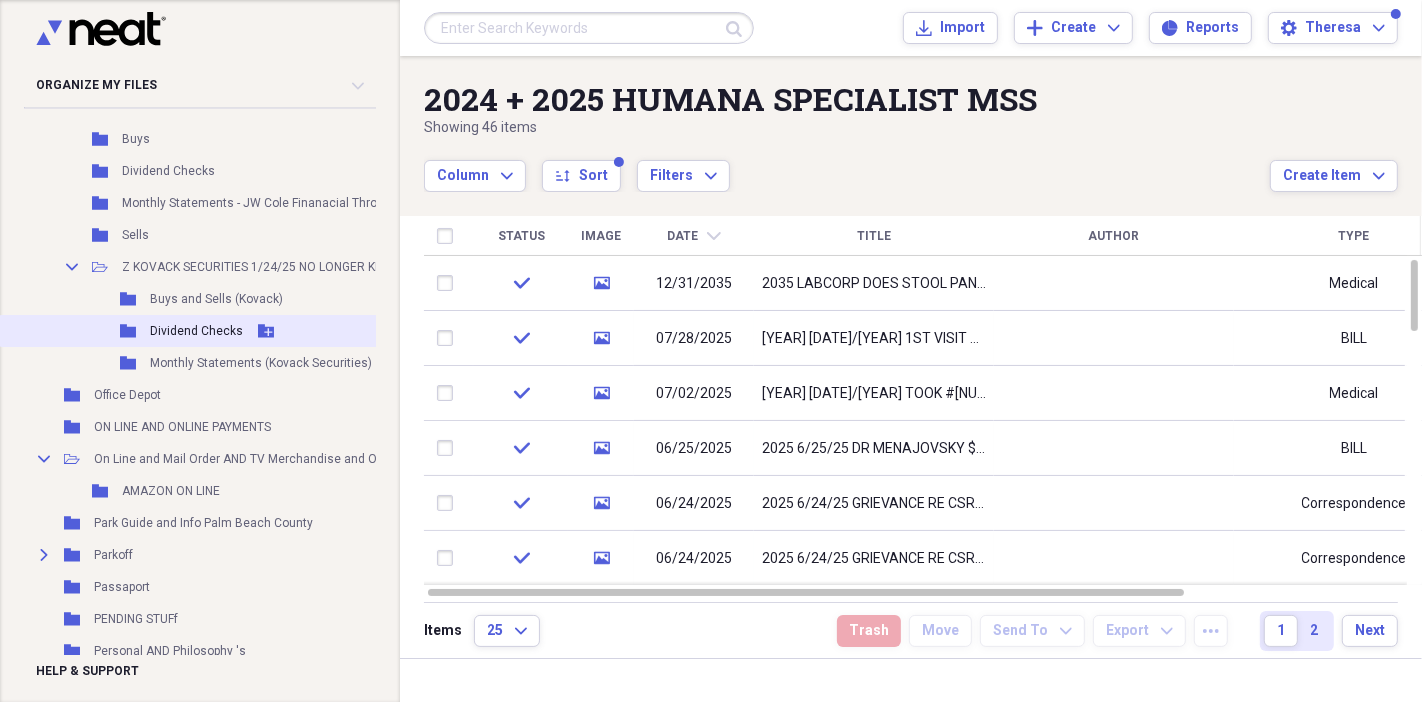 click on "Dividend Checks" at bounding box center [196, 331] 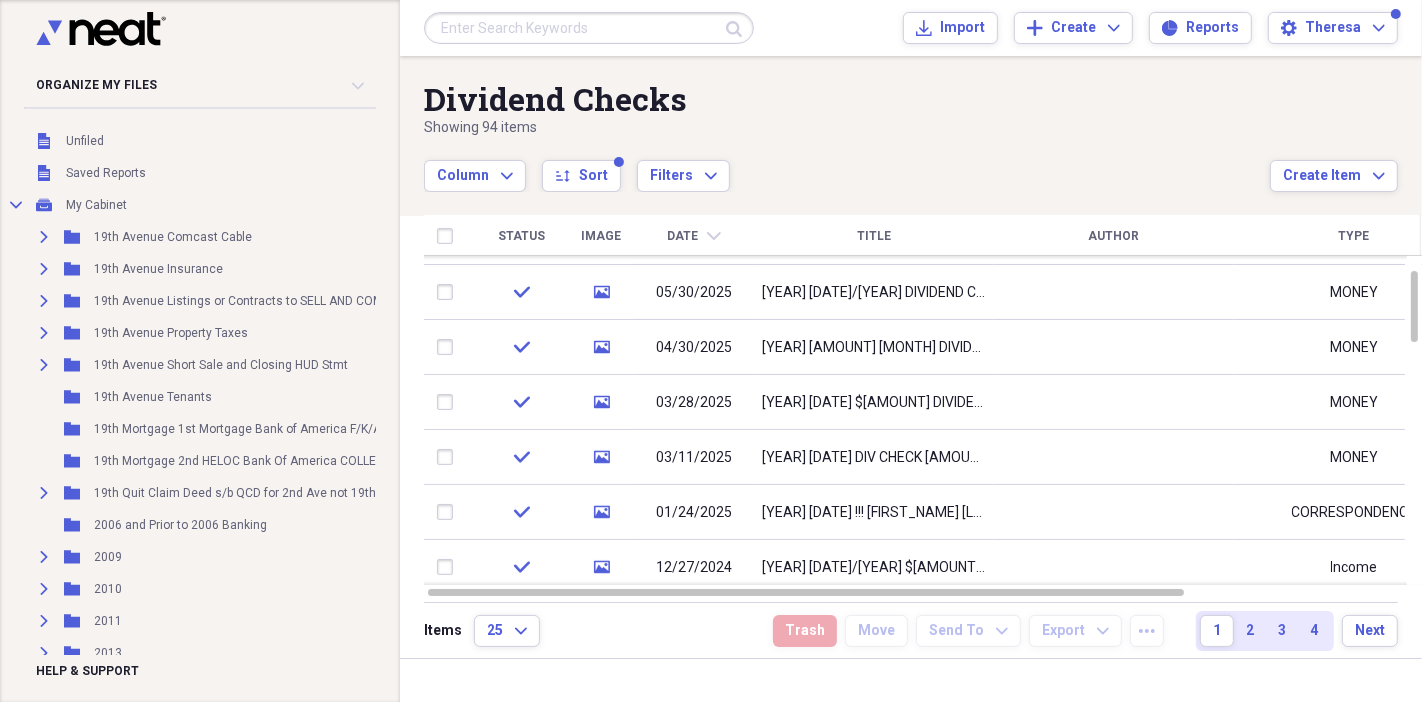 scroll, scrollTop: 0, scrollLeft: 0, axis: both 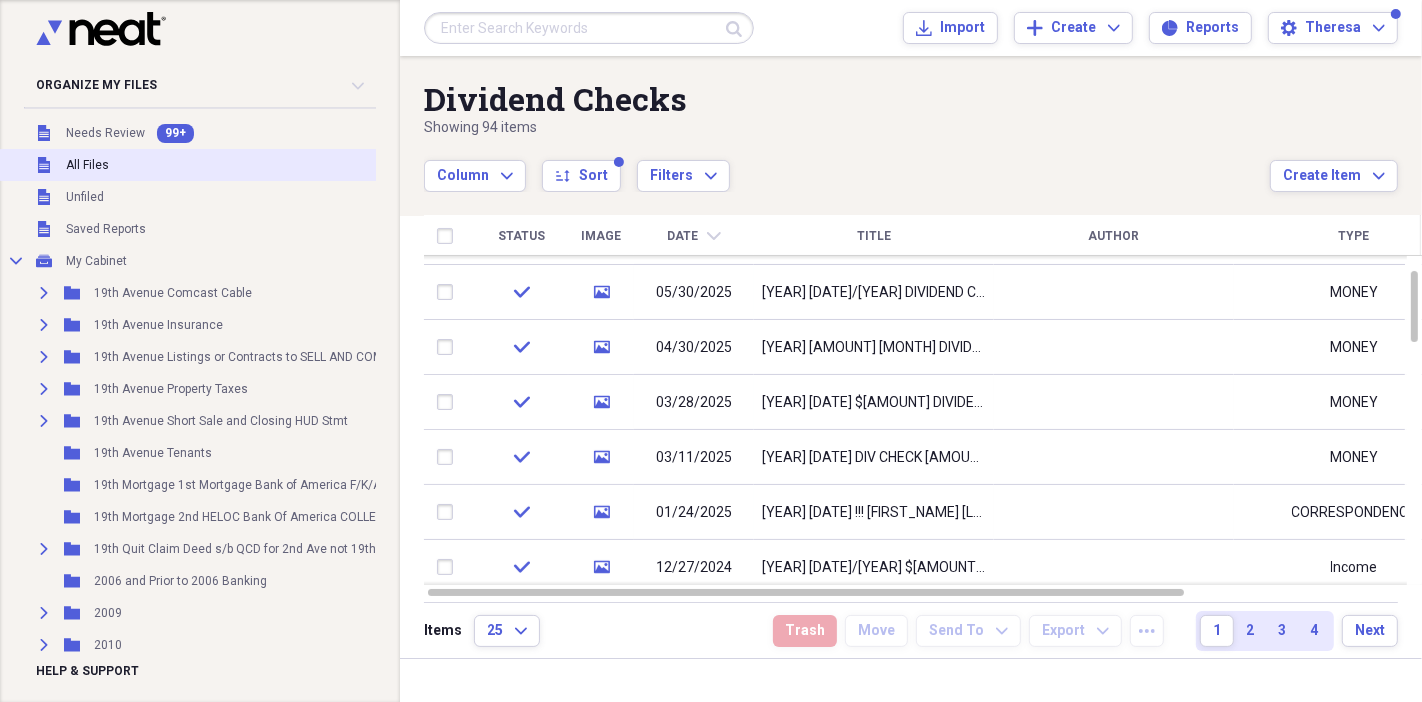 click on "Unfiled All Files" at bounding box center (593, 165) 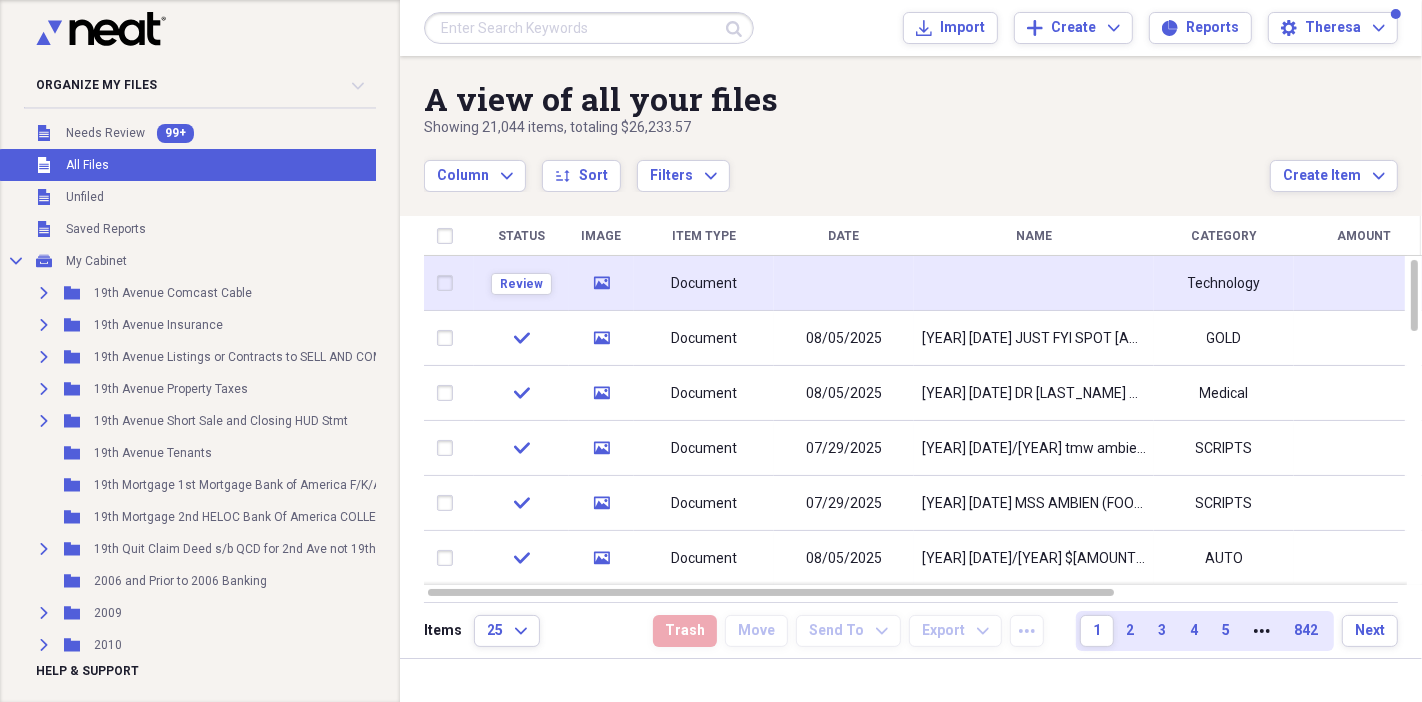 click at bounding box center [844, 283] 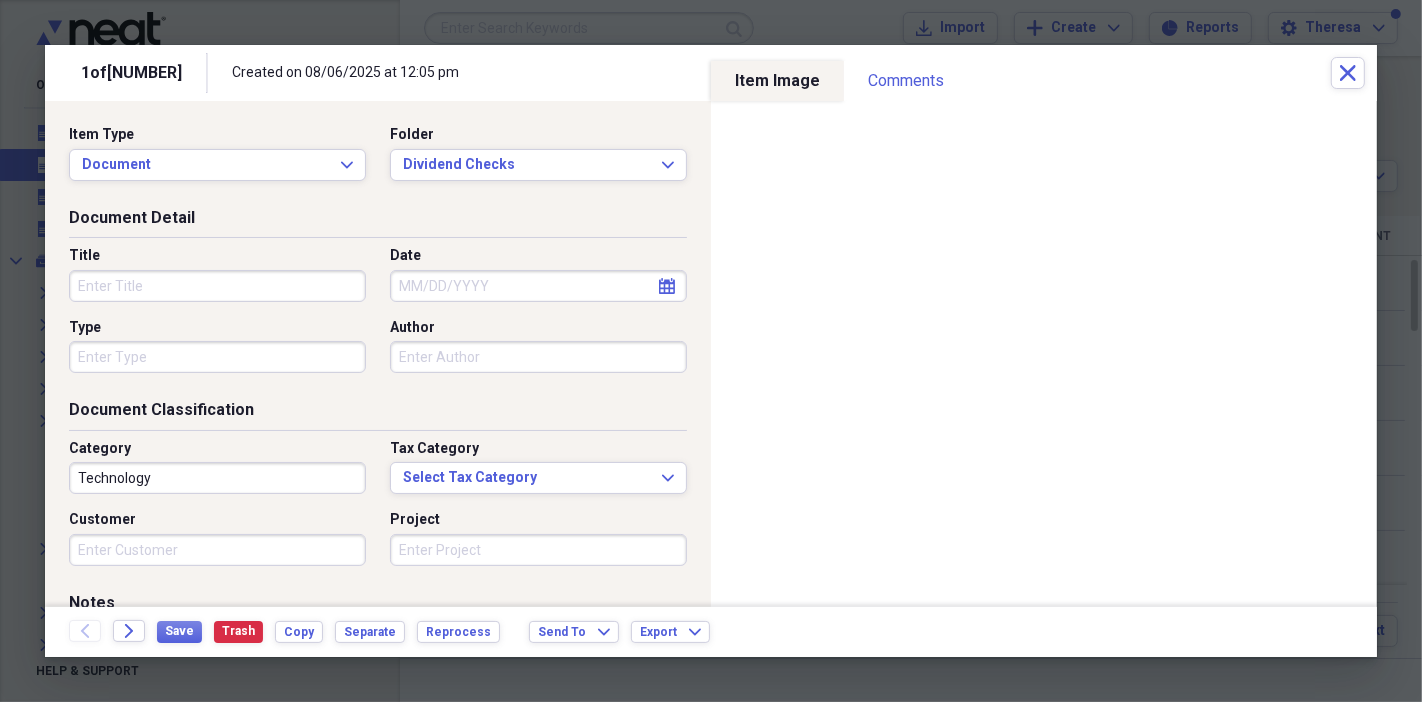 click on "Title" at bounding box center (217, 286) 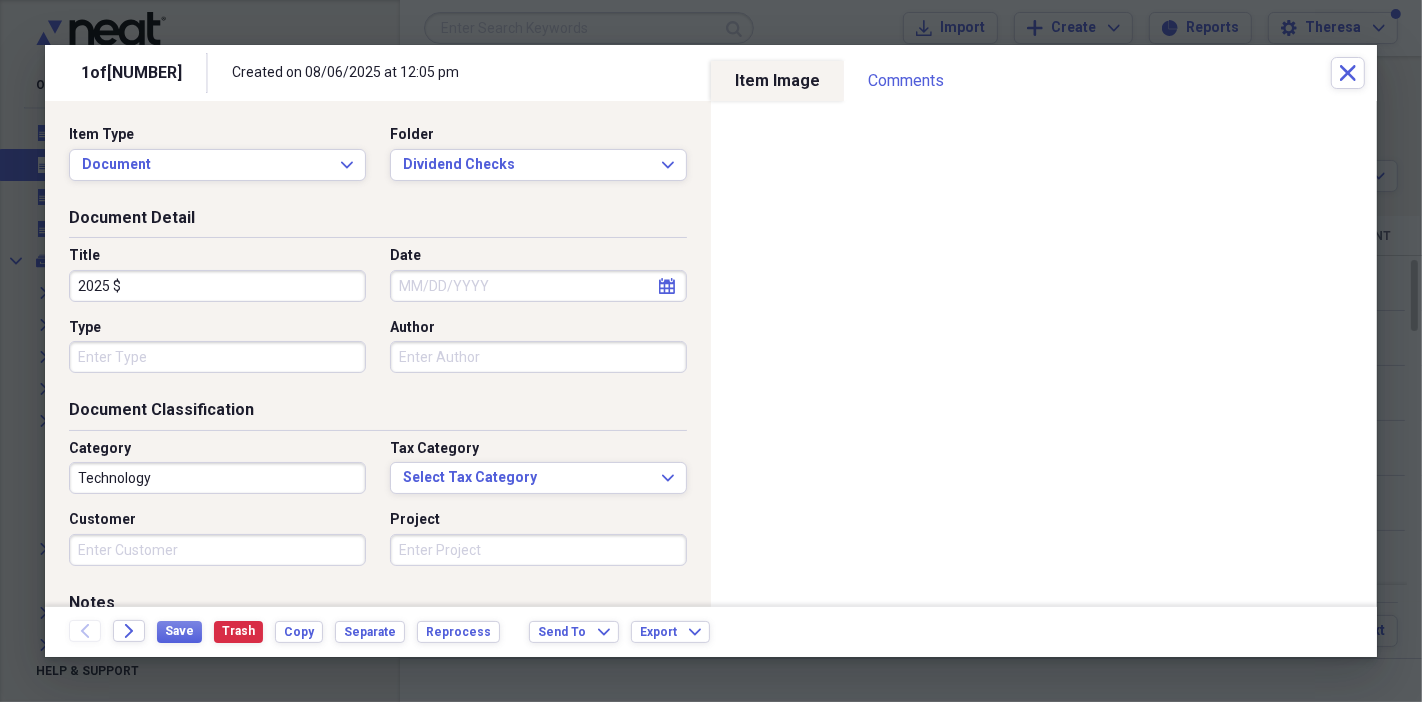 type on "2025 $2" 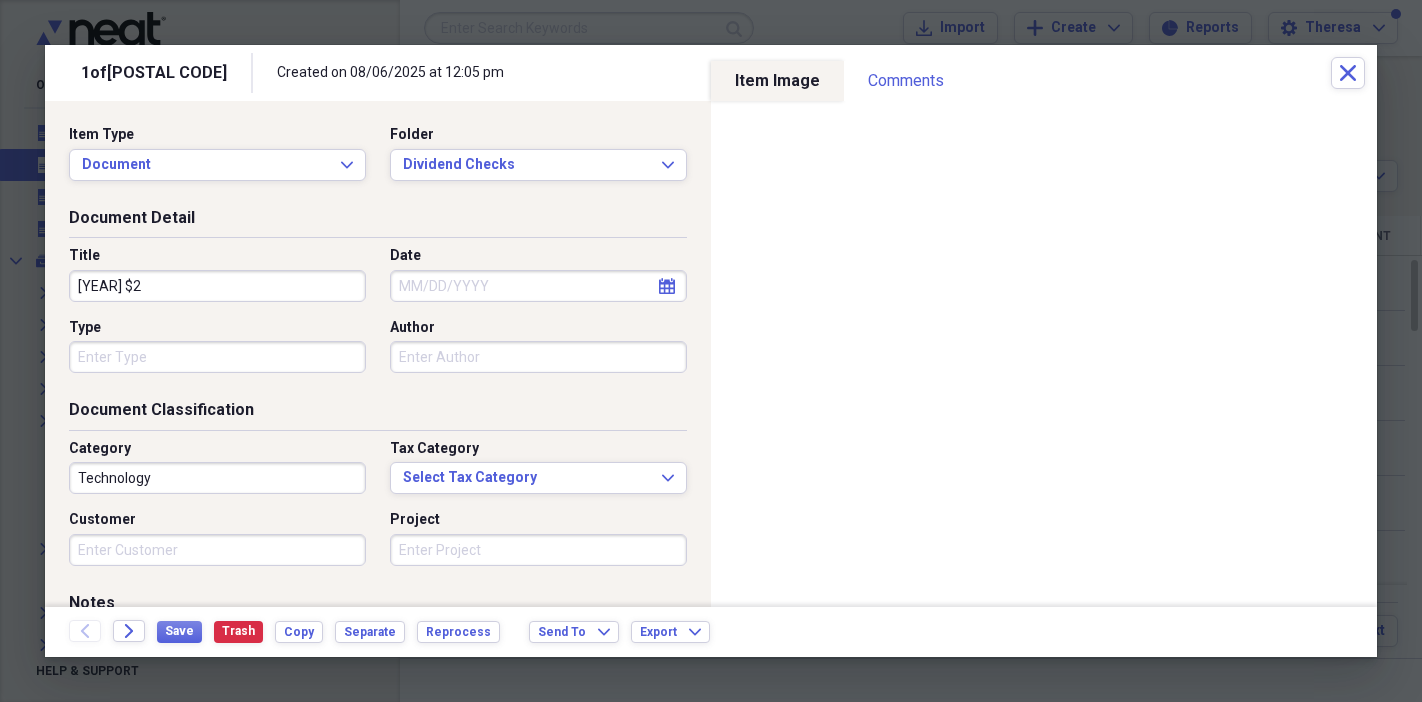 scroll, scrollTop: 0, scrollLeft: 0, axis: both 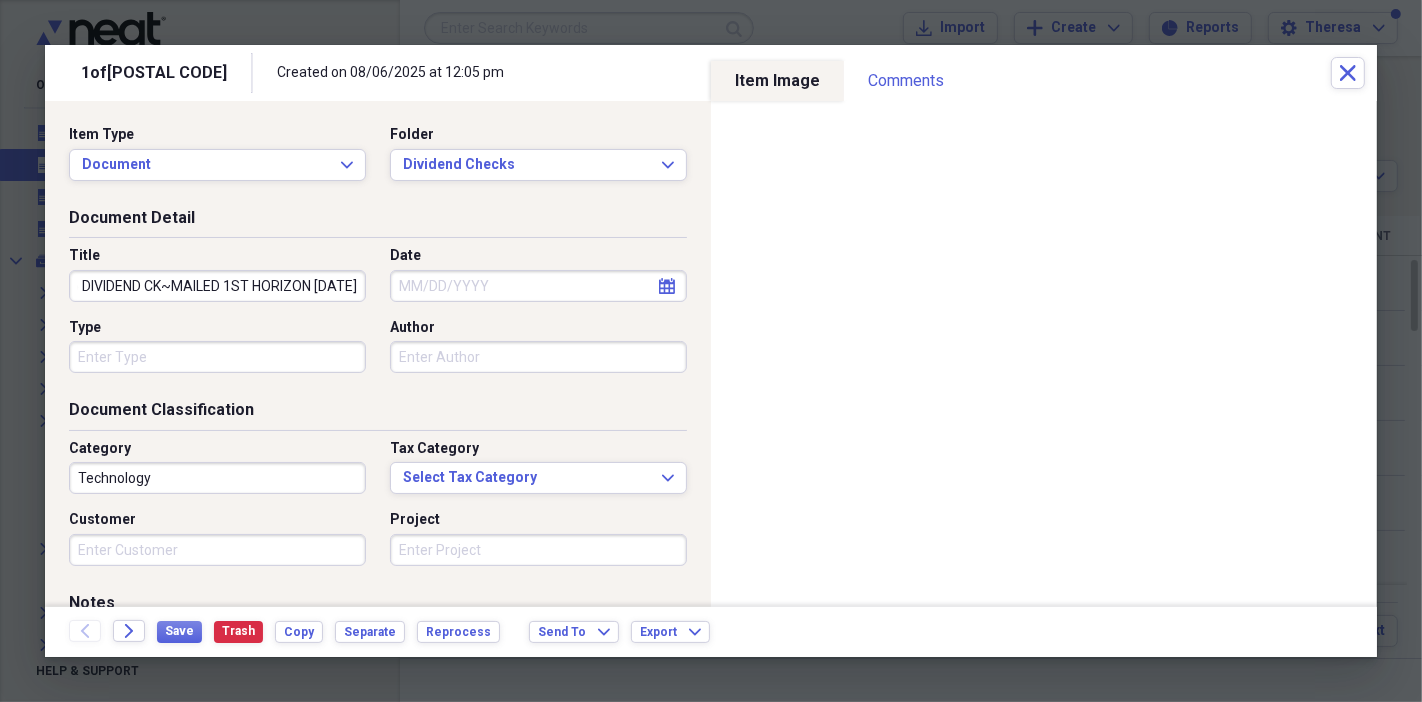 type on "[YEAR] [DATE] $270.96 DIVIDEND CK~MAILED 1ST HORIZON [DATE]" 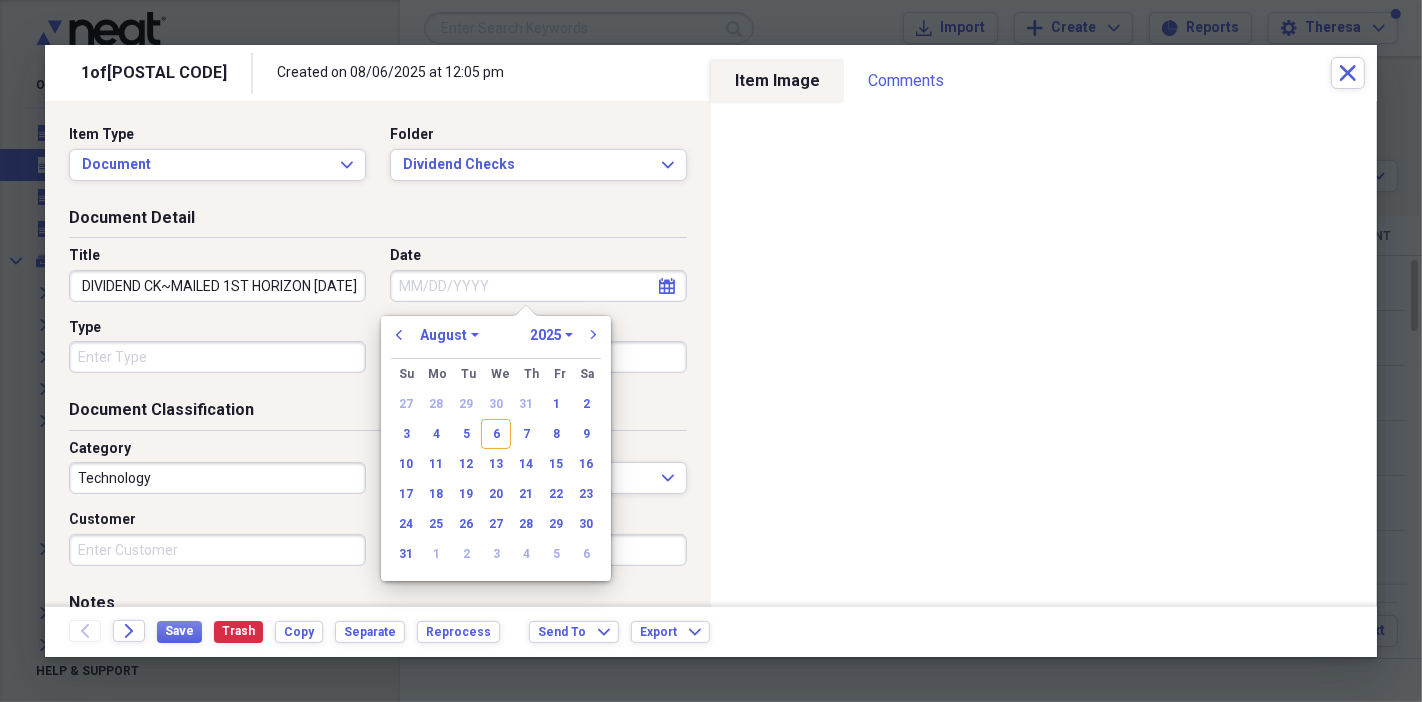 scroll, scrollTop: 0, scrollLeft: 0, axis: both 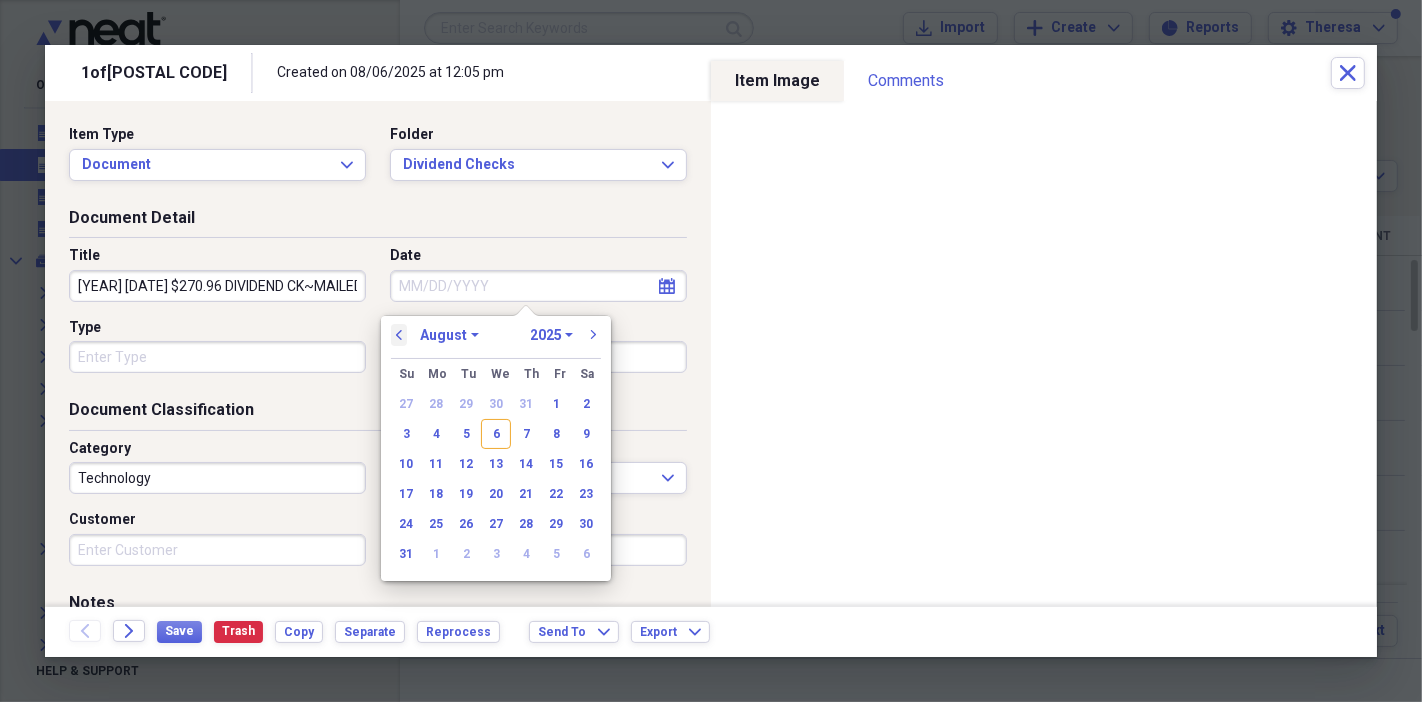click on "previous" at bounding box center [399, 335] 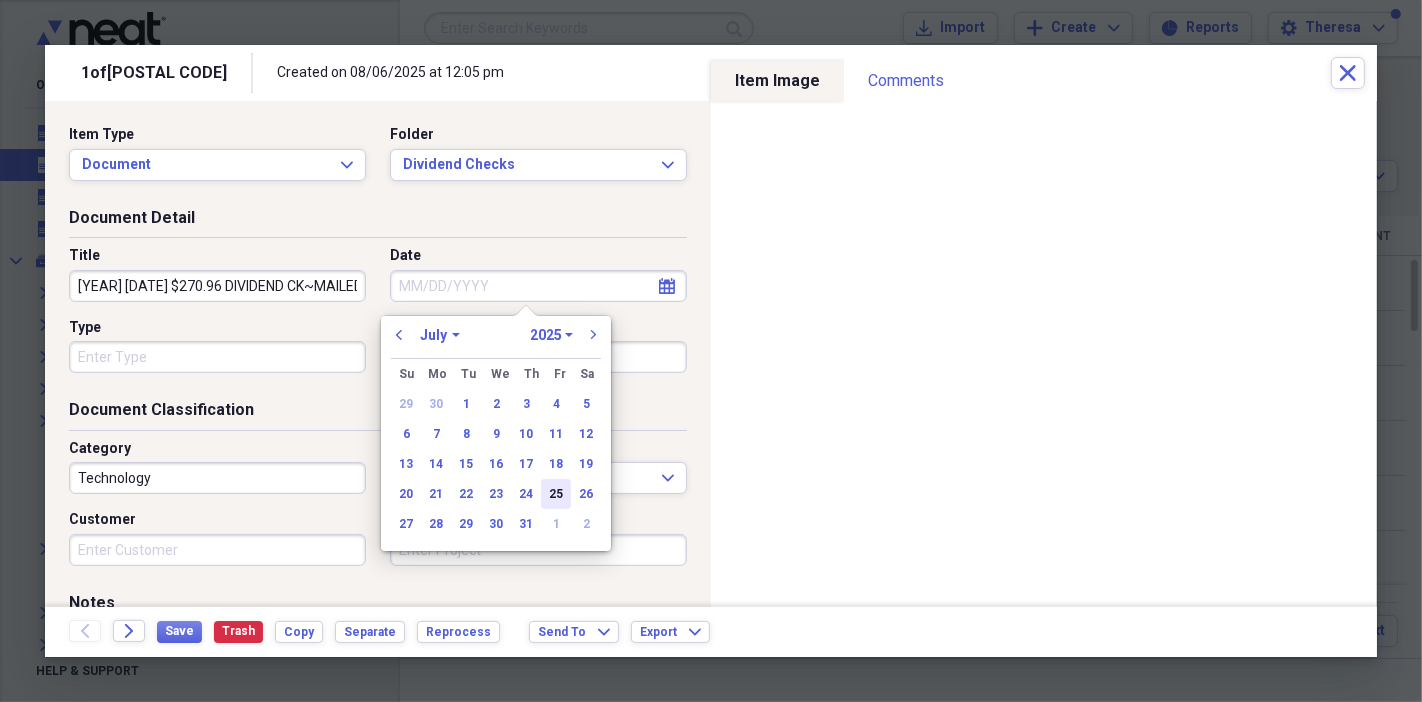 click on "25" at bounding box center [556, 494] 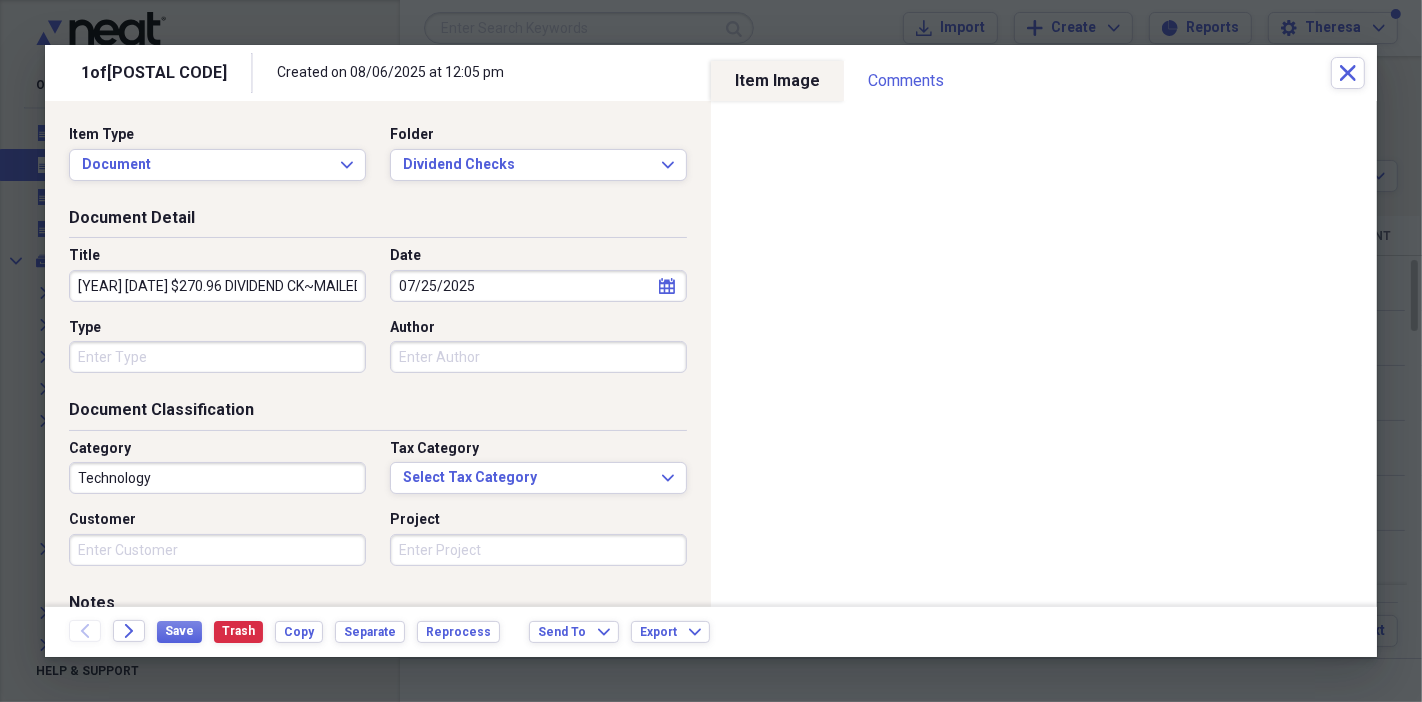 click on "Type" at bounding box center (217, 357) 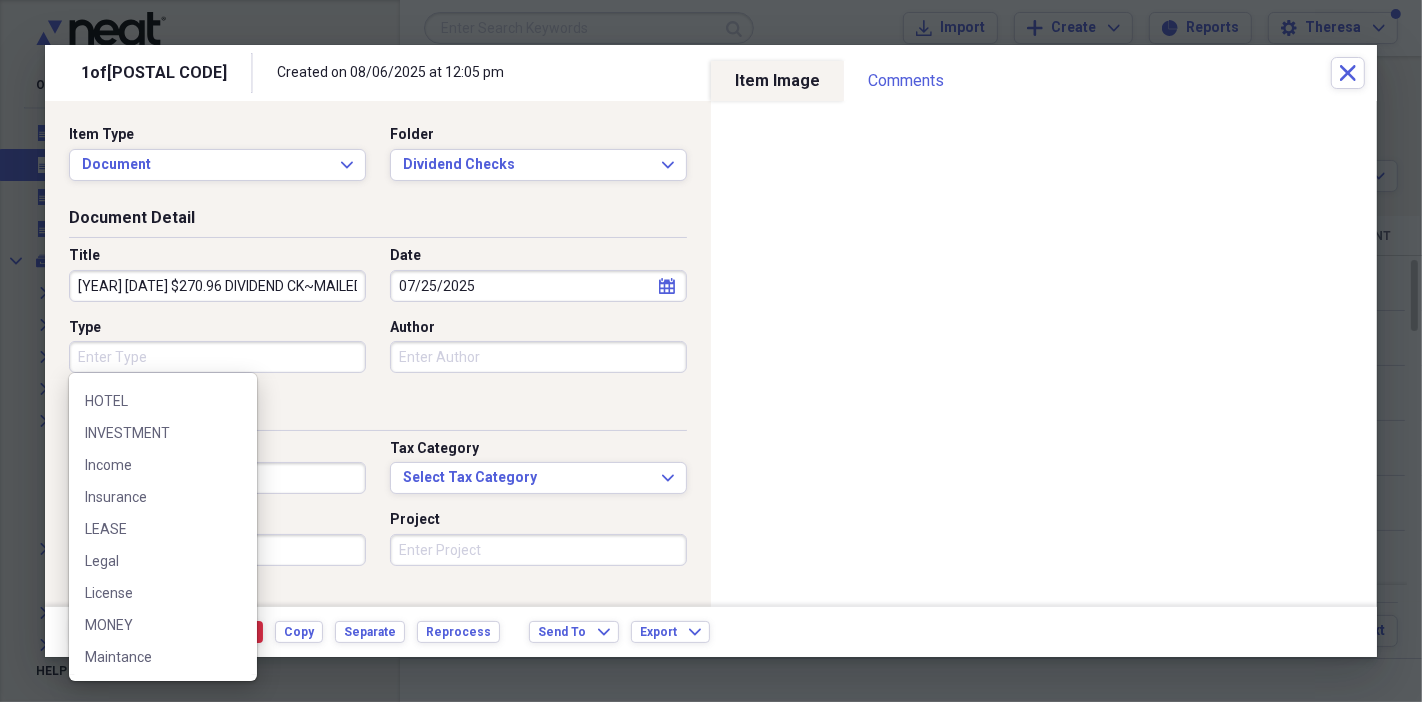 scroll, scrollTop: 555, scrollLeft: 0, axis: vertical 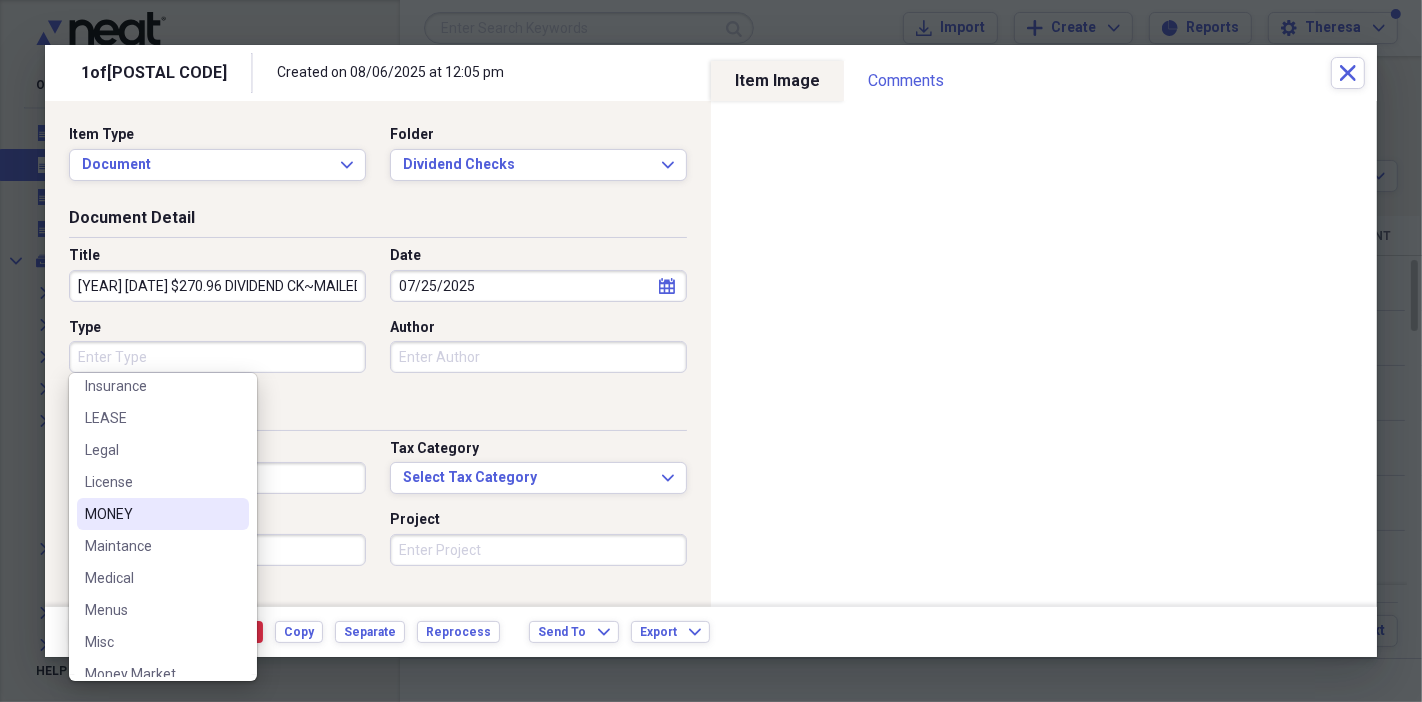 click on "MONEY" at bounding box center [151, 514] 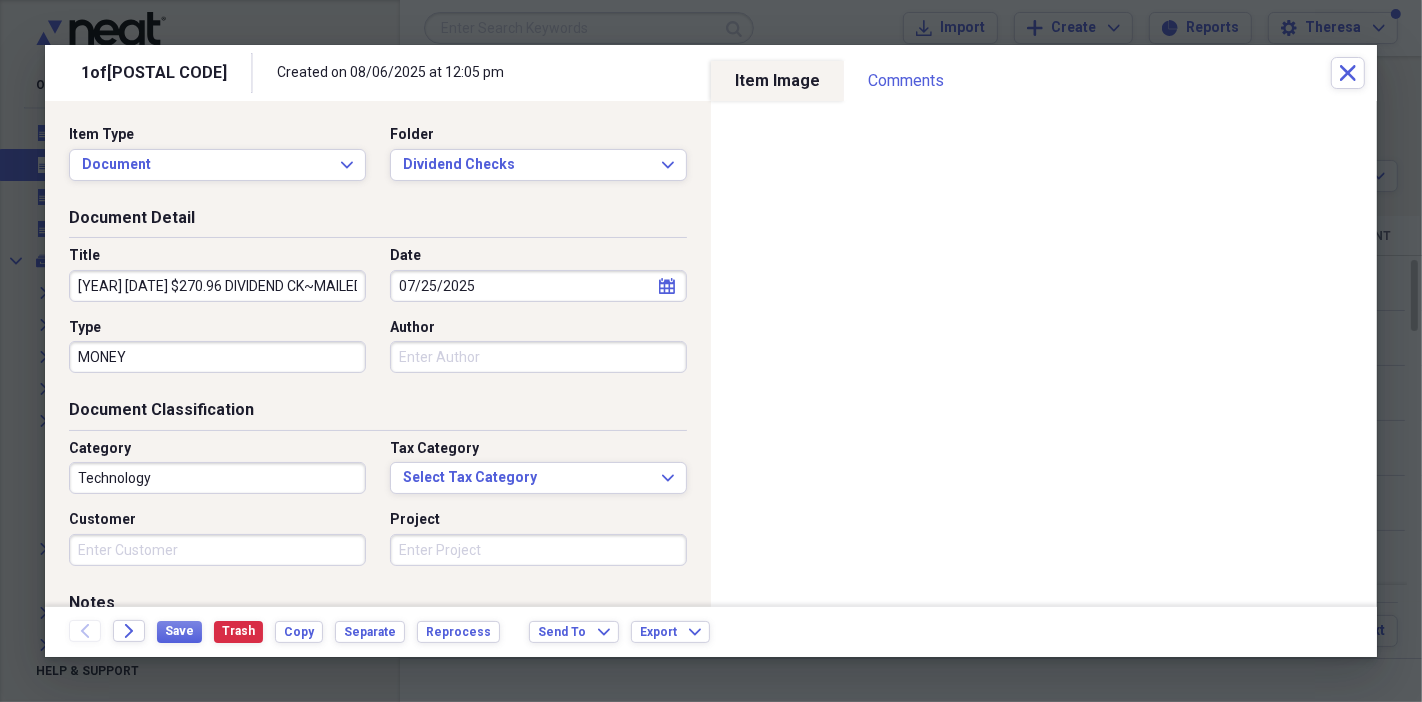 click on "Technology" at bounding box center (217, 478) 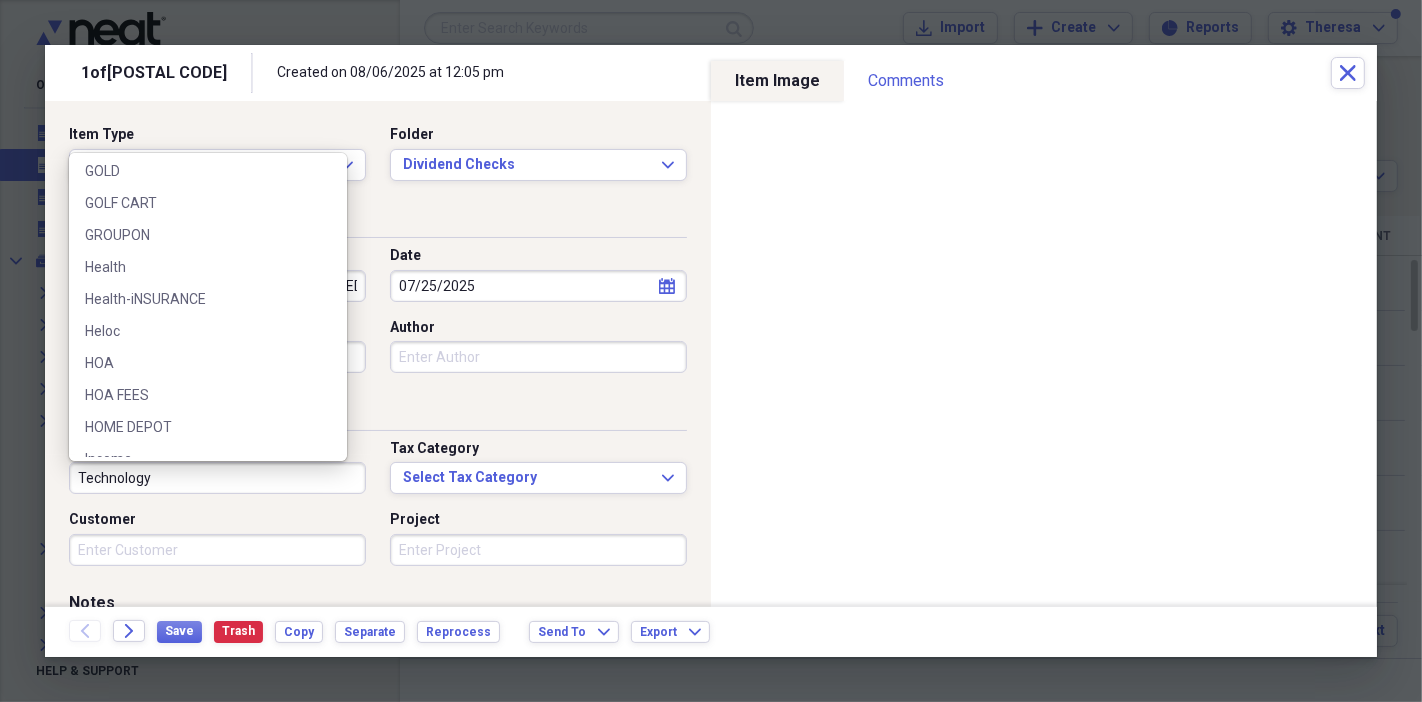 scroll, scrollTop: 1555, scrollLeft: 0, axis: vertical 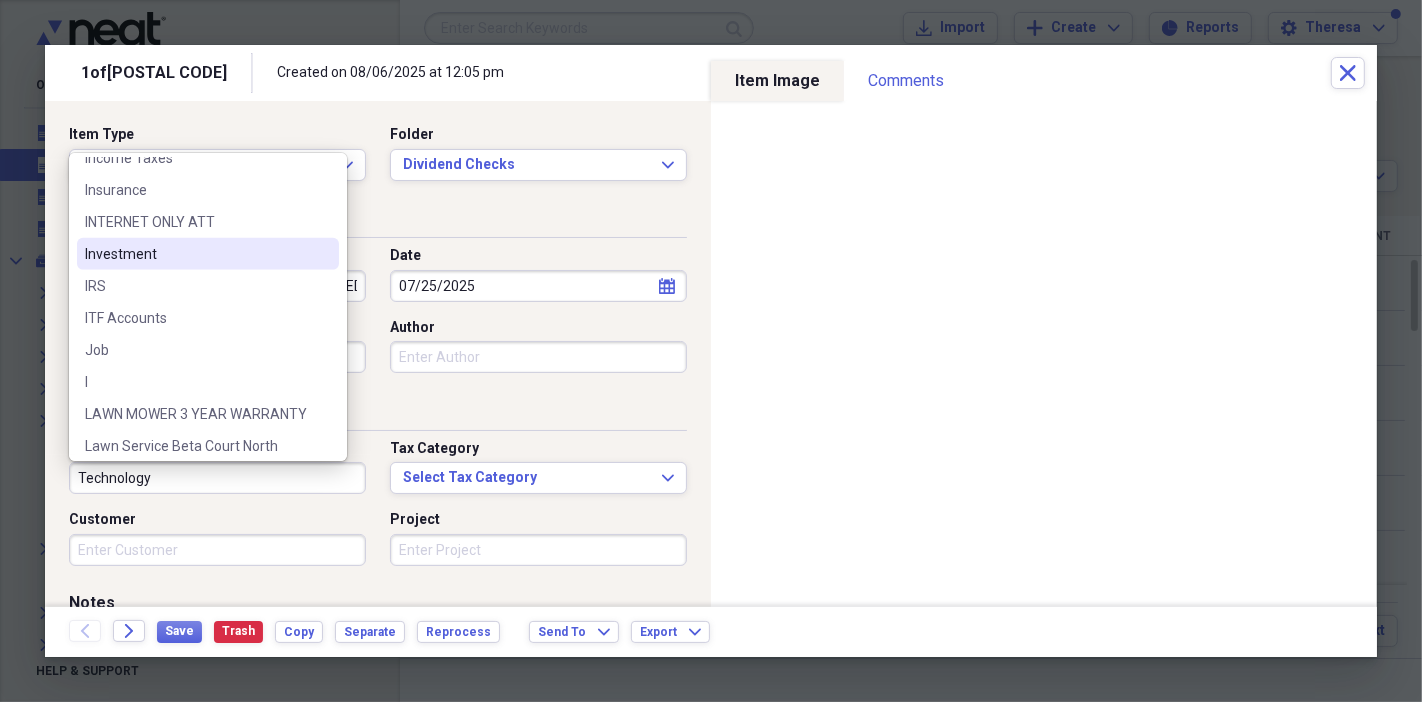 click on "Investment" at bounding box center (196, 254) 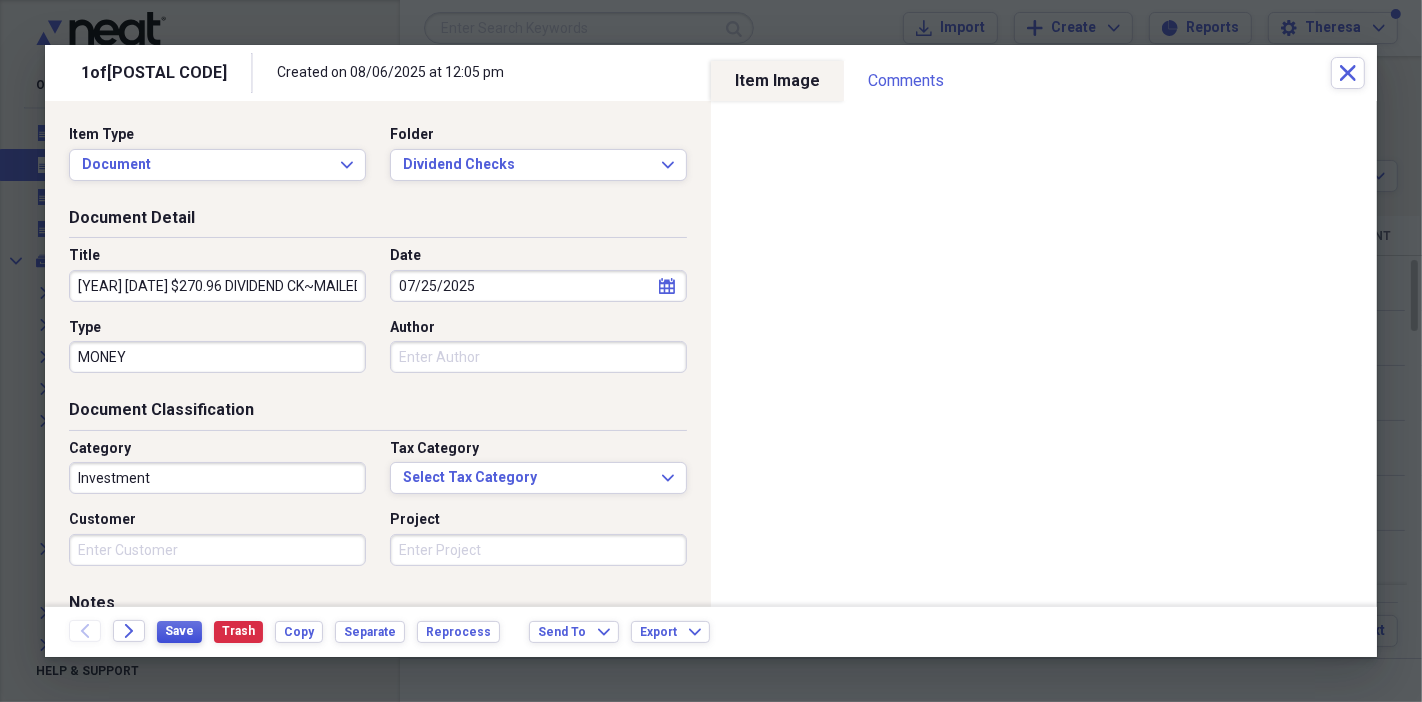 click on "Save" at bounding box center (179, 631) 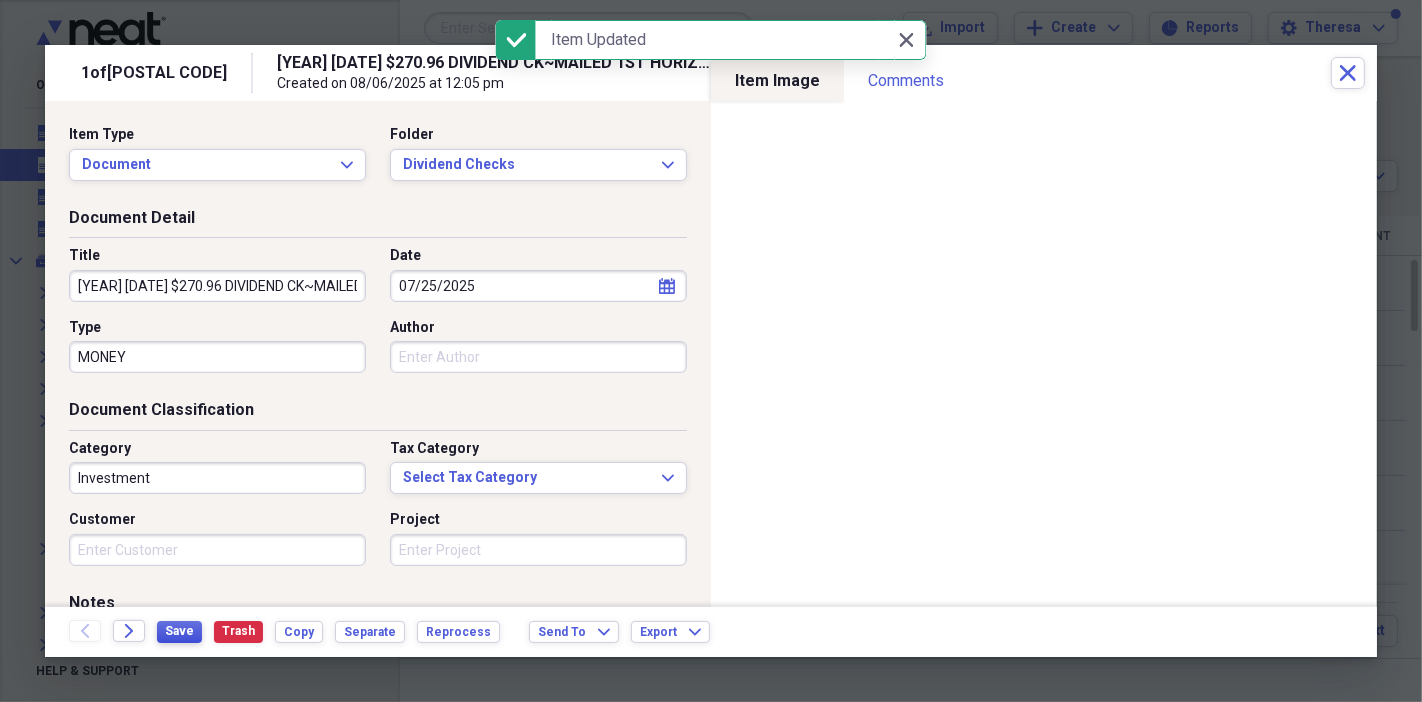 type on "2025 7/25/25 $270.96 DIVIDEND CK~MAILED 1ST HORIZON 8/6/25" 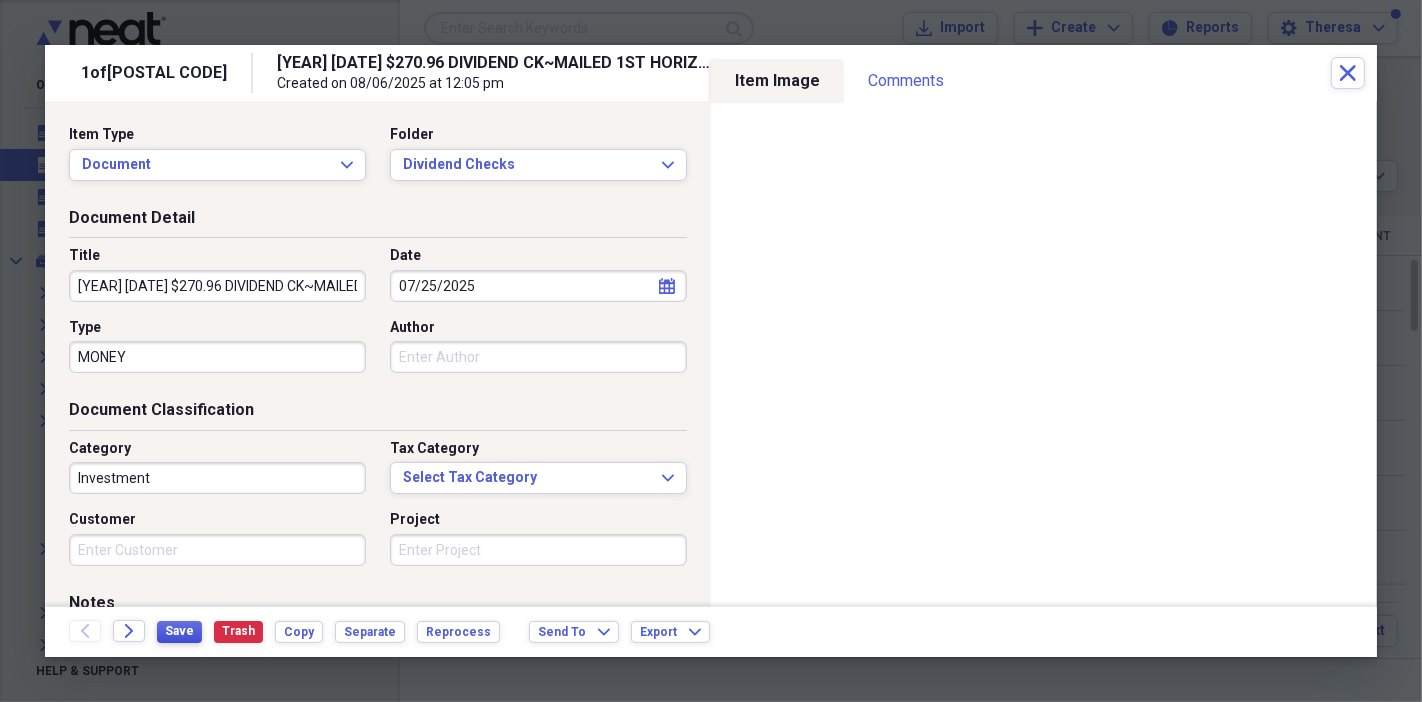 click on "Save" at bounding box center [179, 631] 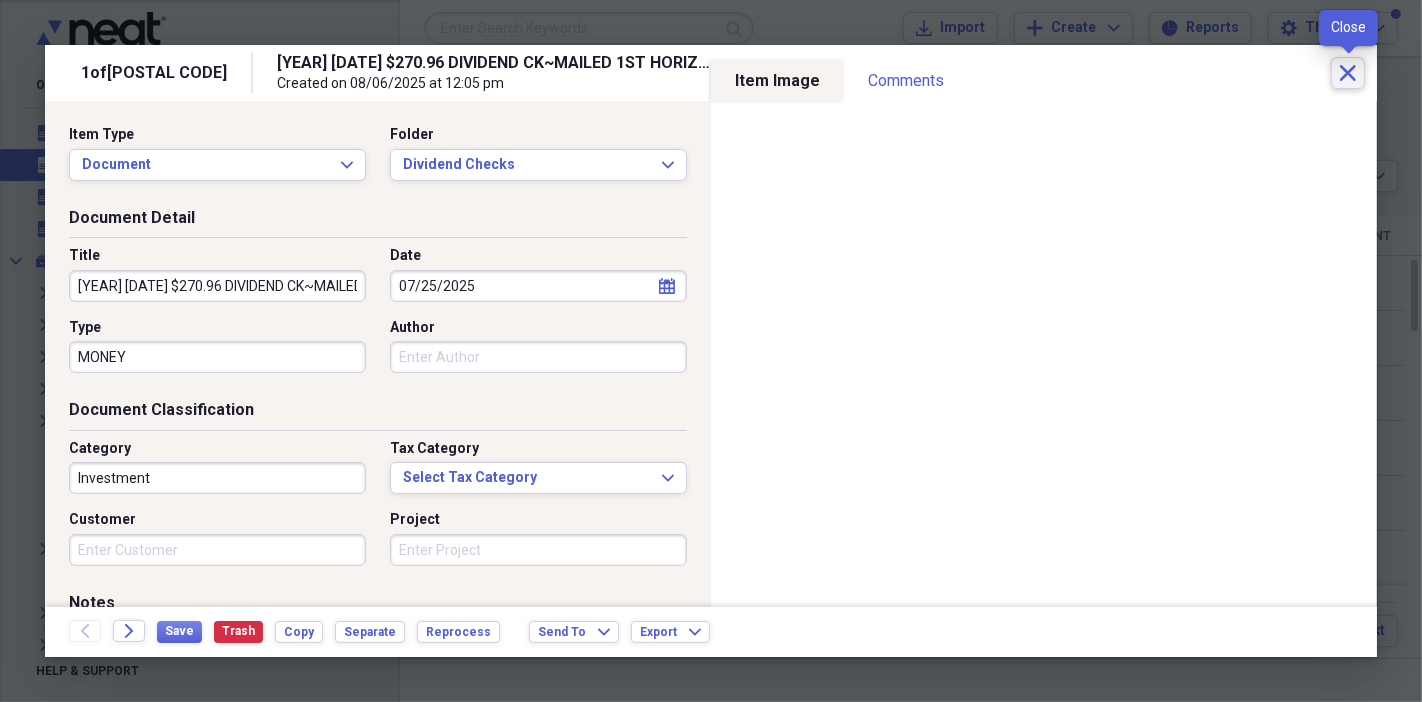 click 